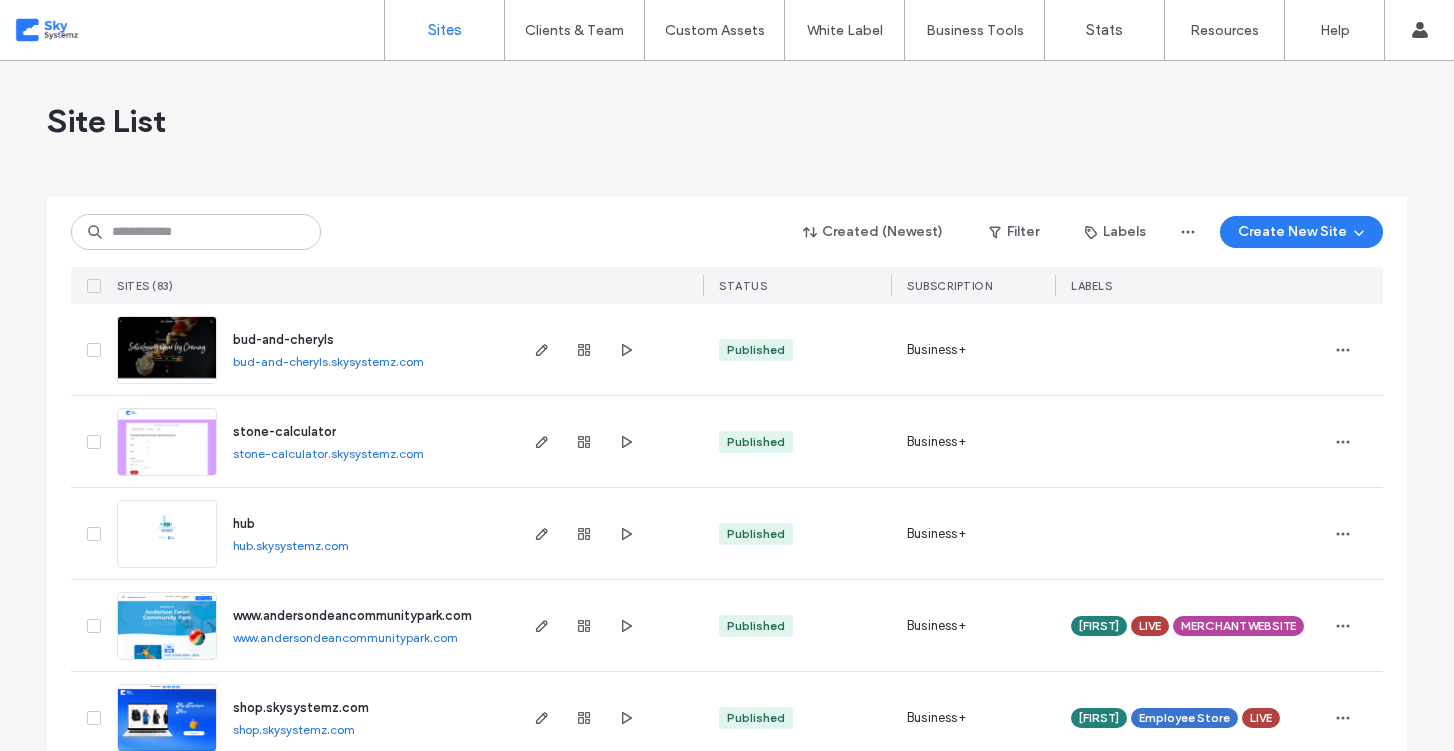 scroll, scrollTop: 0, scrollLeft: 0, axis: both 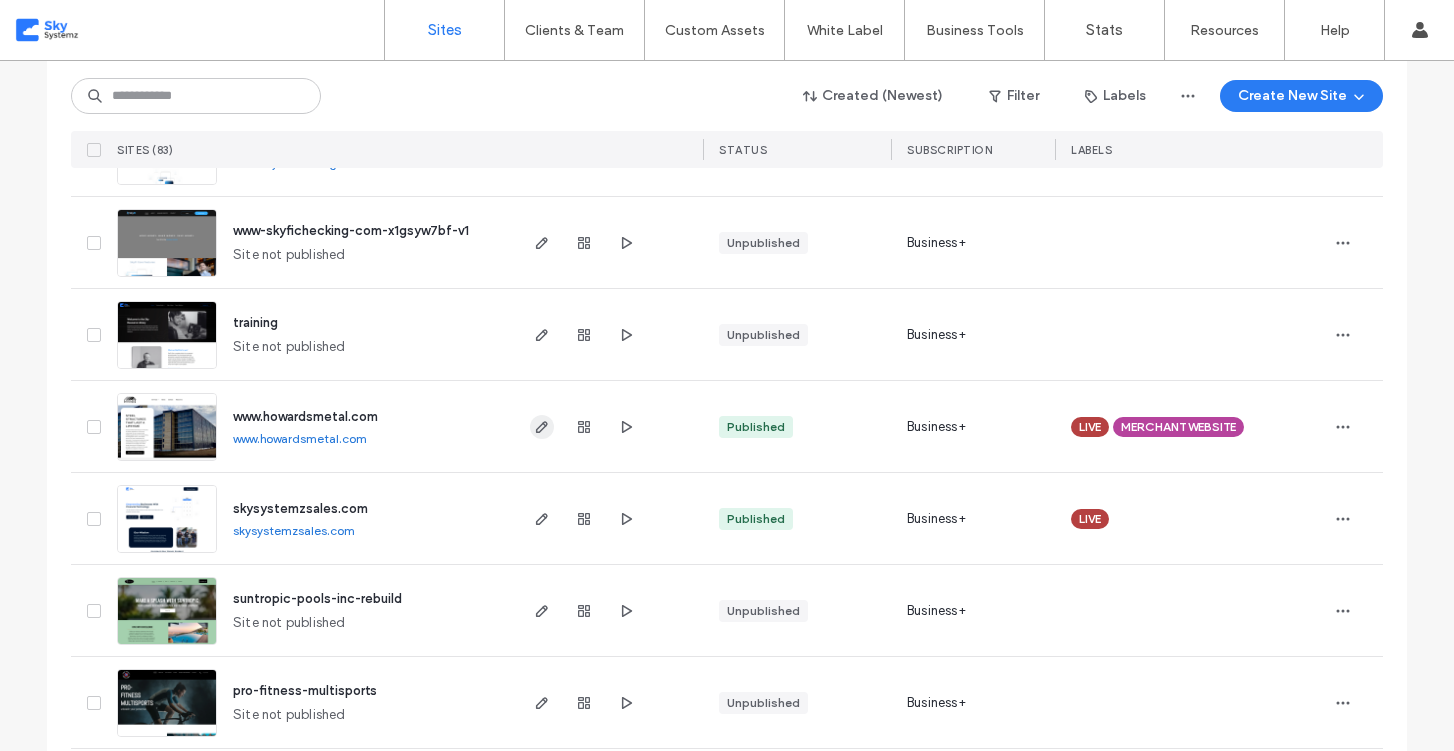 click at bounding box center [542, 427] 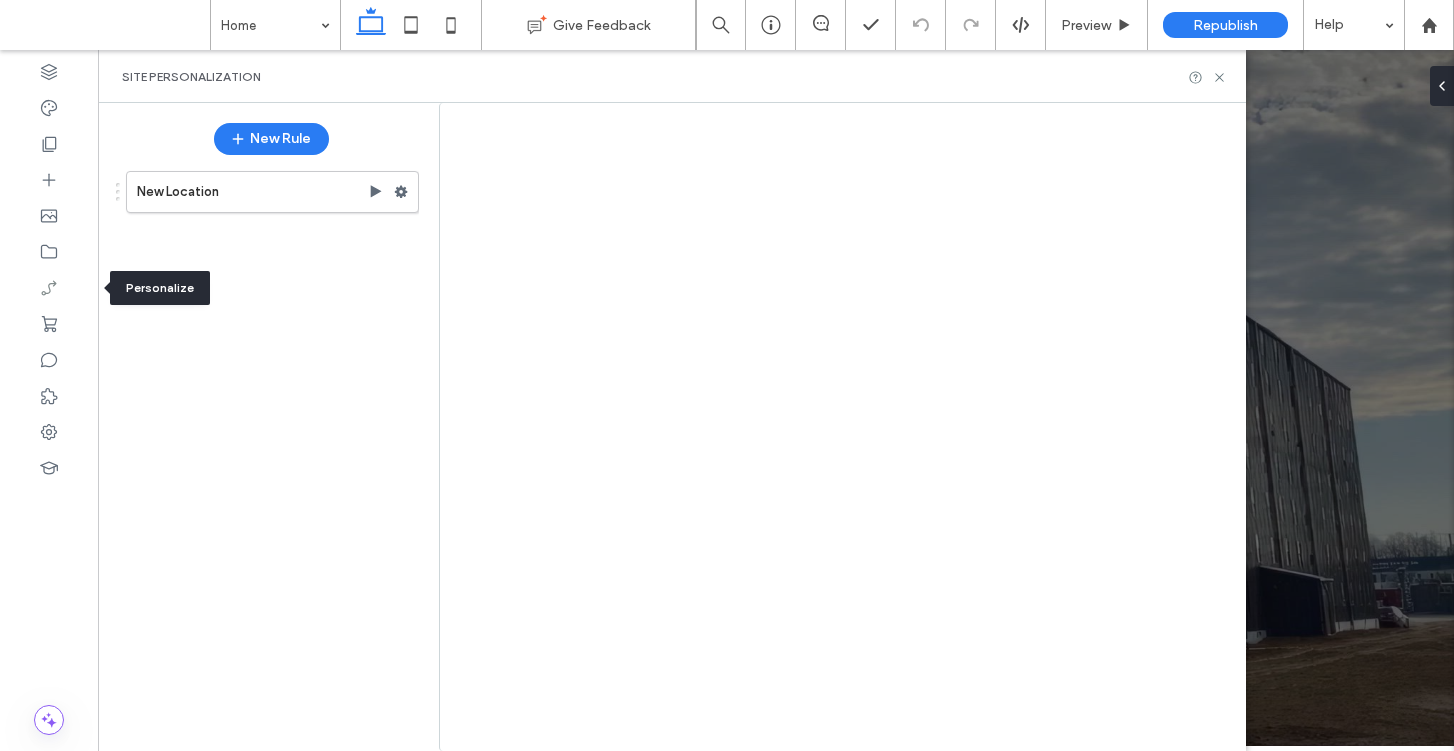 scroll, scrollTop: 0, scrollLeft: 0, axis: both 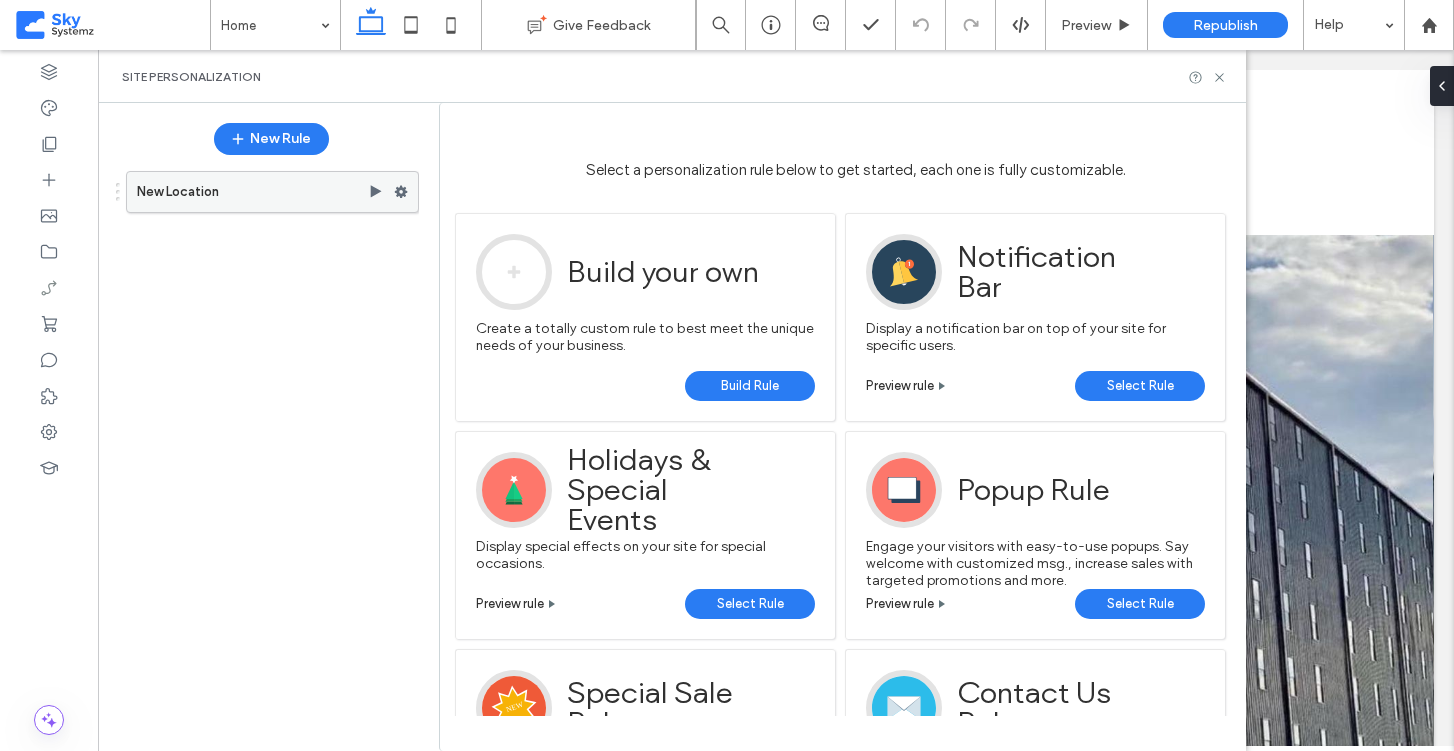 click on "New Location" at bounding box center [252, 192] 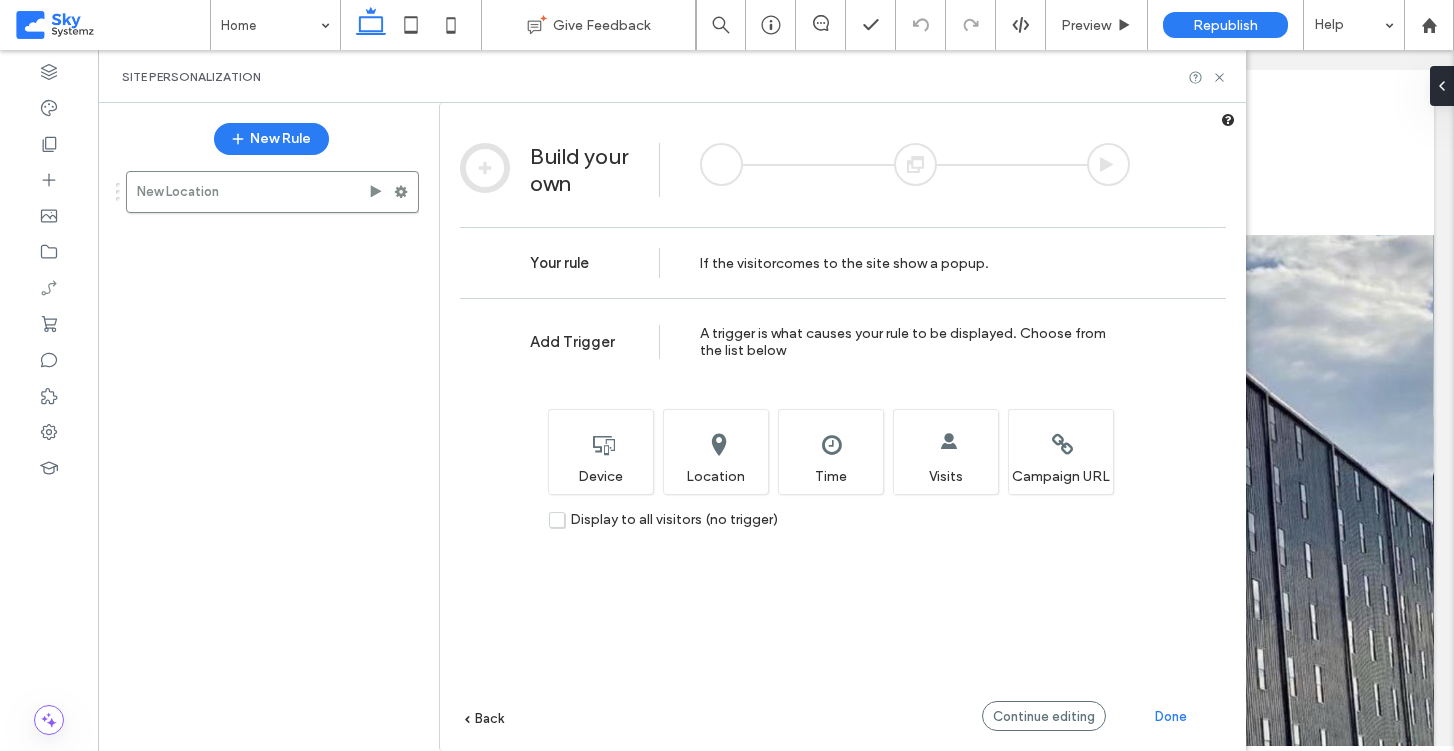 click on "Done" at bounding box center [1171, 716] 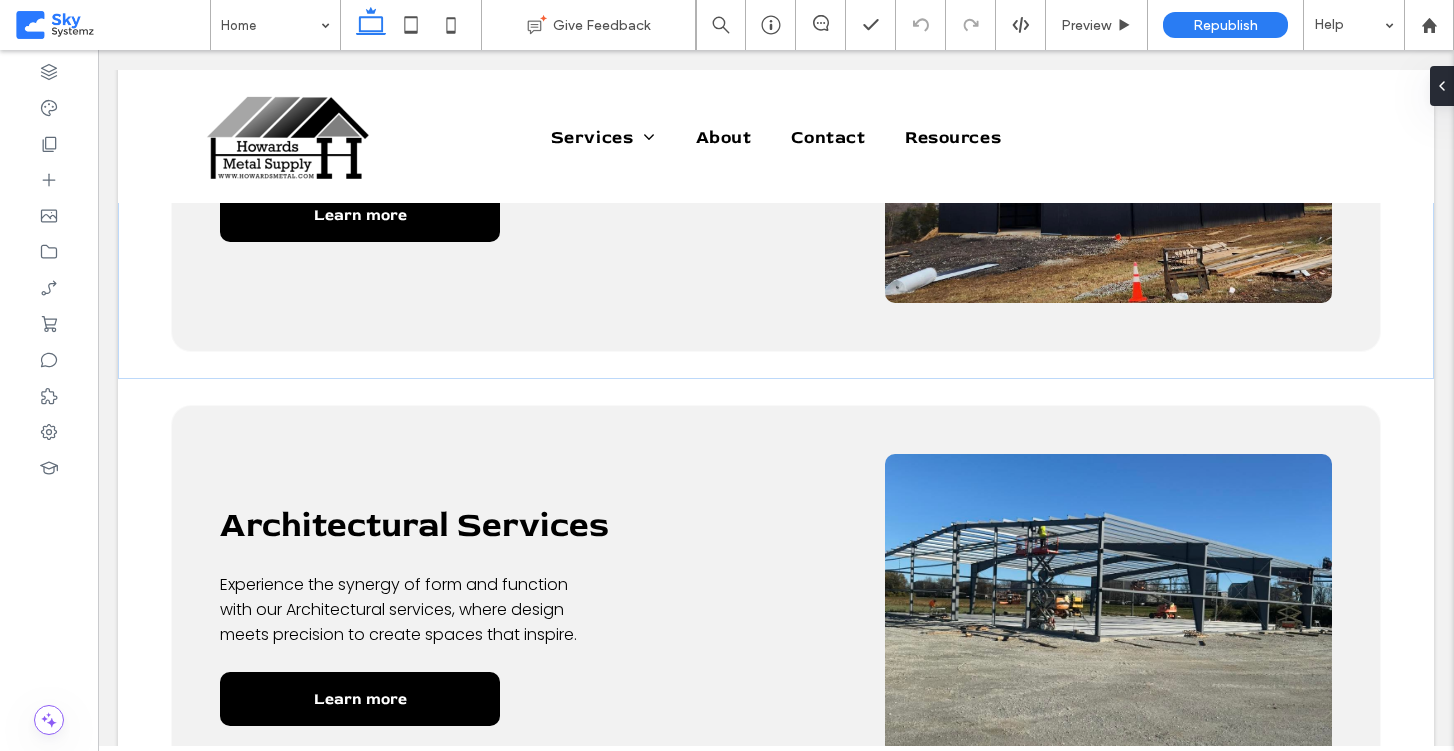 scroll, scrollTop: 4441, scrollLeft: 0, axis: vertical 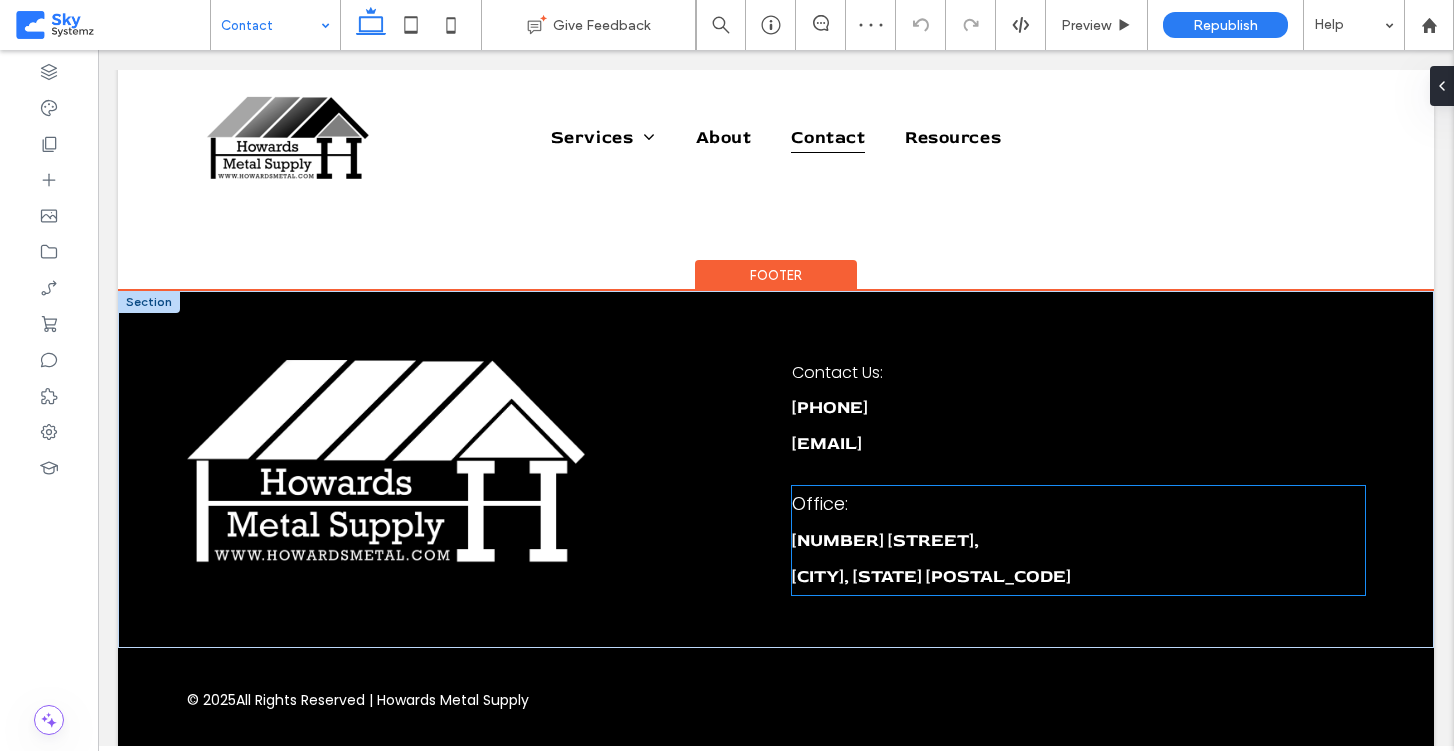 click on "[CITY], [STATE] [POSTAL_CODE]" at bounding box center [1078, 577] 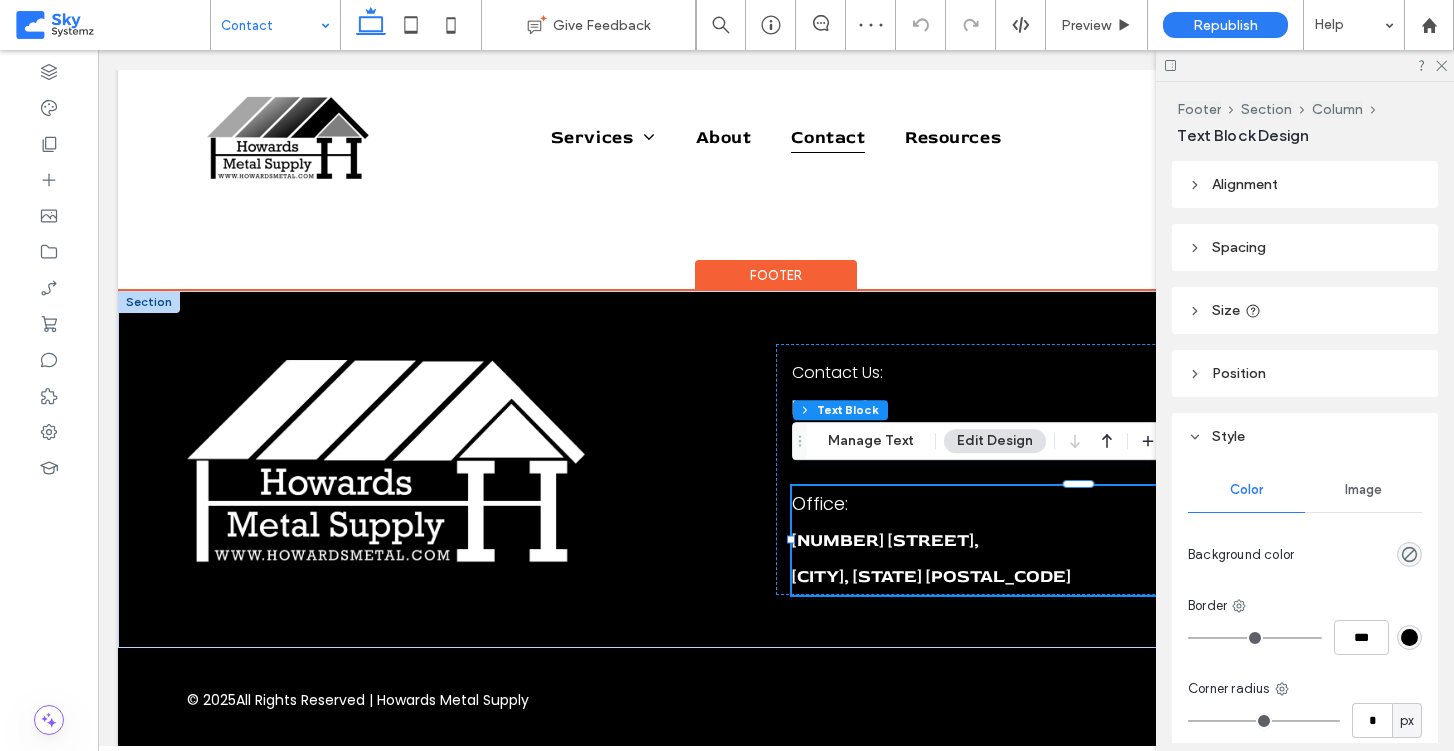click on "[CITY], [STATE] [POSTAL_CODE]" at bounding box center (1078, 577) 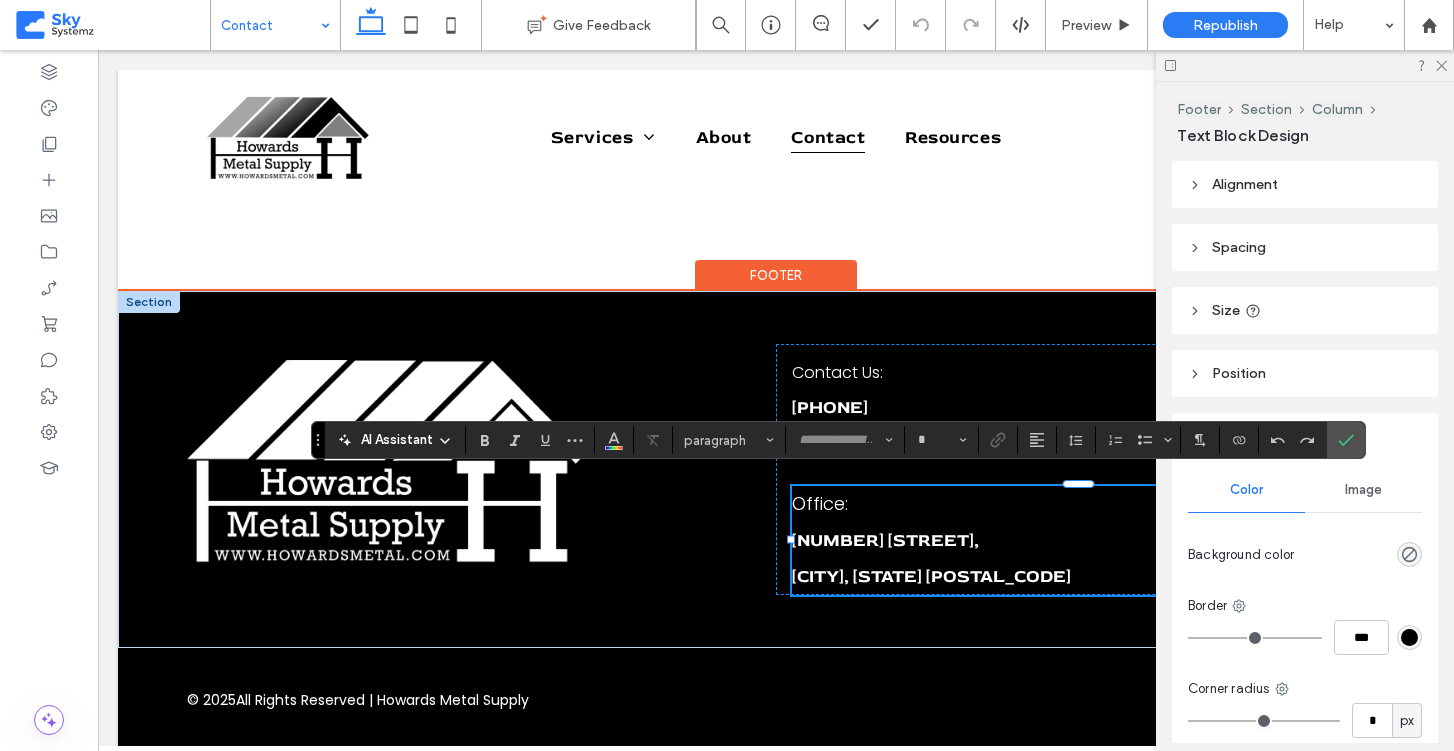 type on "**" 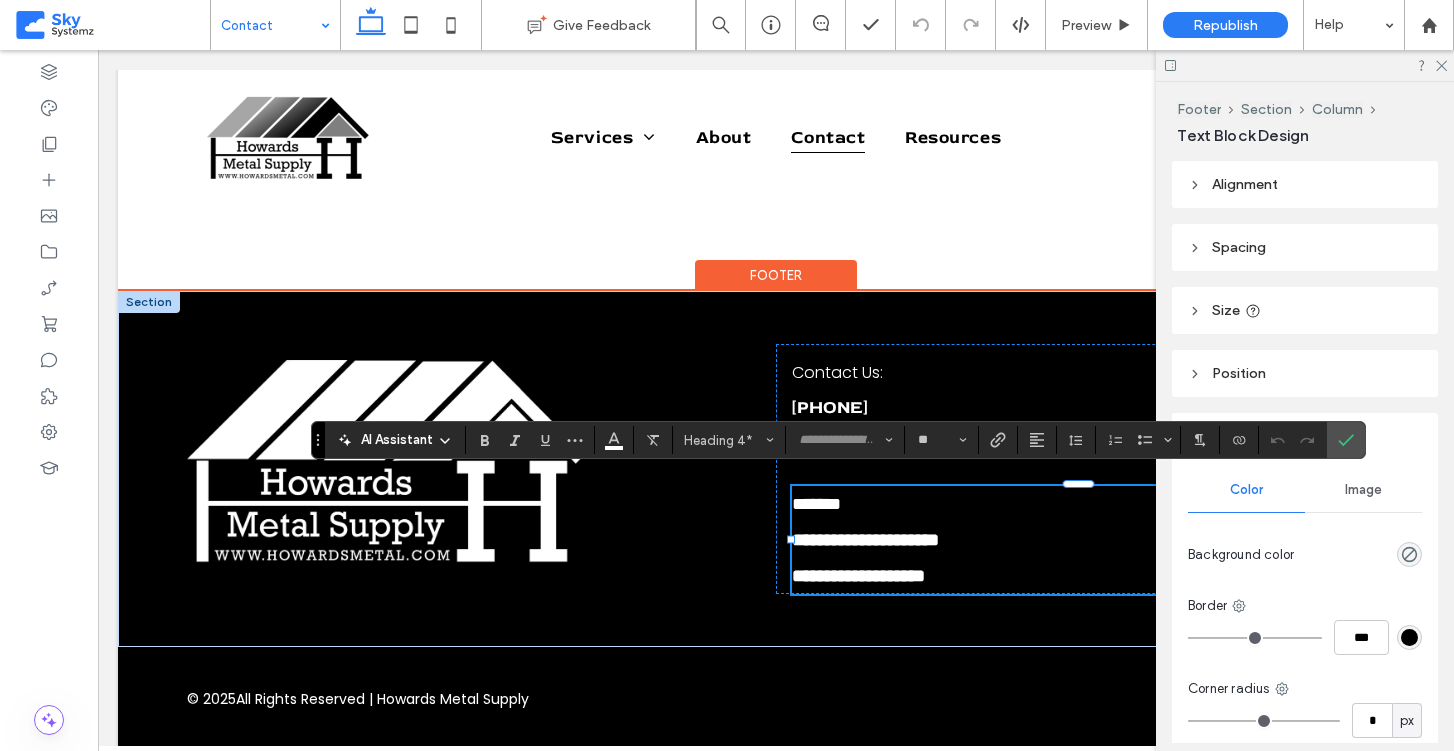 type on "********" 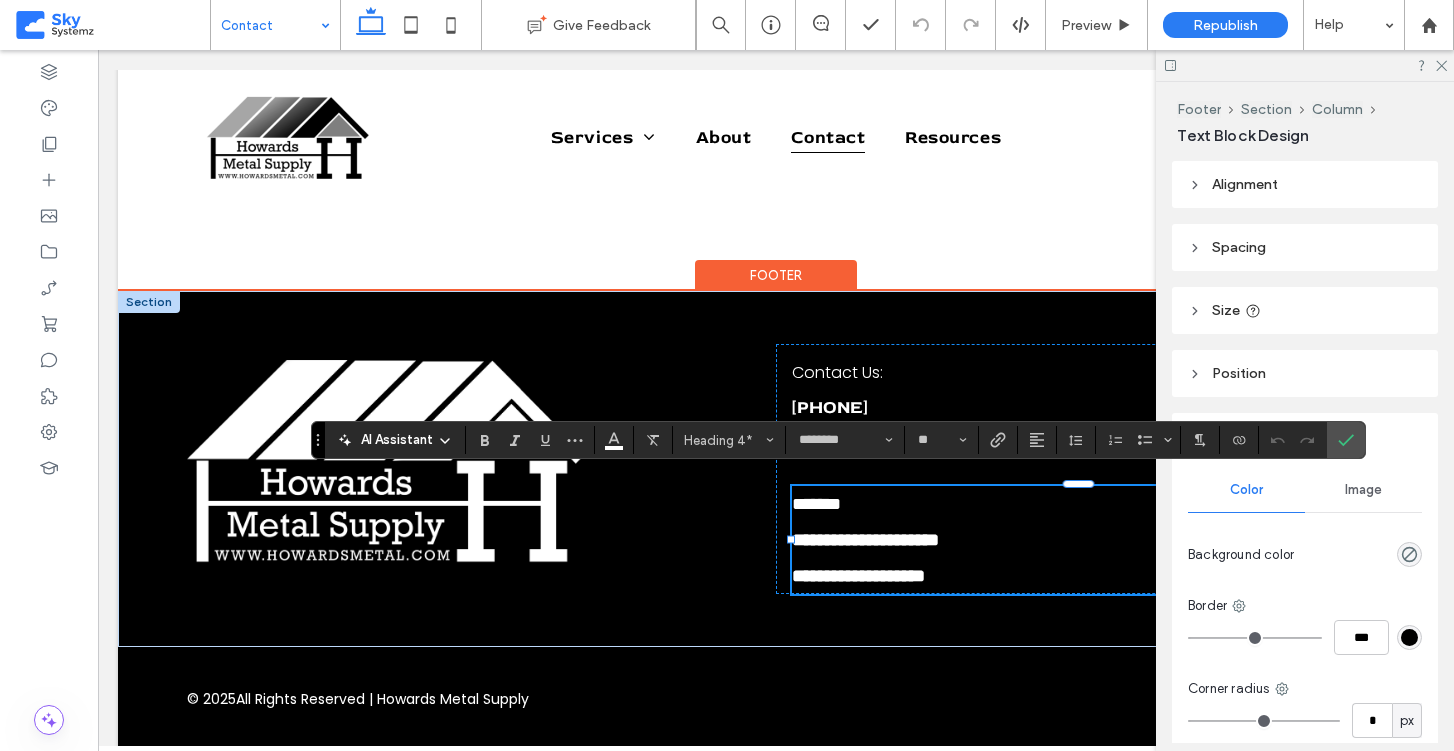 click on "**********" at bounding box center (1078, 576) 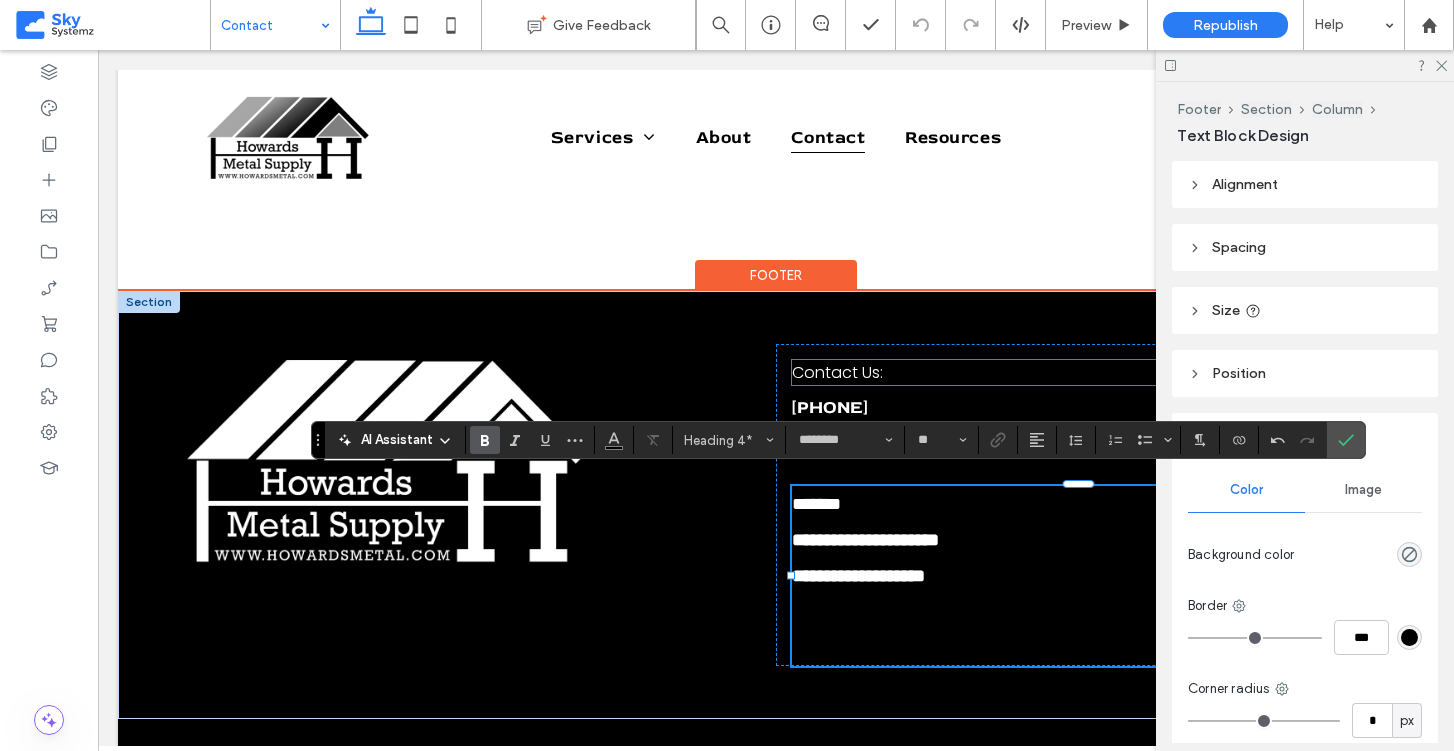 click on "Contact Us:" at bounding box center [1078, 372] 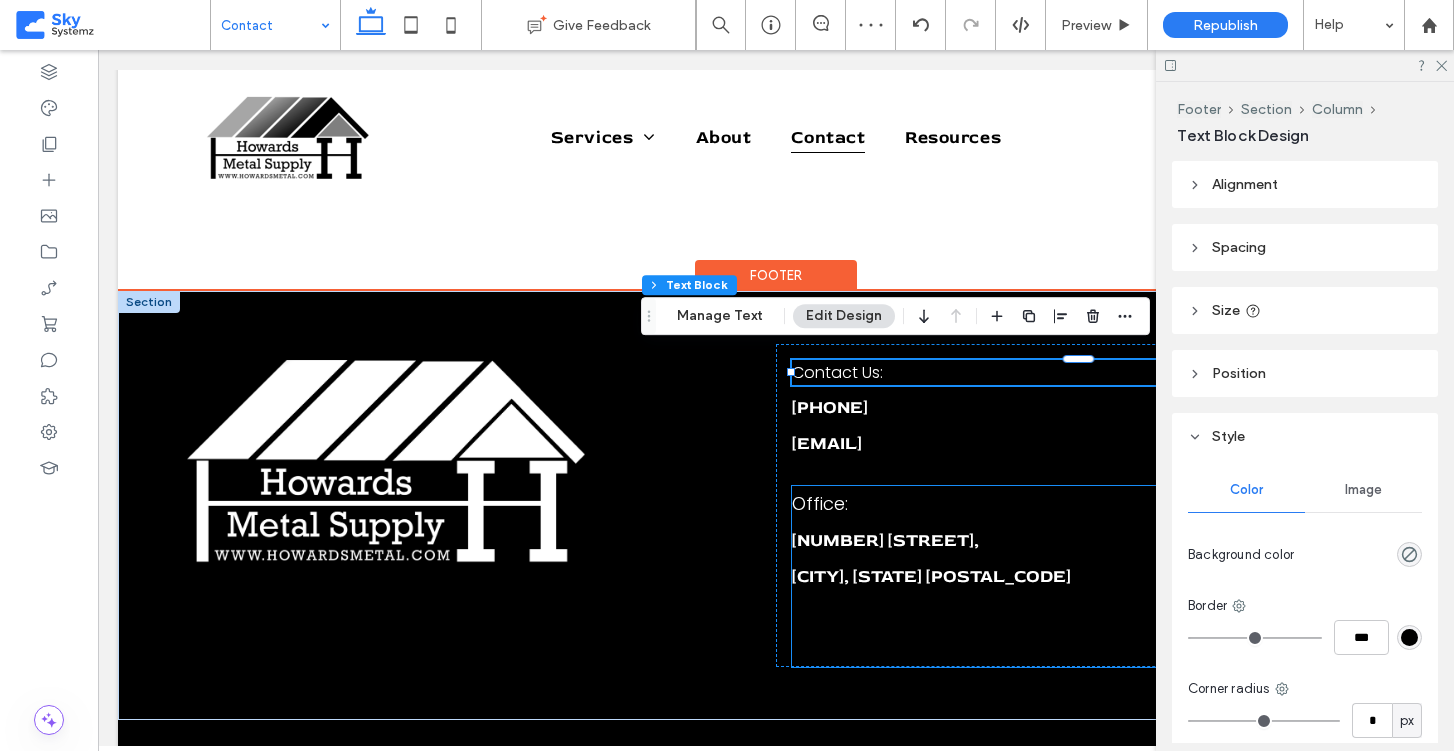 click on "﻿" at bounding box center [1078, 649] 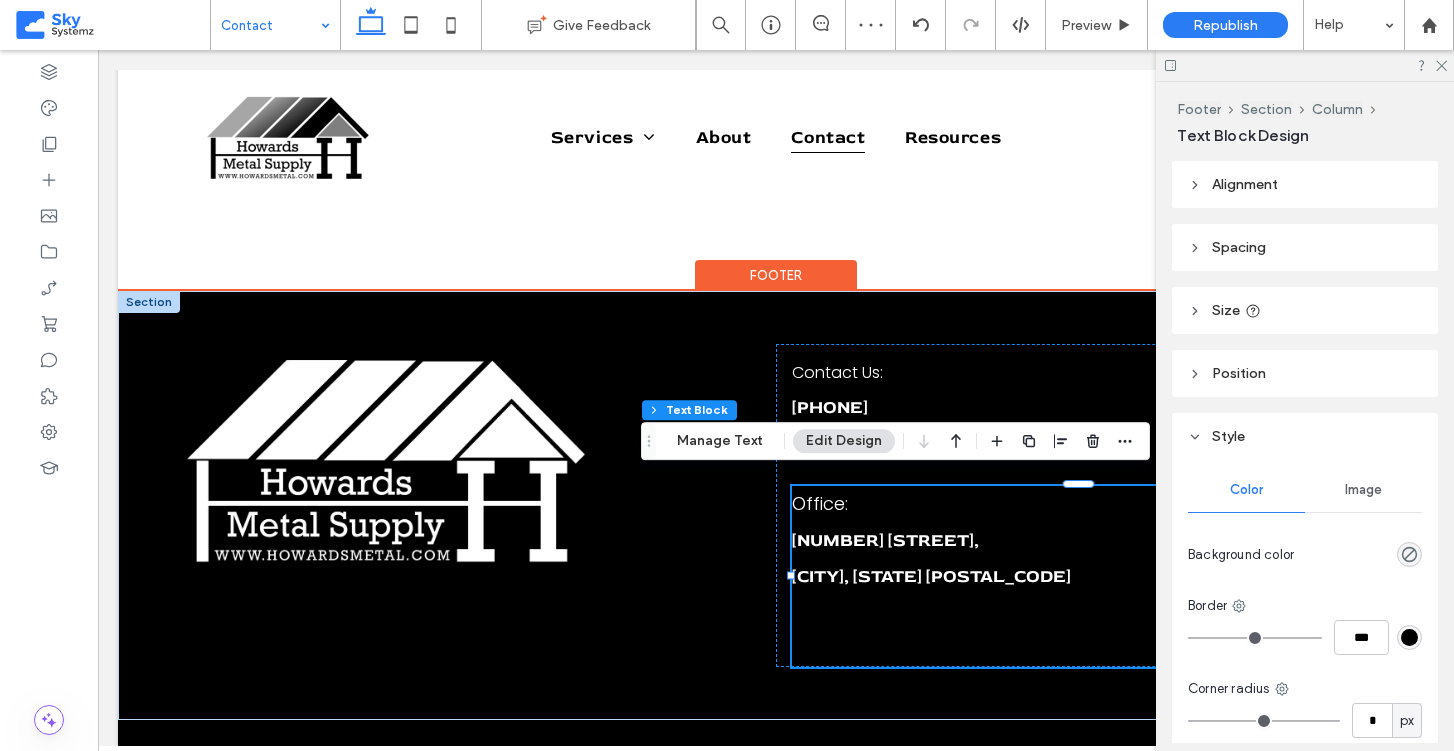 click at bounding box center (1078, 613) 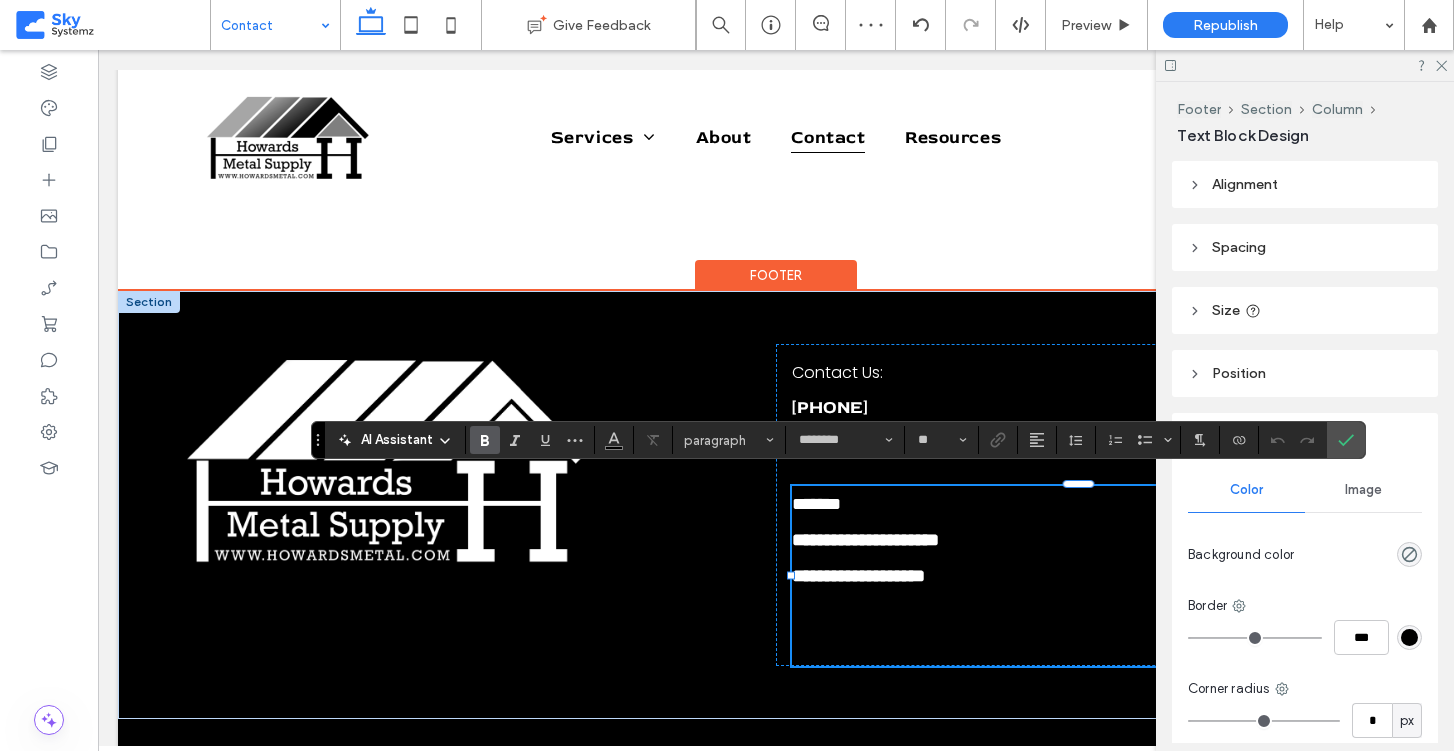 click at bounding box center (1078, 612) 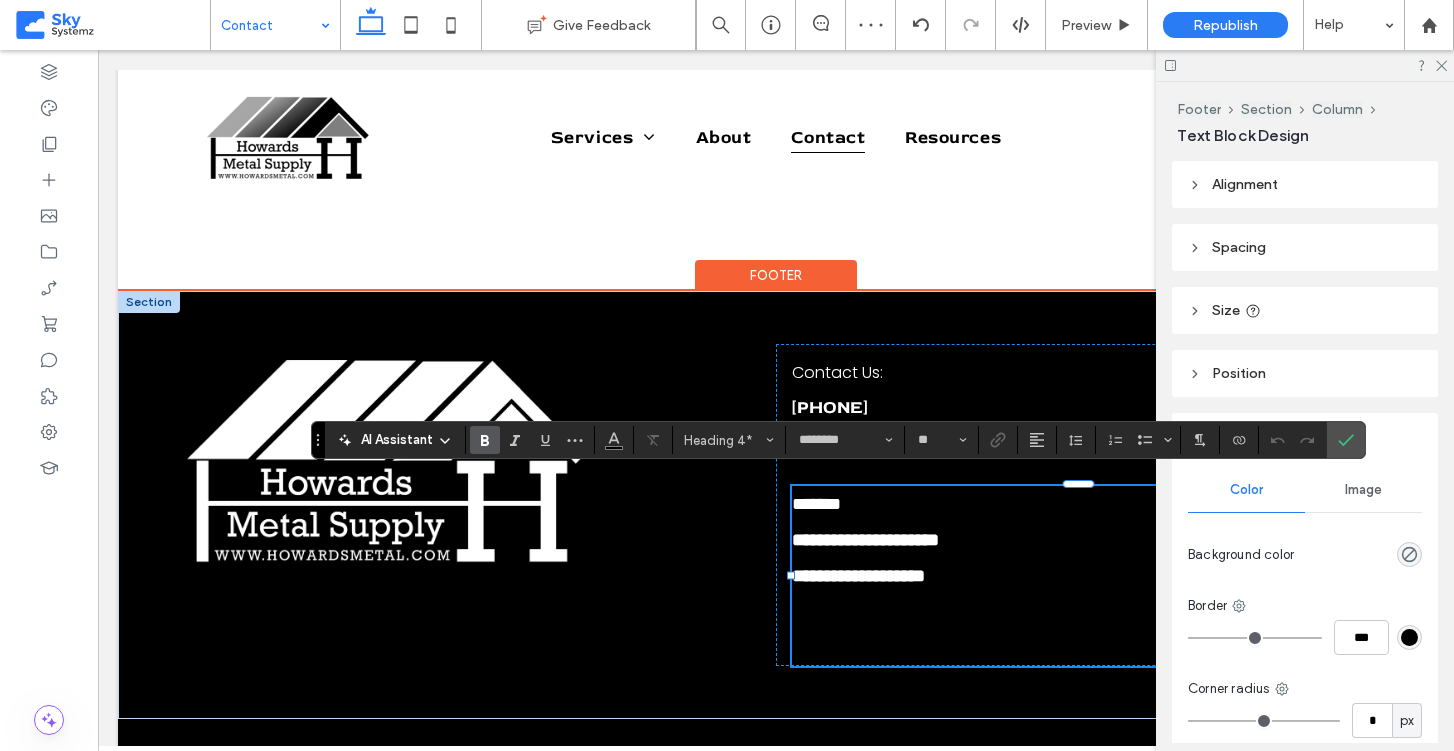 click at bounding box center [1078, 648] 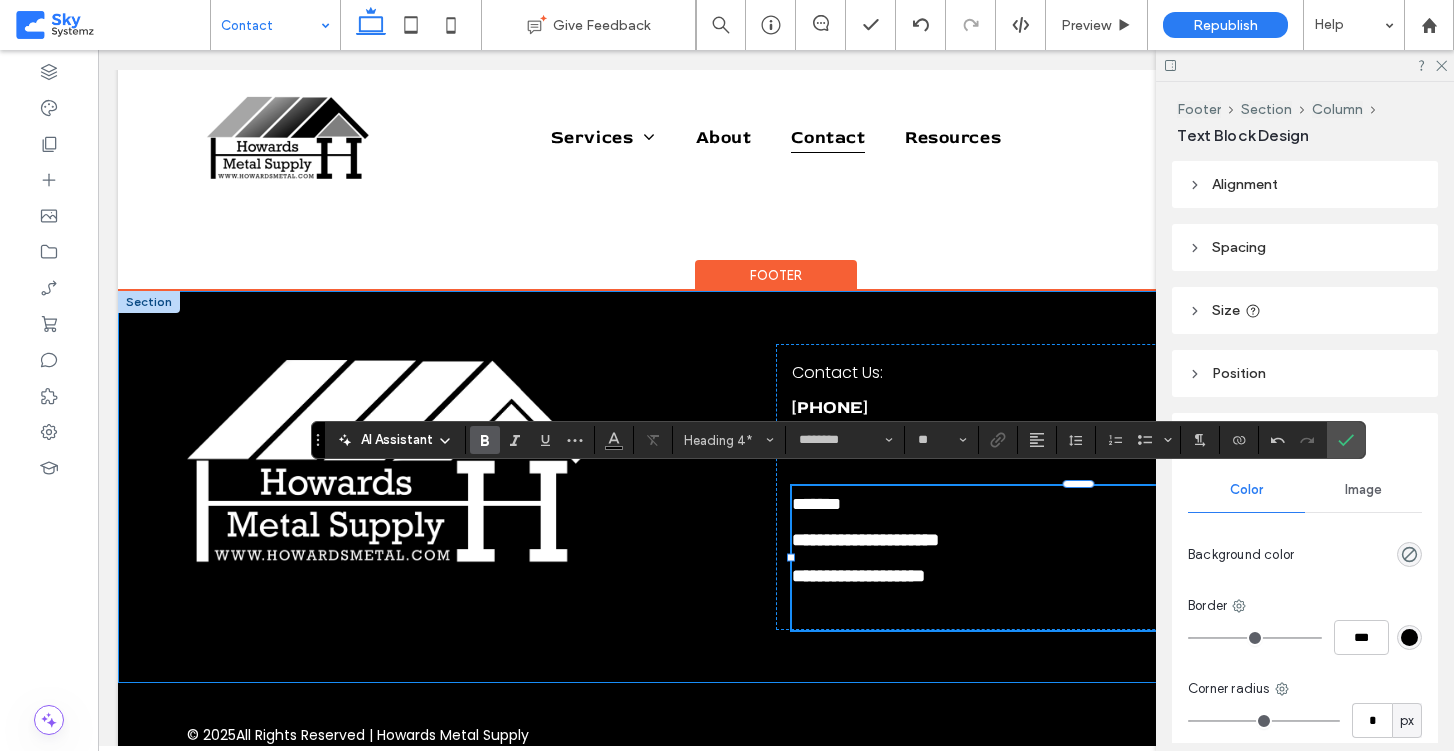 type 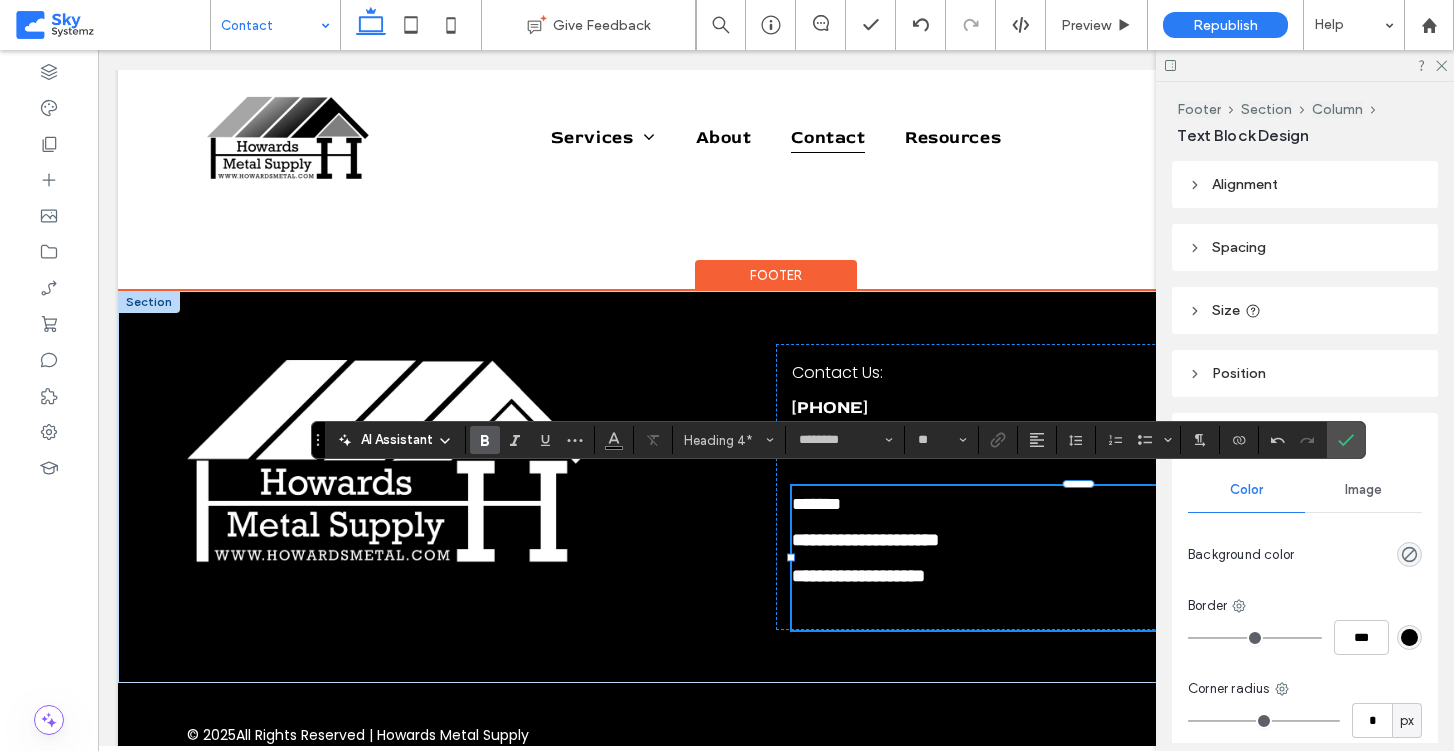 click on "*****" at bounding box center (809, 612) 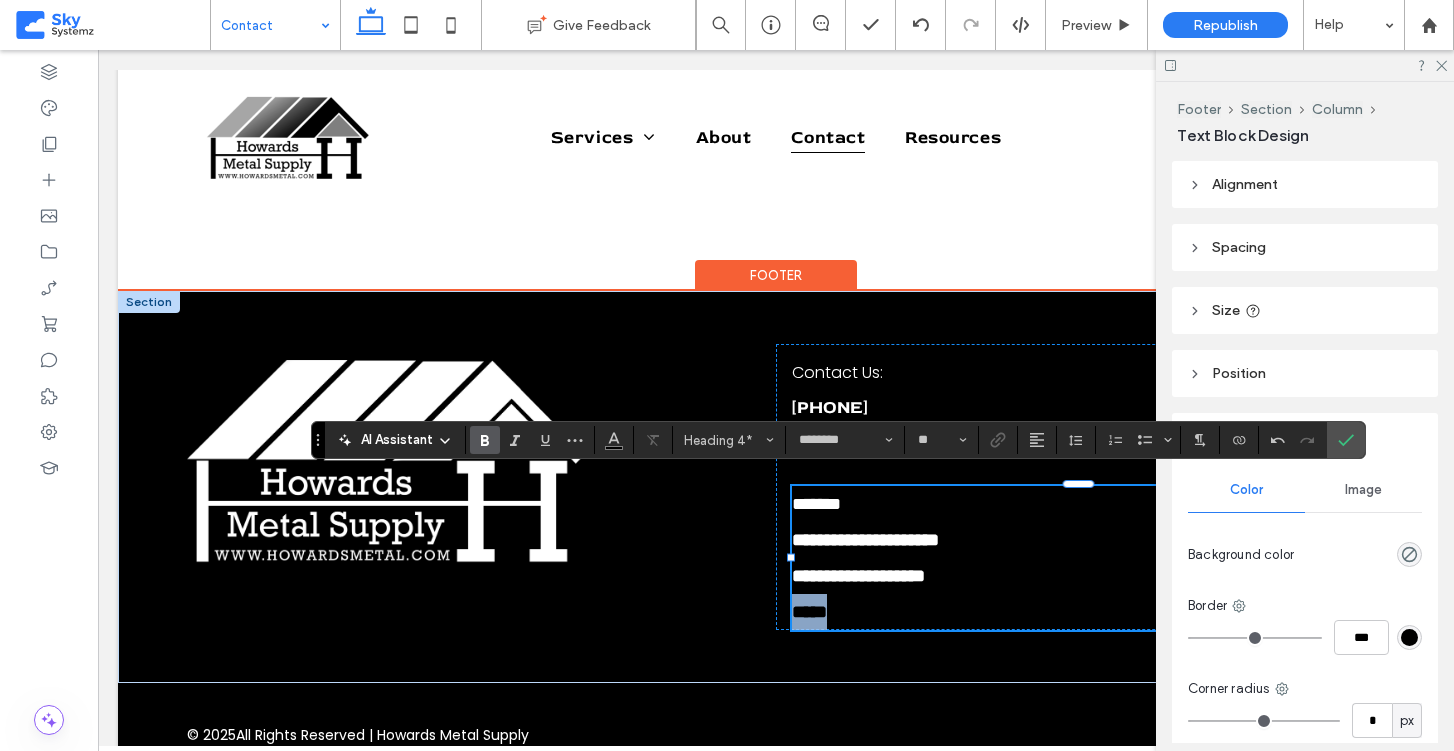 click on "*****" at bounding box center [809, 612] 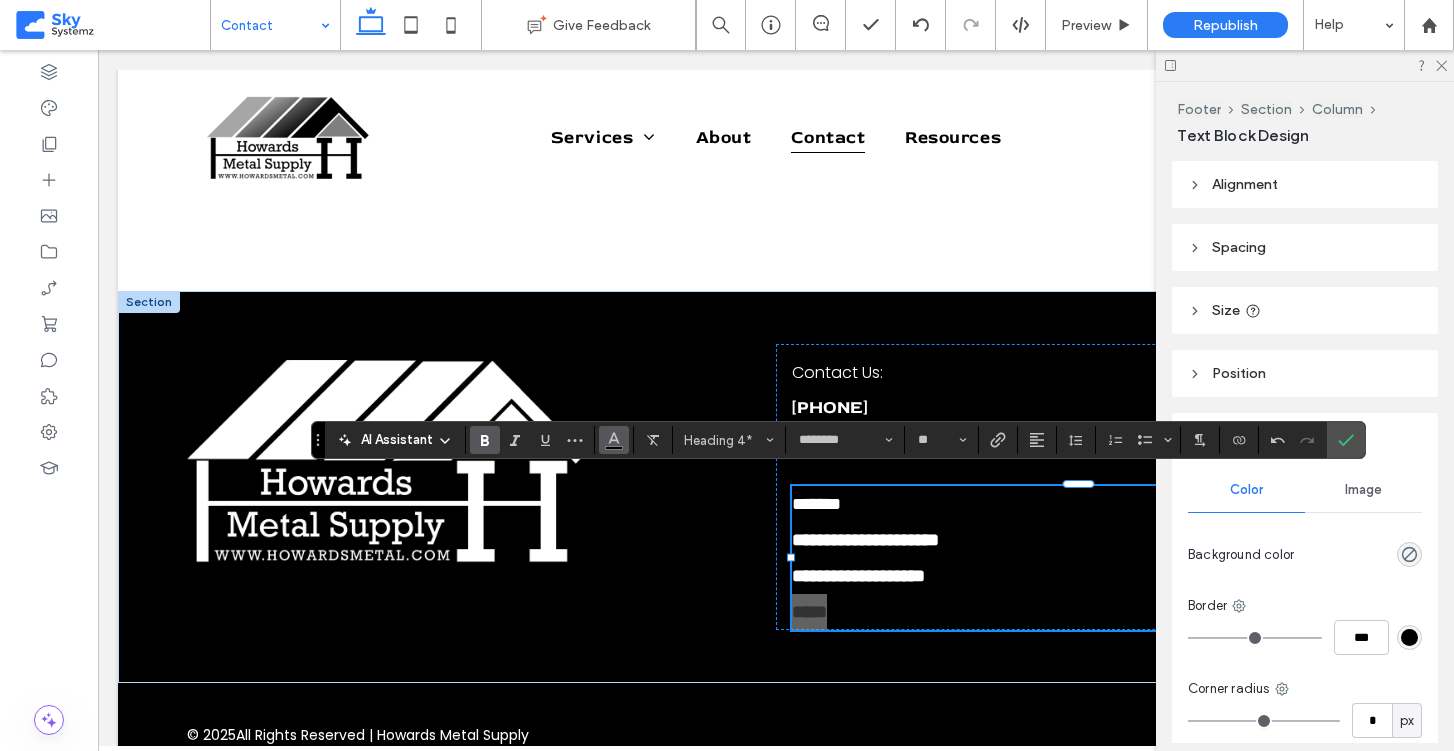 click 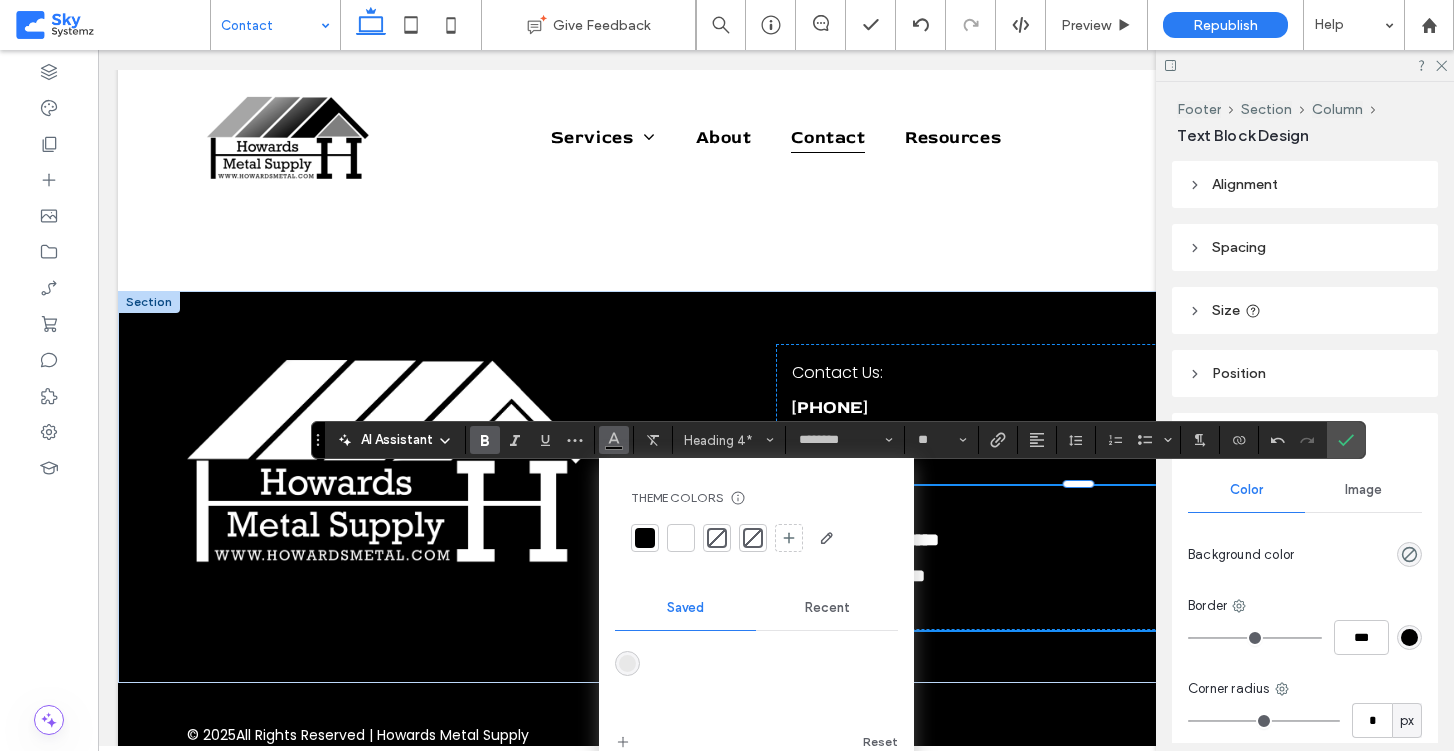 click at bounding box center [681, 538] 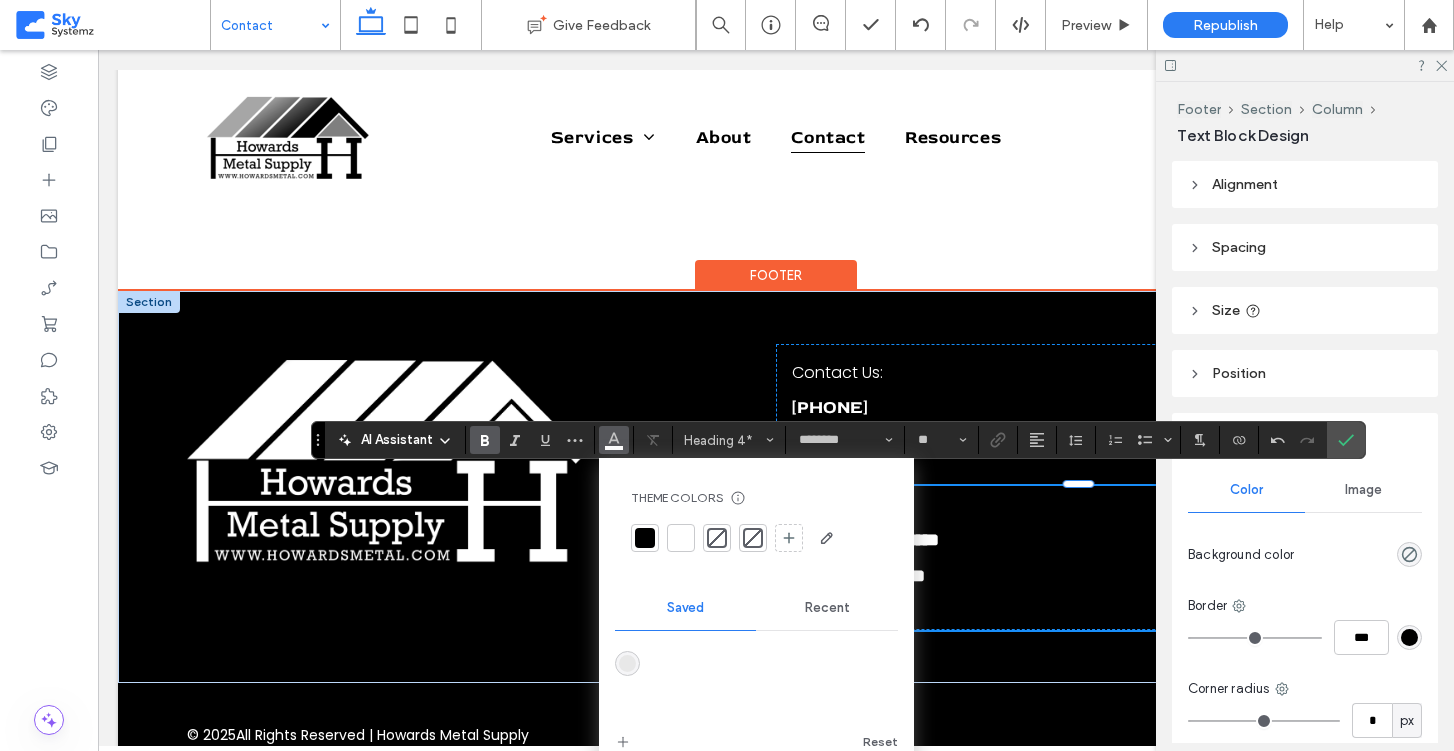 click on "*****" at bounding box center (1078, 612) 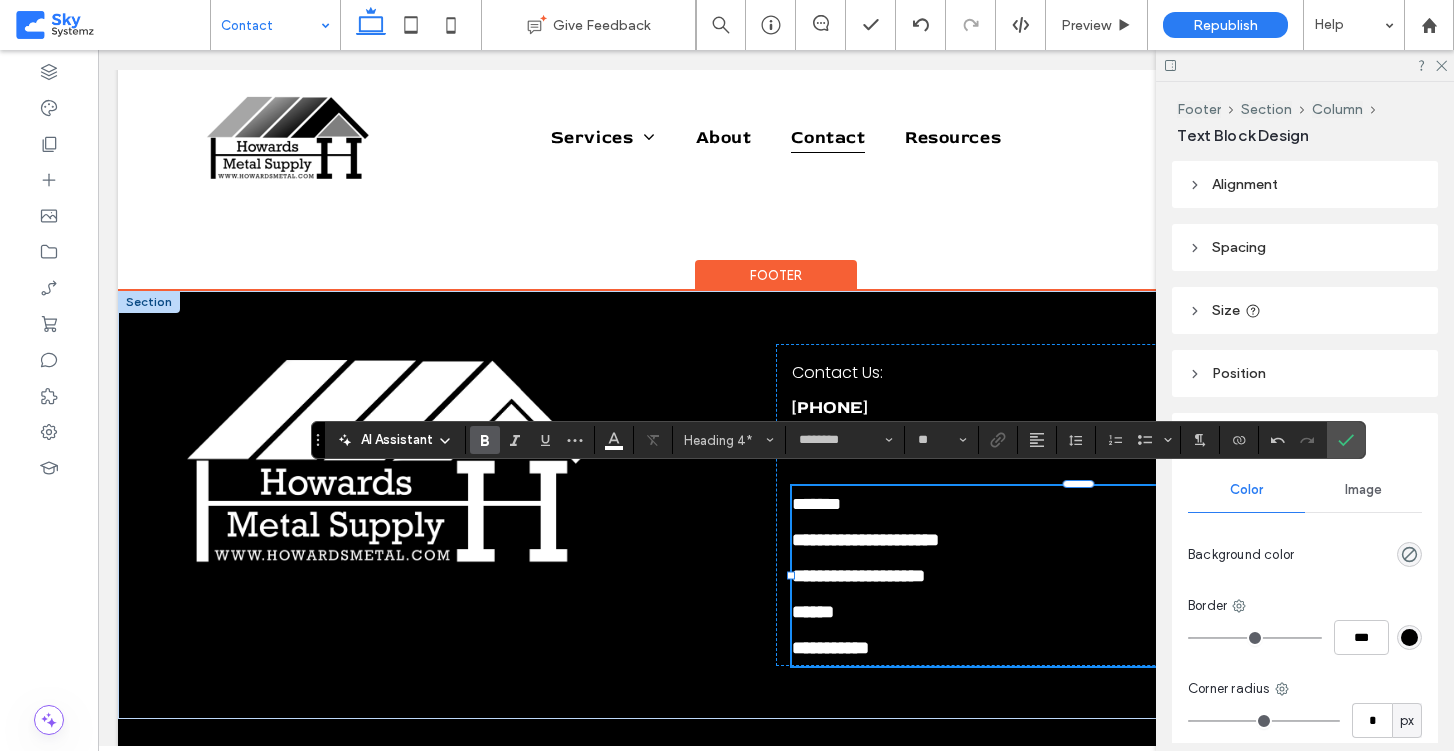 click on "**********" at bounding box center (830, 648) 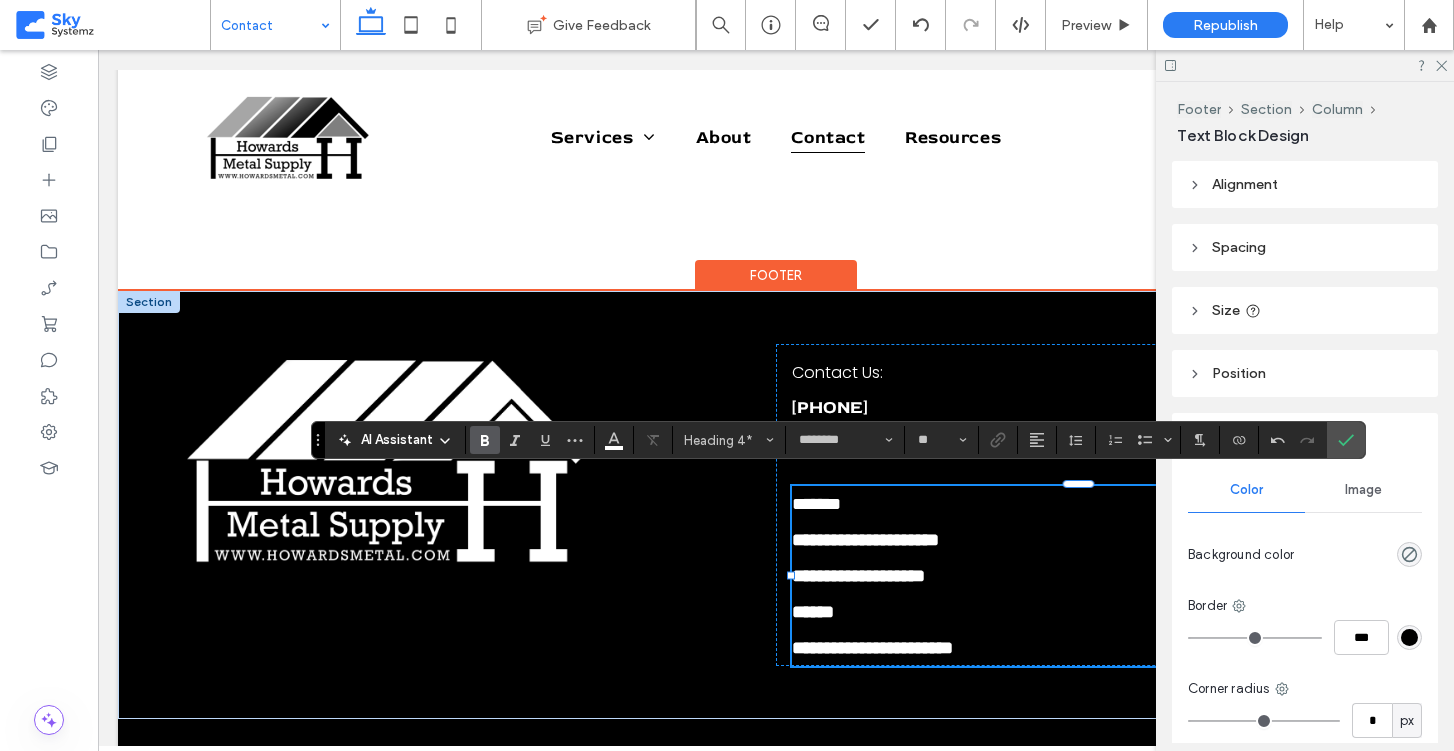 click on "**********" at bounding box center [1078, 648] 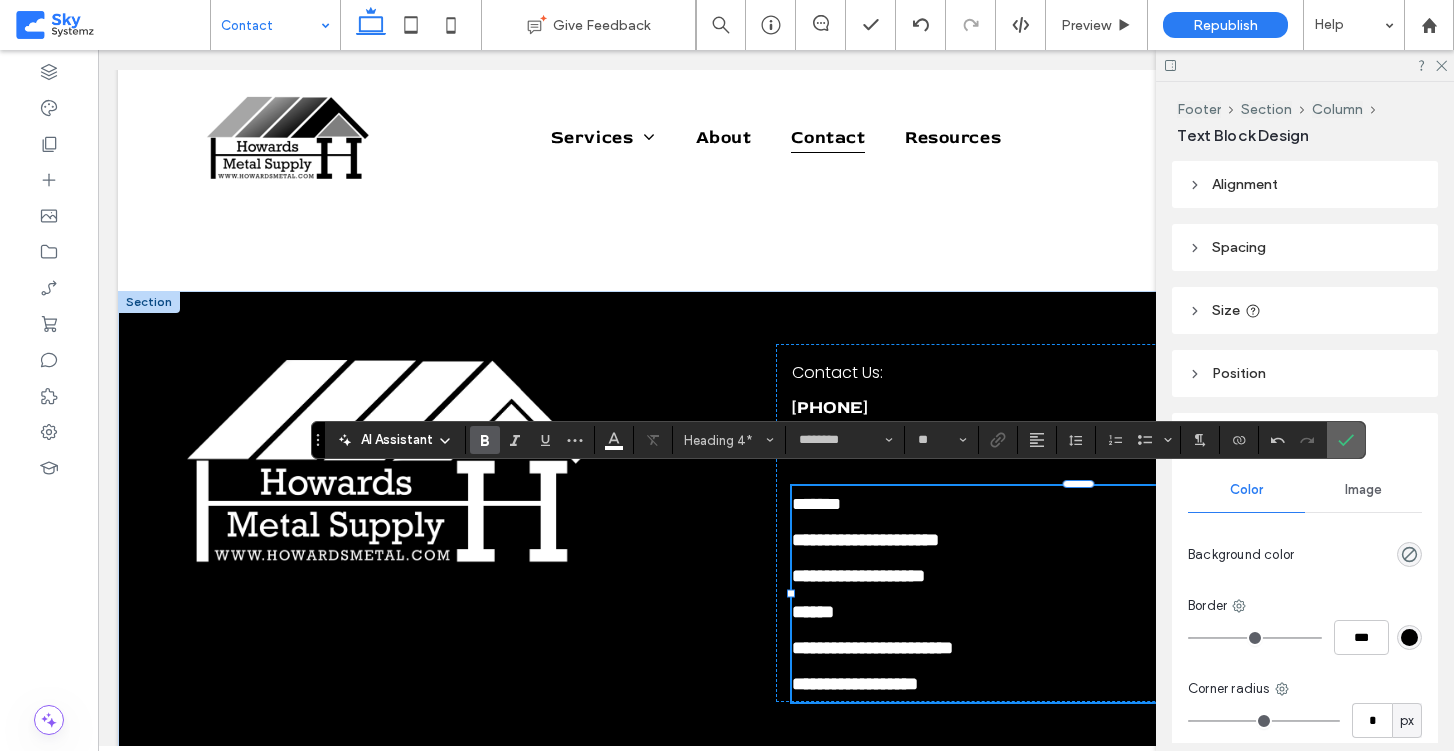 click at bounding box center [1346, 440] 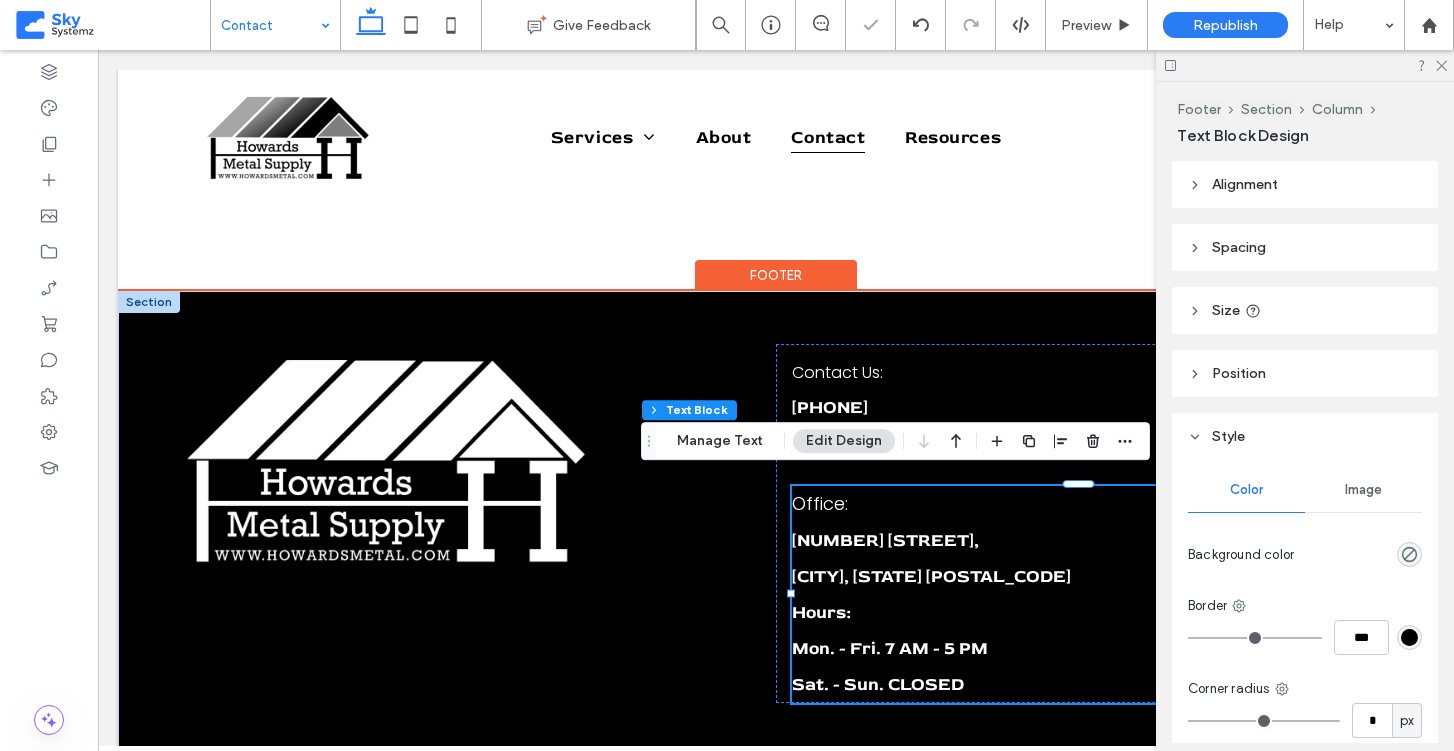 click on "Hours:" at bounding box center (821, 612) 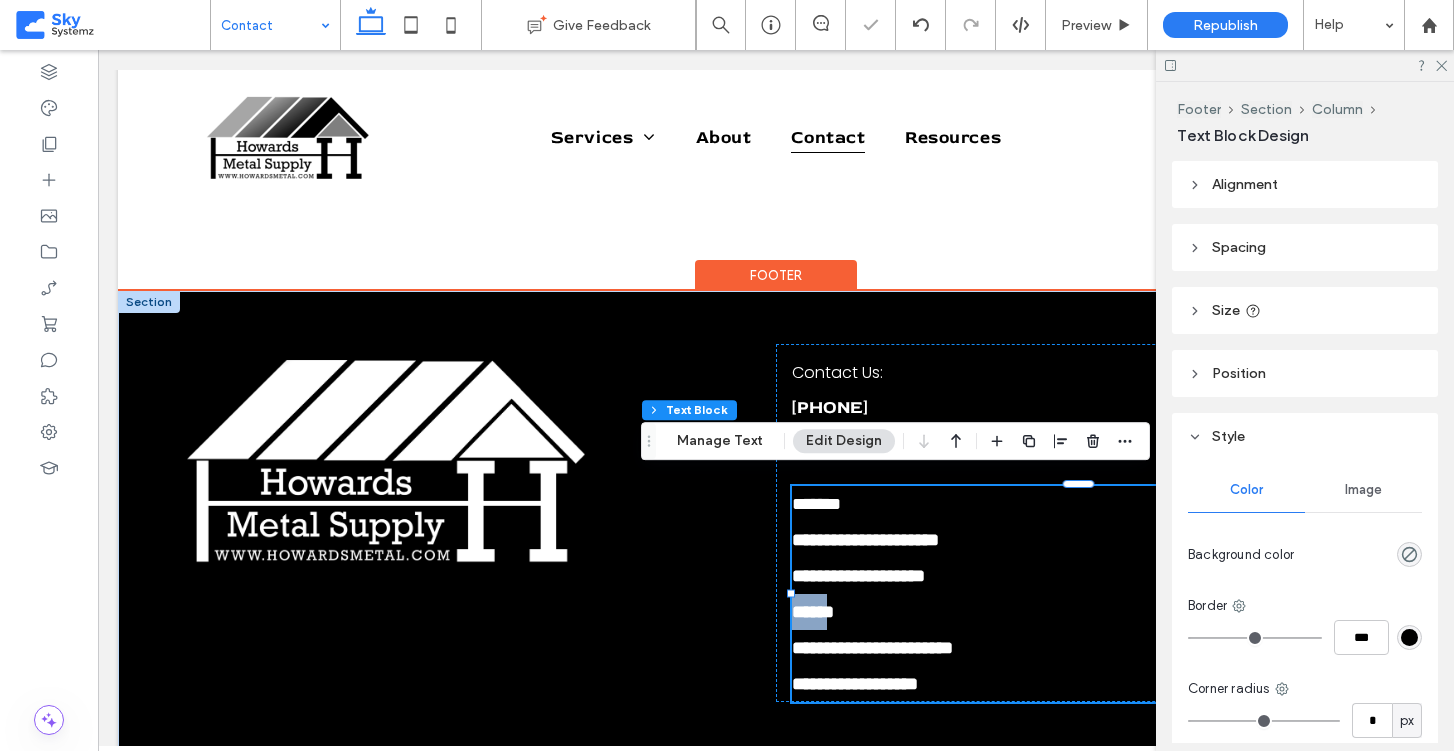 click on "******" at bounding box center [813, 612] 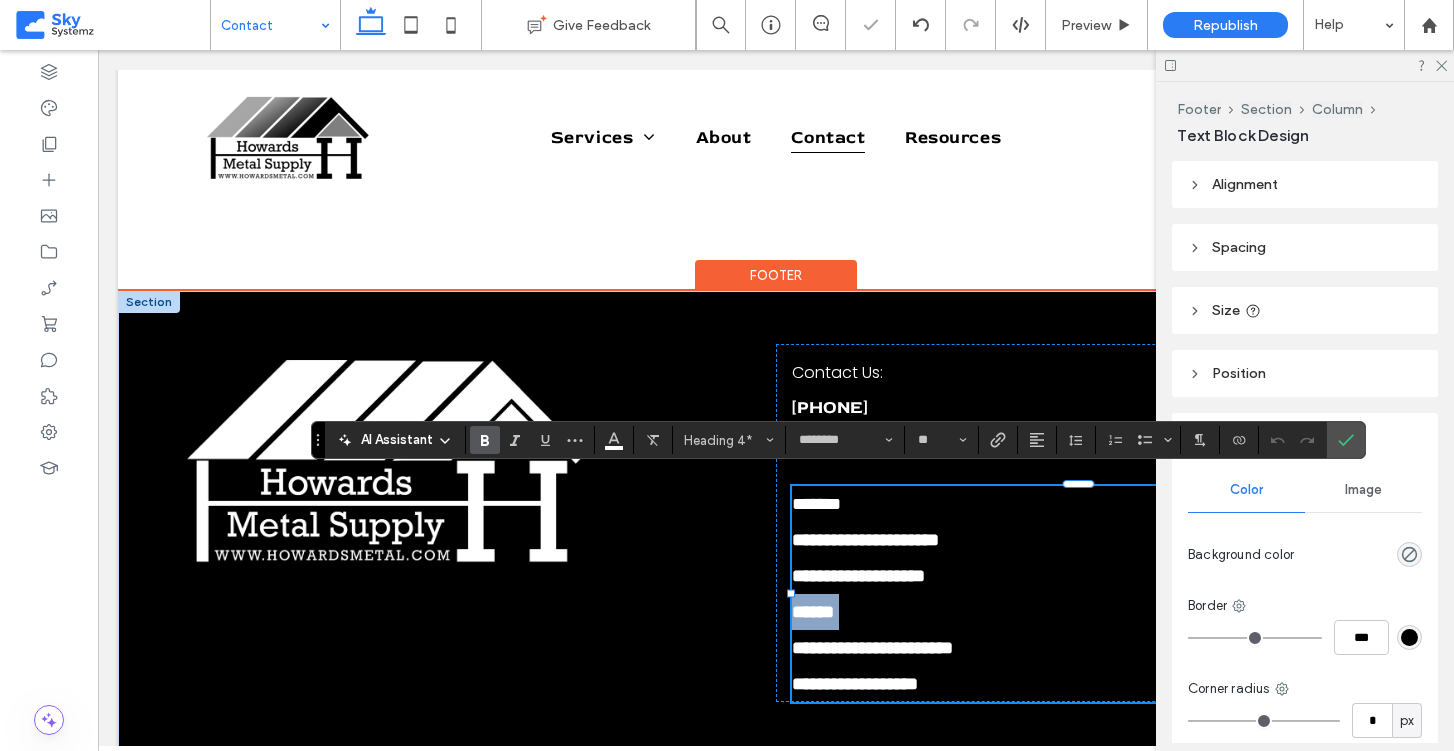 click on "******" at bounding box center (813, 612) 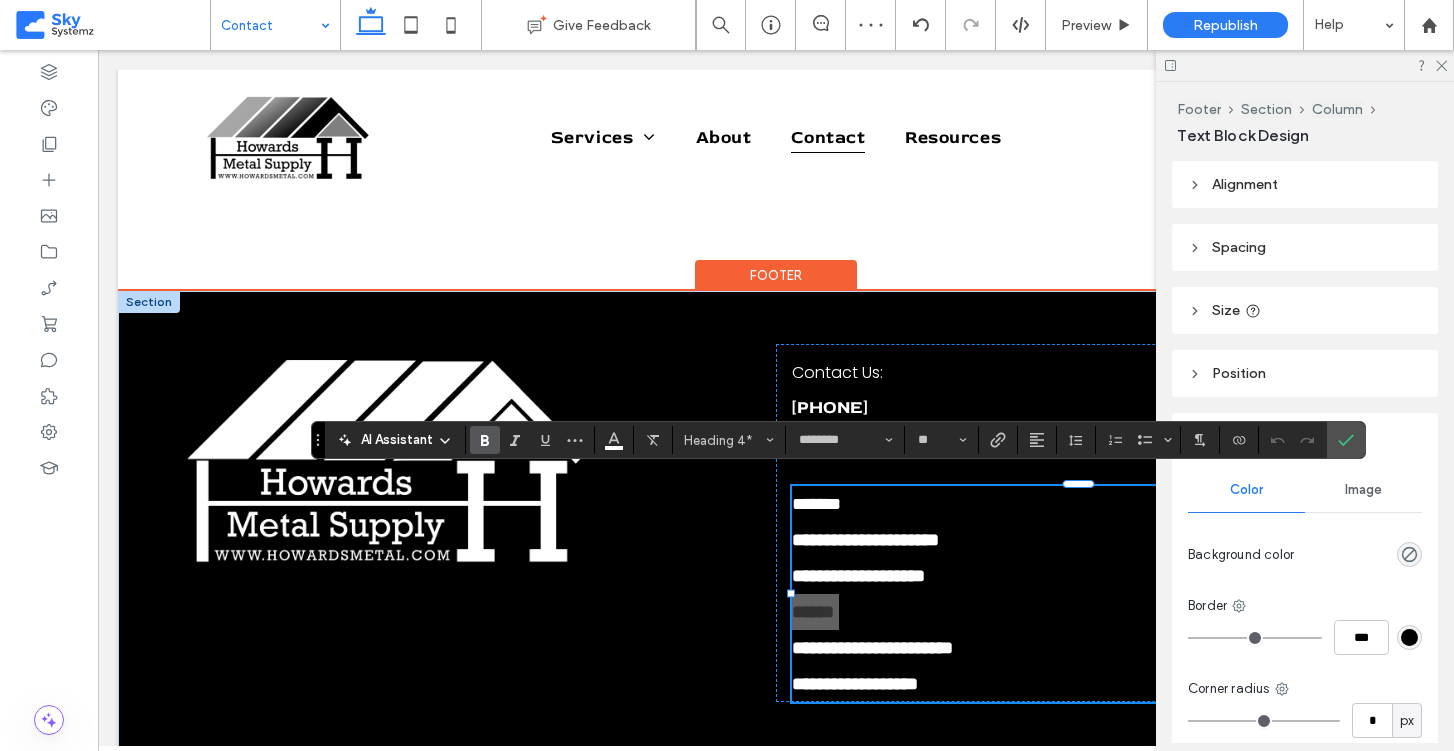 click 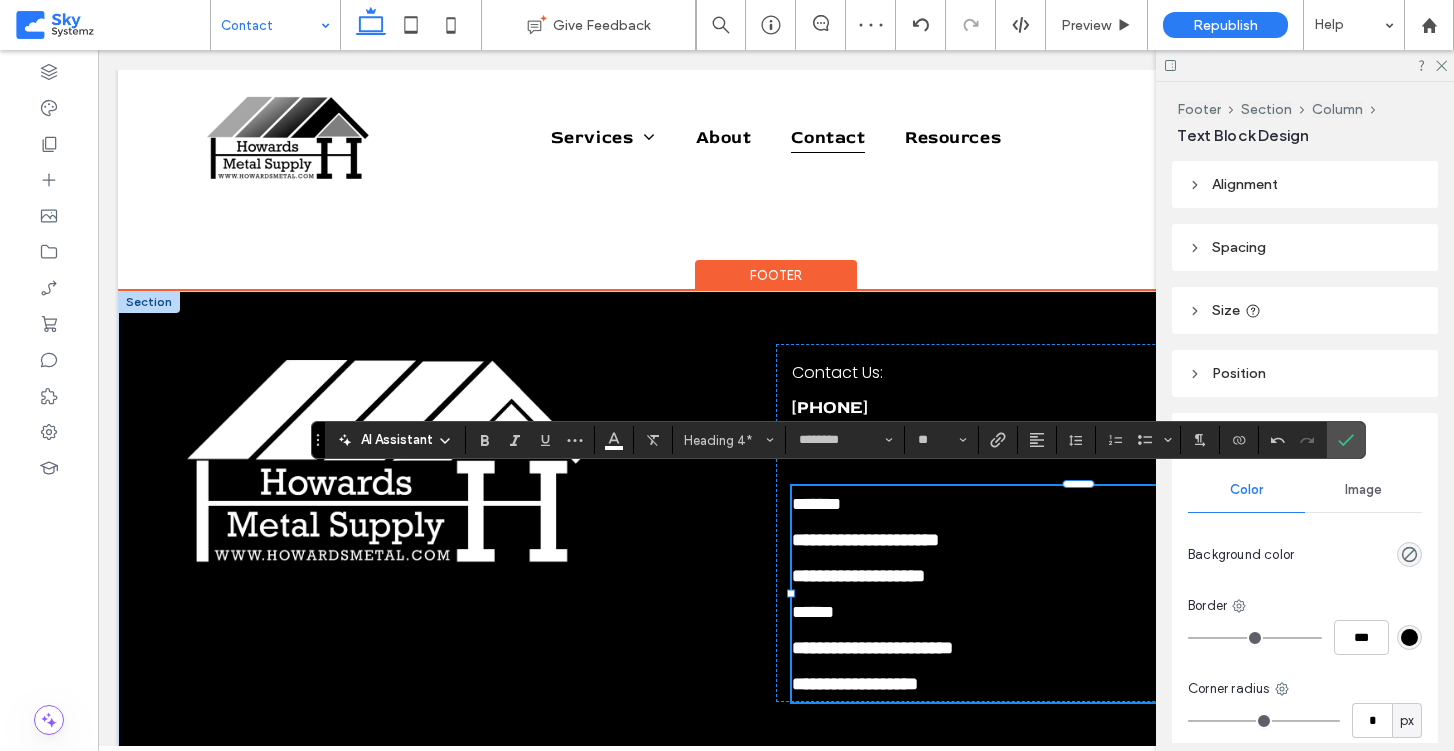 click on "**********" at bounding box center (1078, 576) 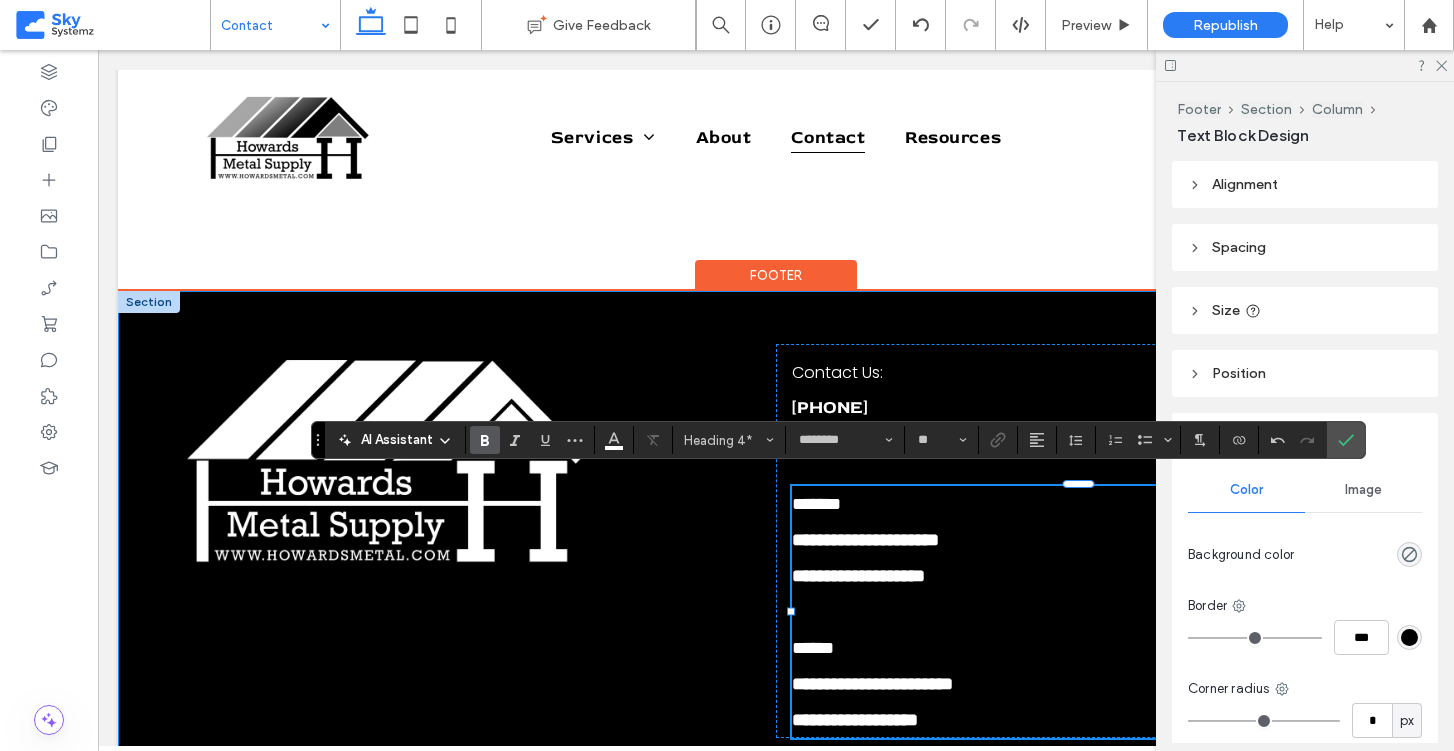 click on "**********" at bounding box center (776, 540) 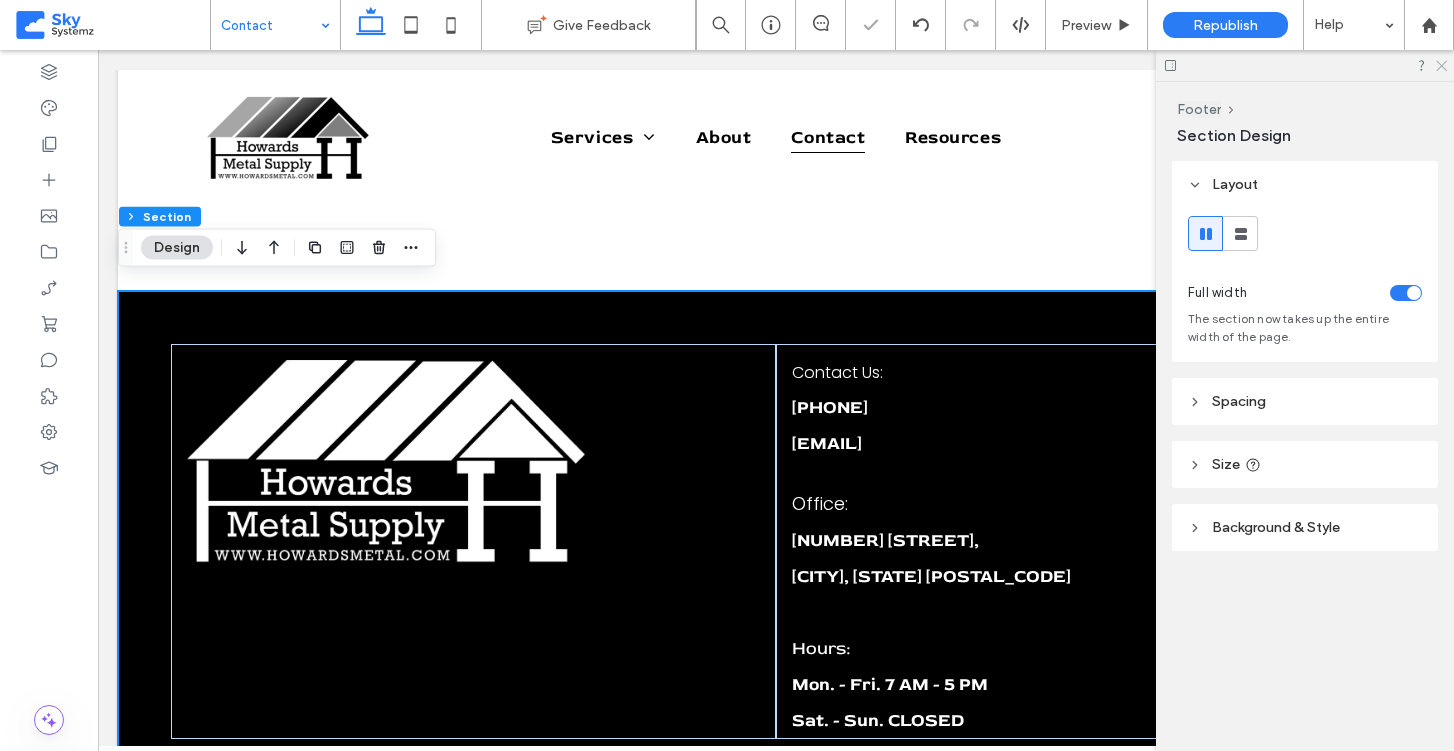 click 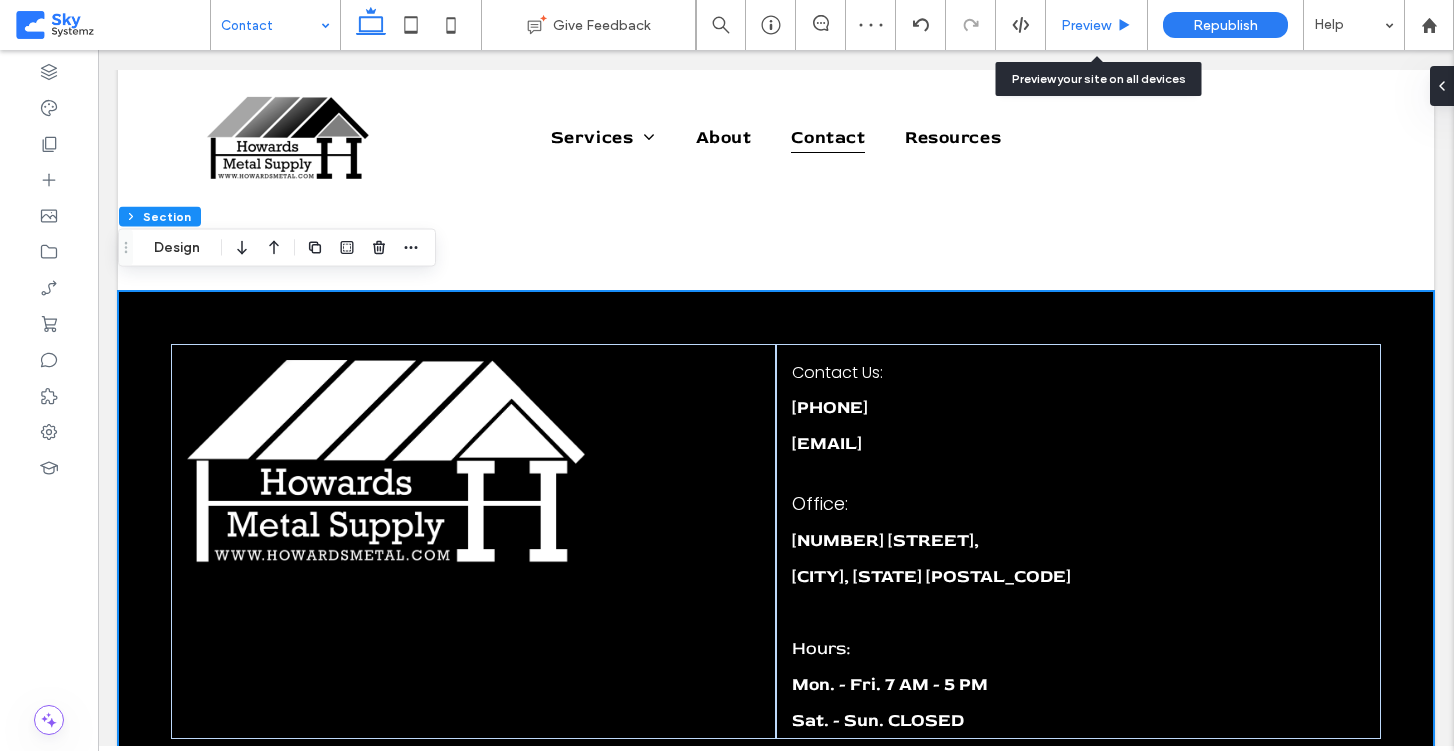 click 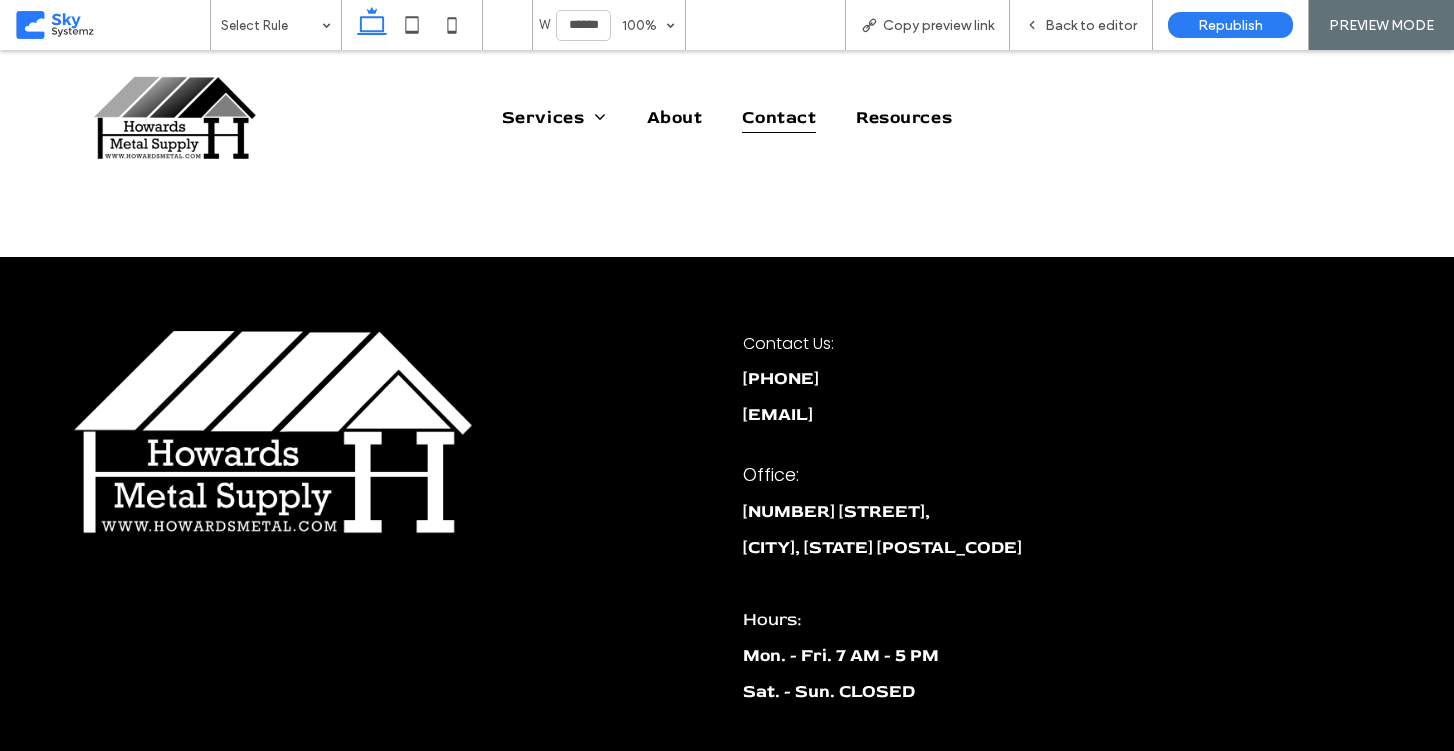 scroll, scrollTop: 1715, scrollLeft: 0, axis: vertical 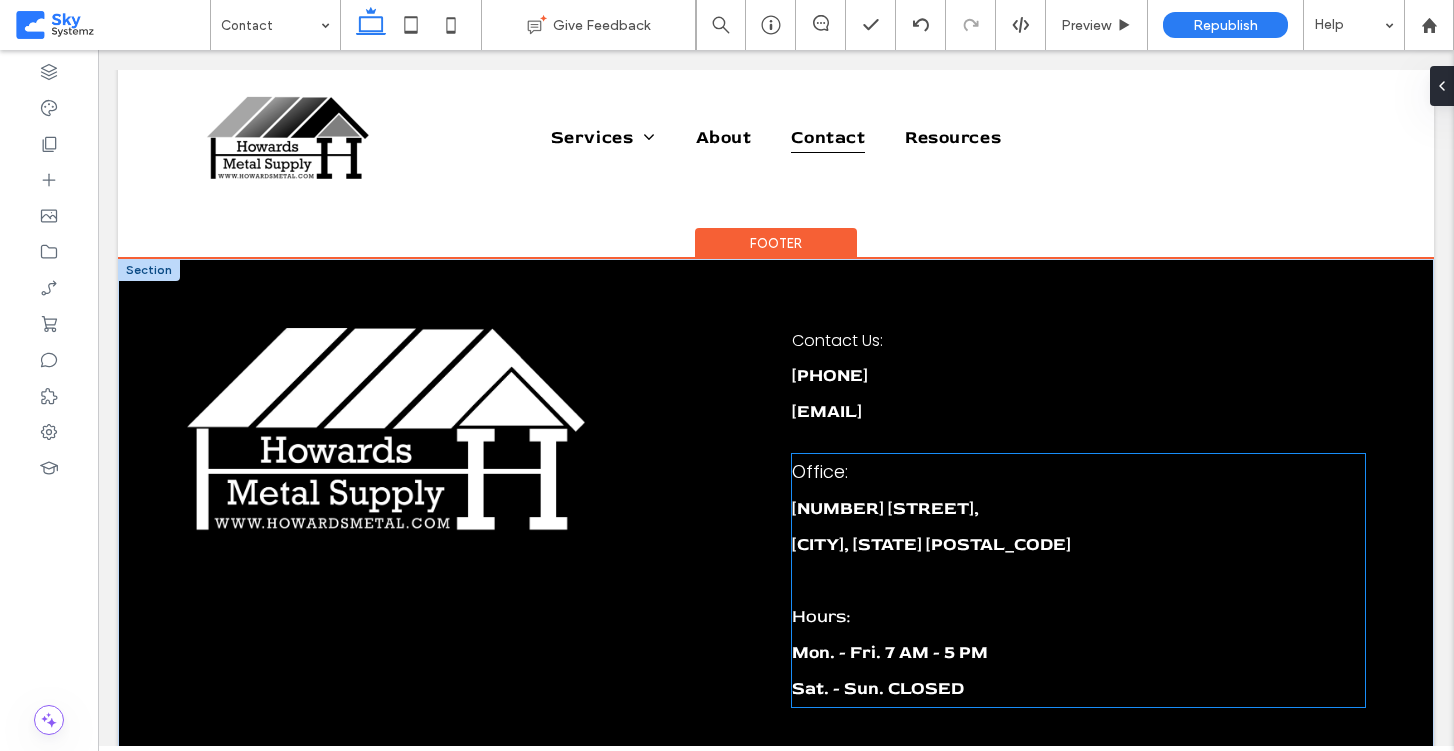 click on "Hours:" at bounding box center (1078, 617) 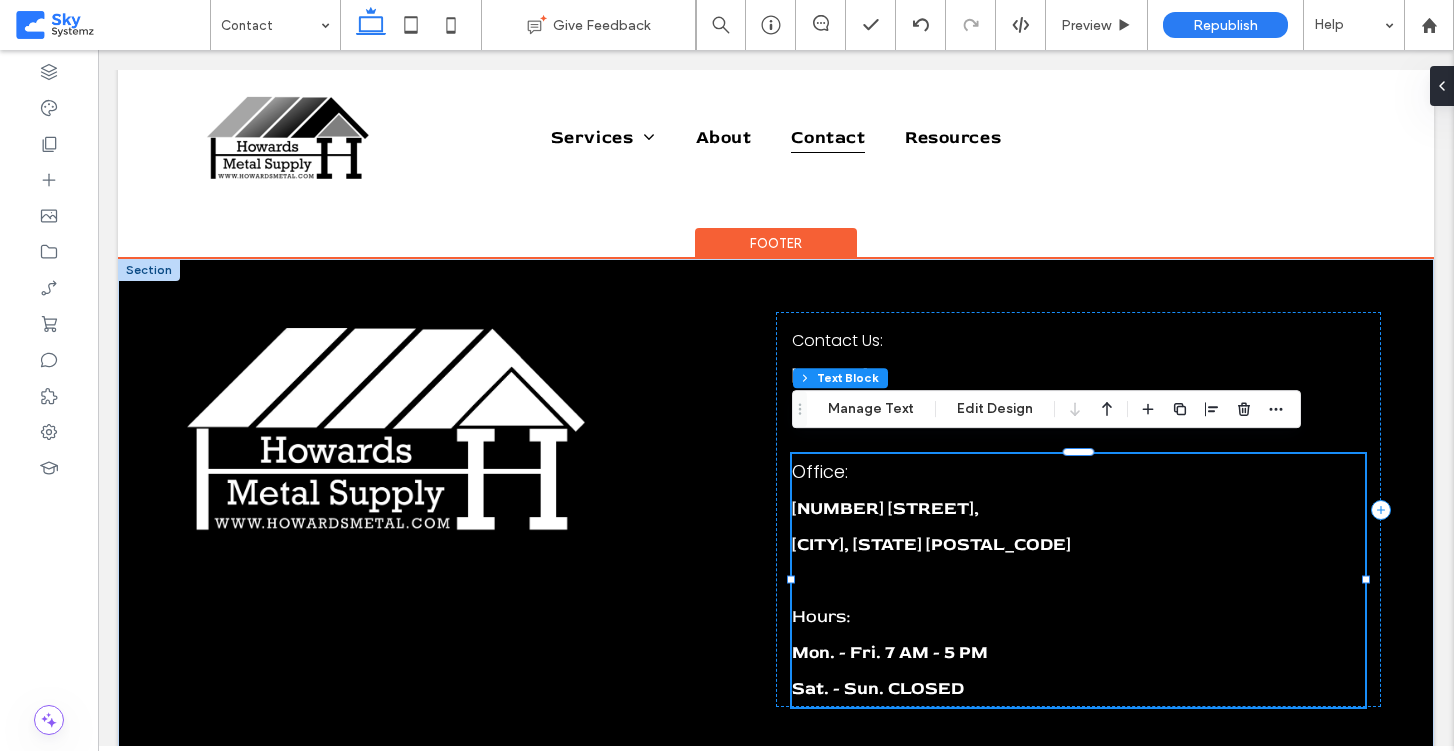 click on "Hours:" at bounding box center (821, 616) 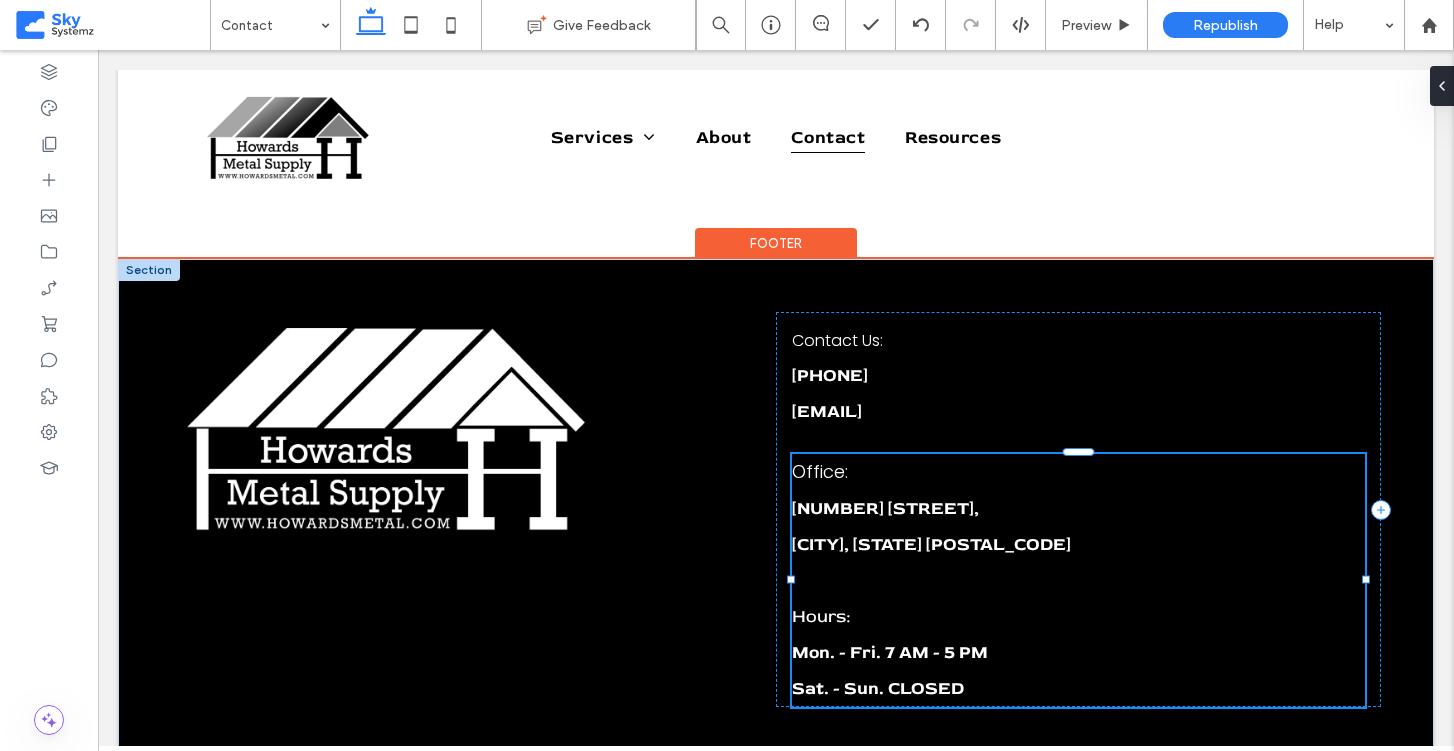 type on "********" 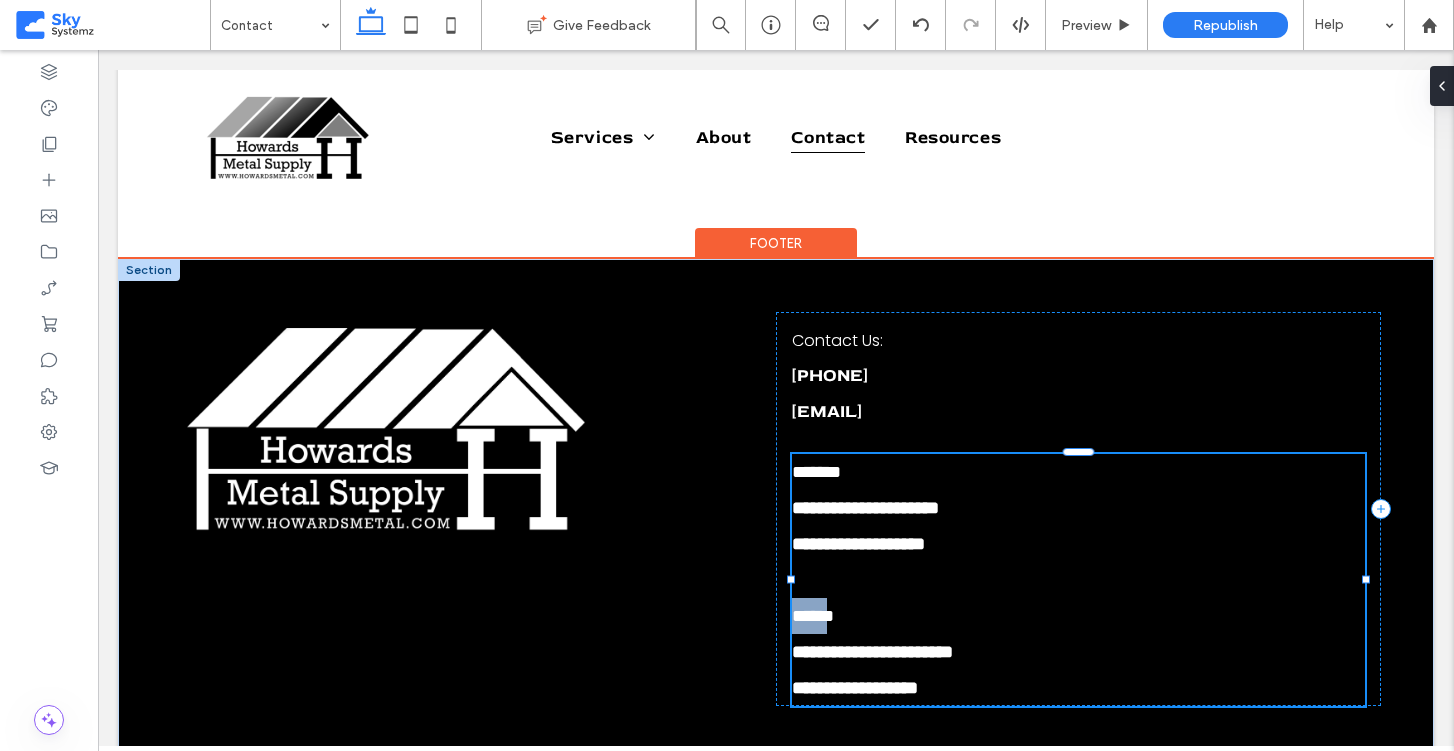 click on "******" at bounding box center (813, 616) 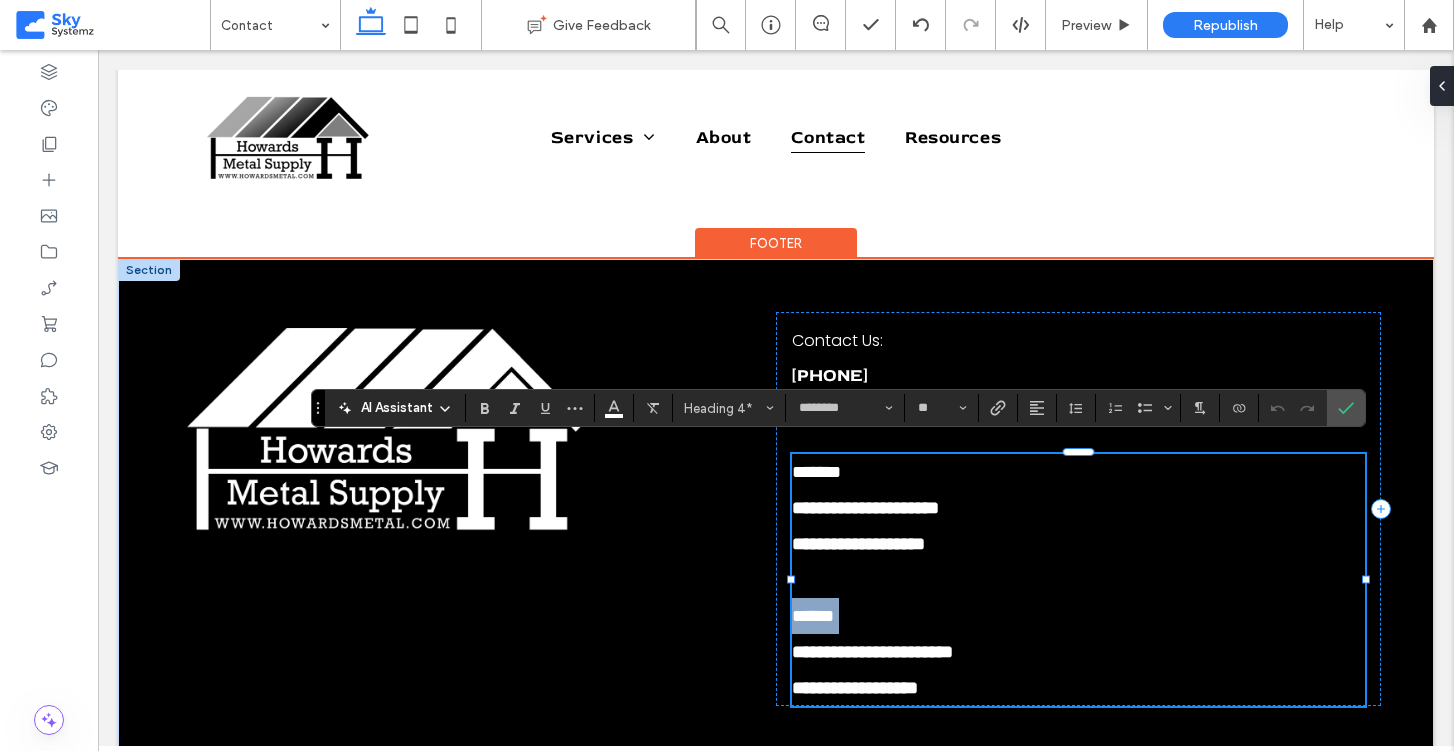 click on "******" at bounding box center [813, 616] 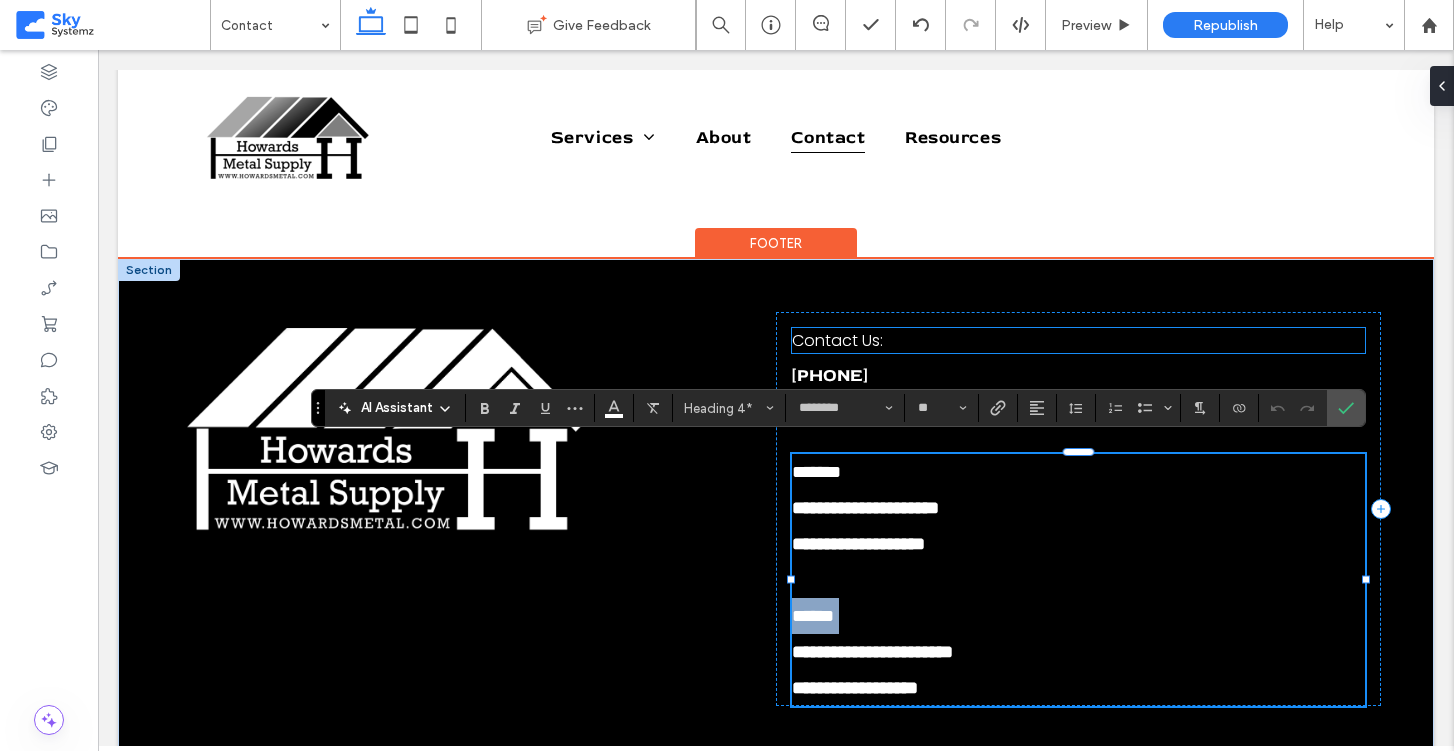 click on "Contact Us:" at bounding box center (837, 340) 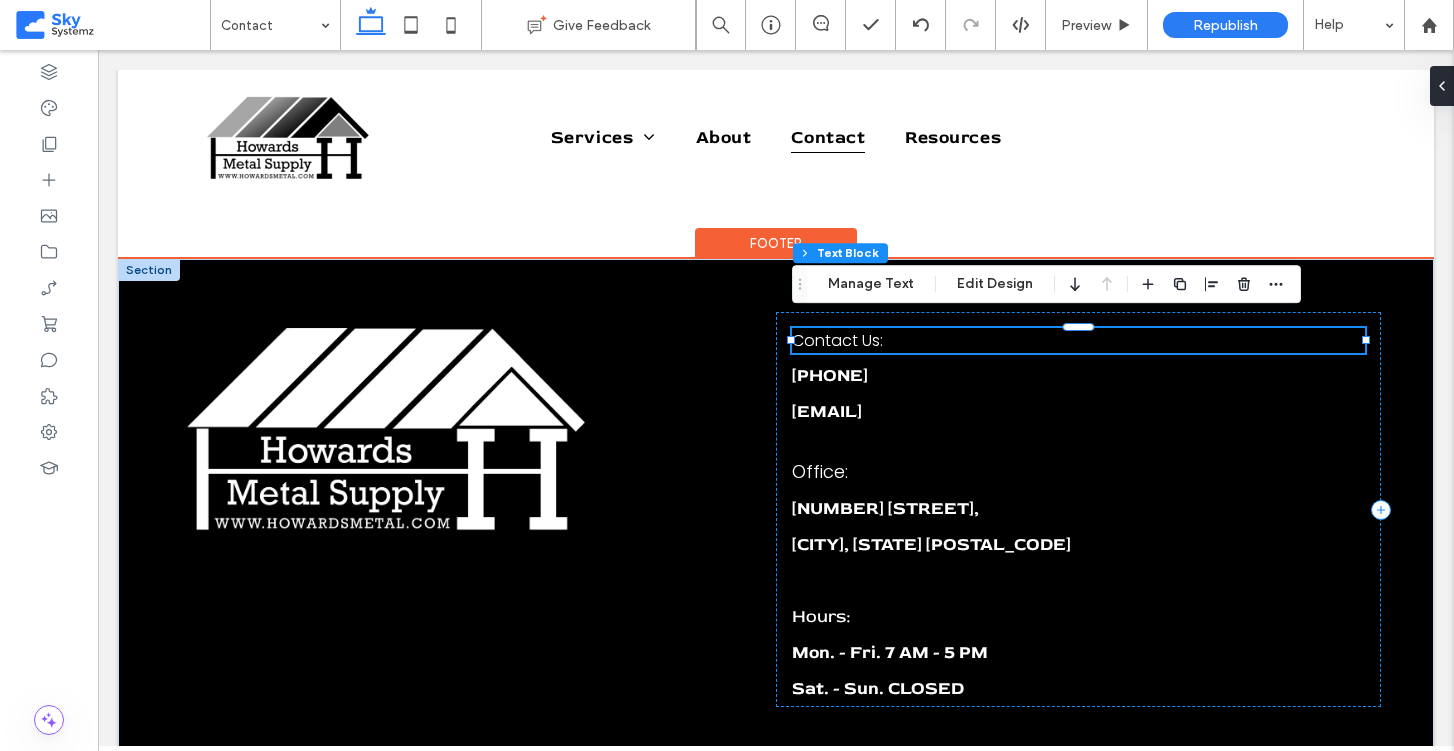 click on "Contact Us:" at bounding box center [837, 340] 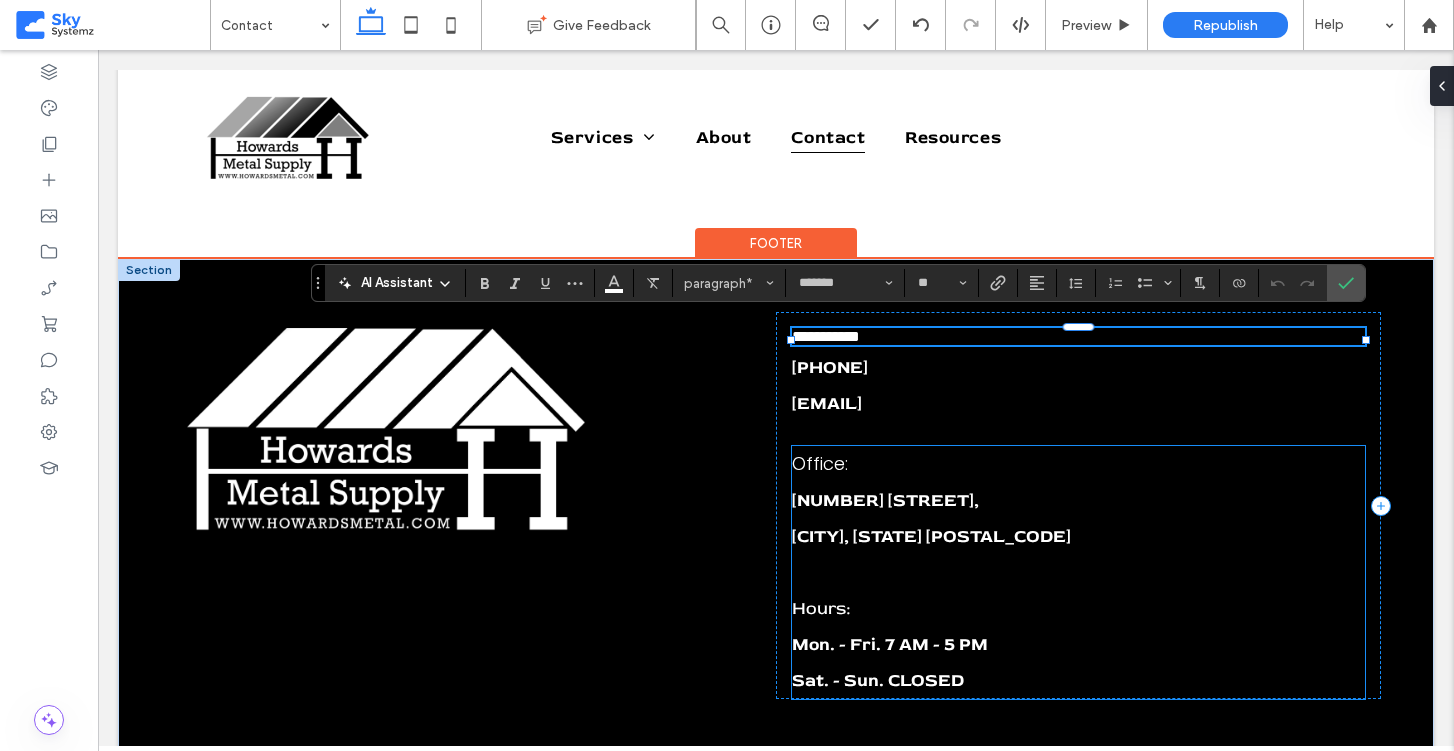 click on "Hours:" at bounding box center [821, 608] 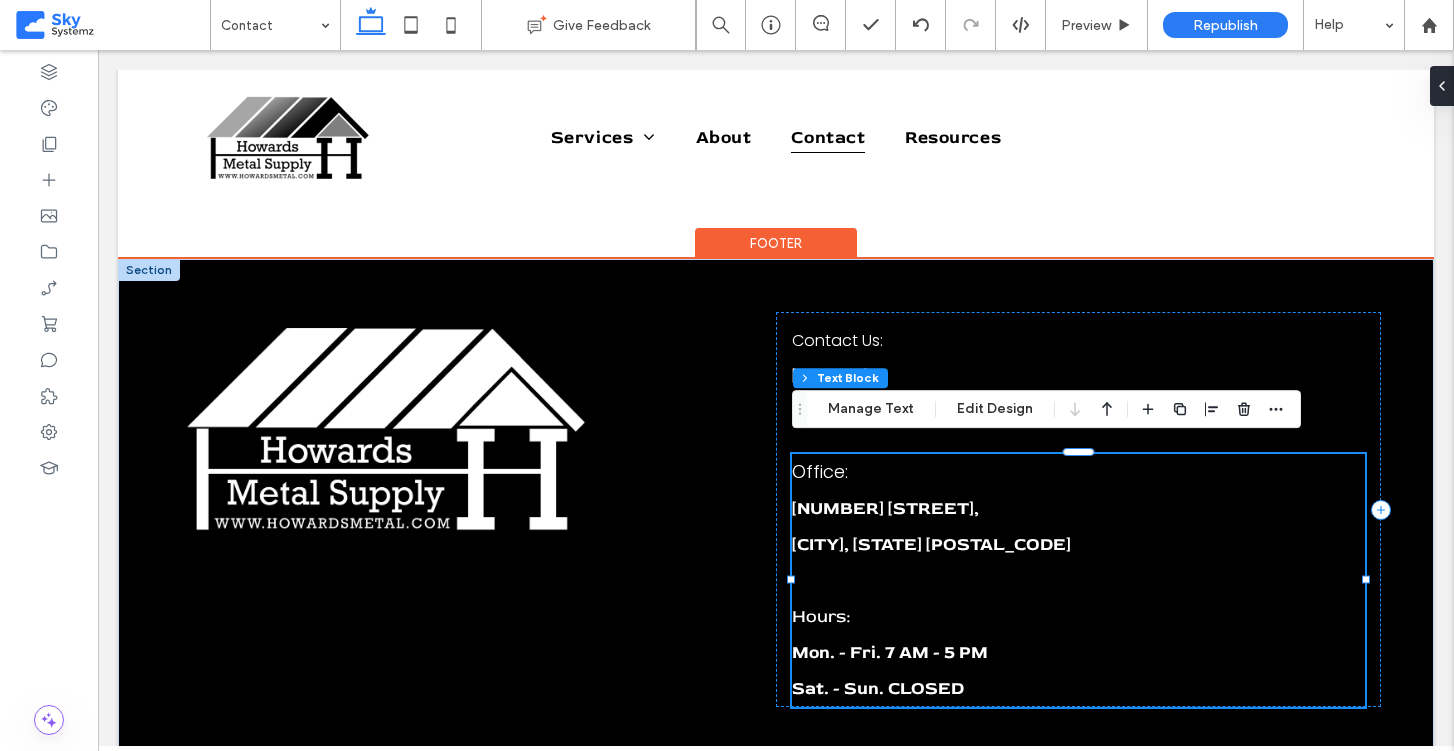 click on "Hours:" at bounding box center (821, 616) 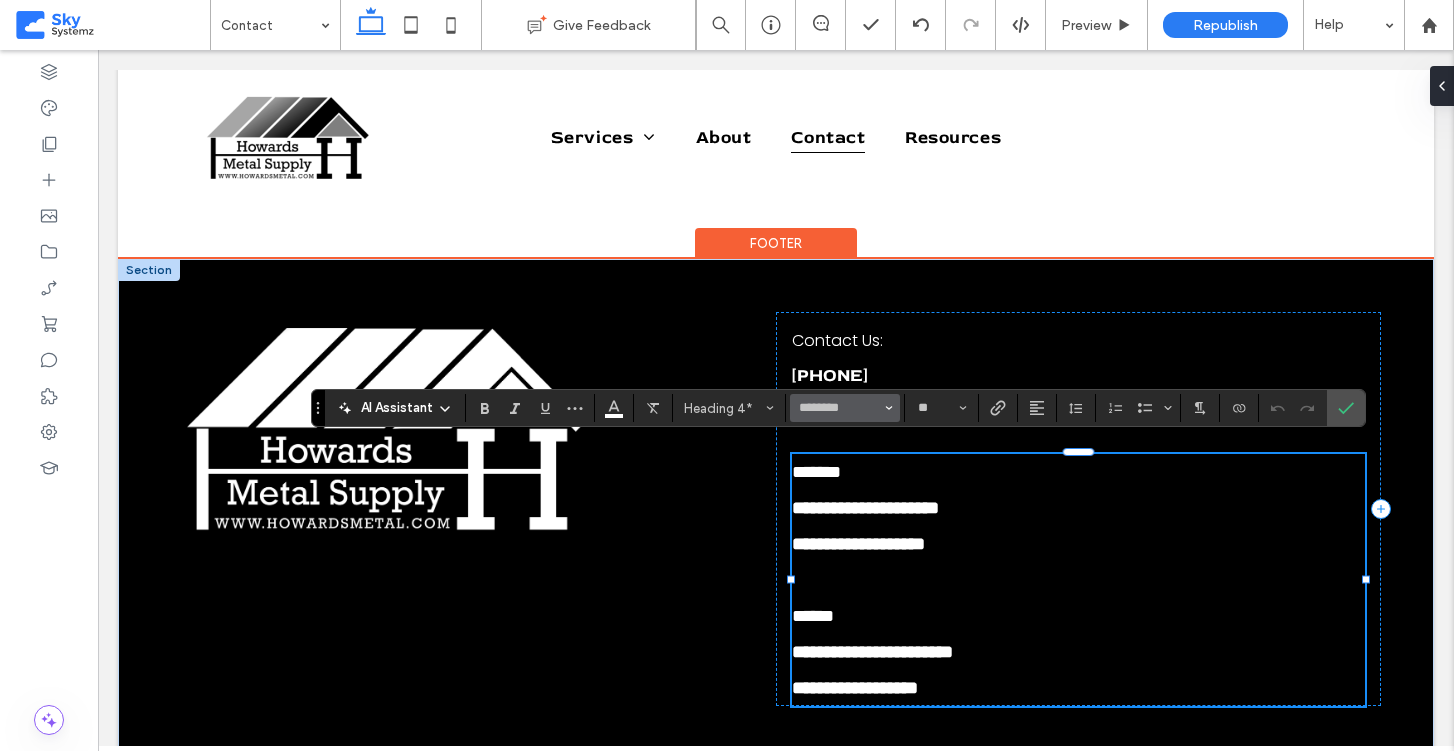 click on "********" at bounding box center (845, 408) 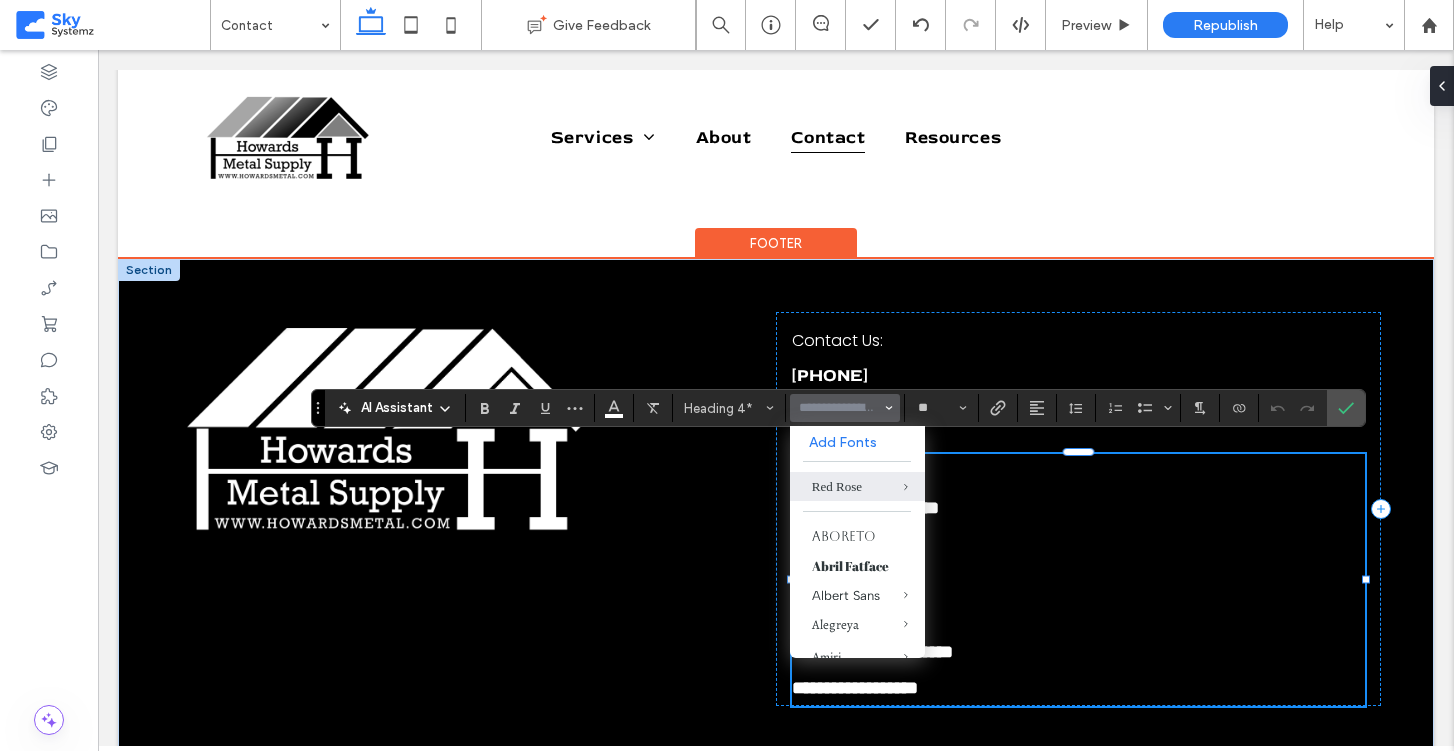 click at bounding box center (839, 408) 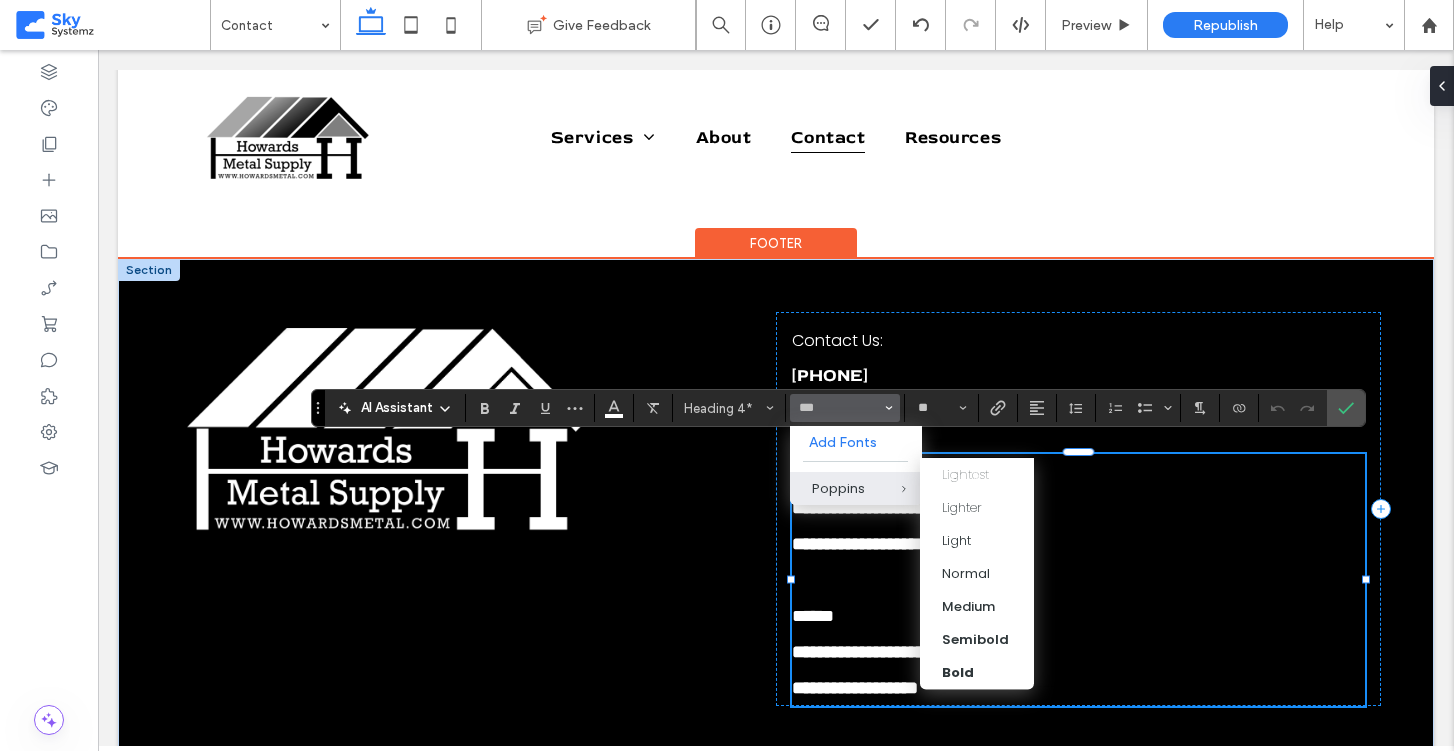 click on "Poppins" at bounding box center [856, 489] 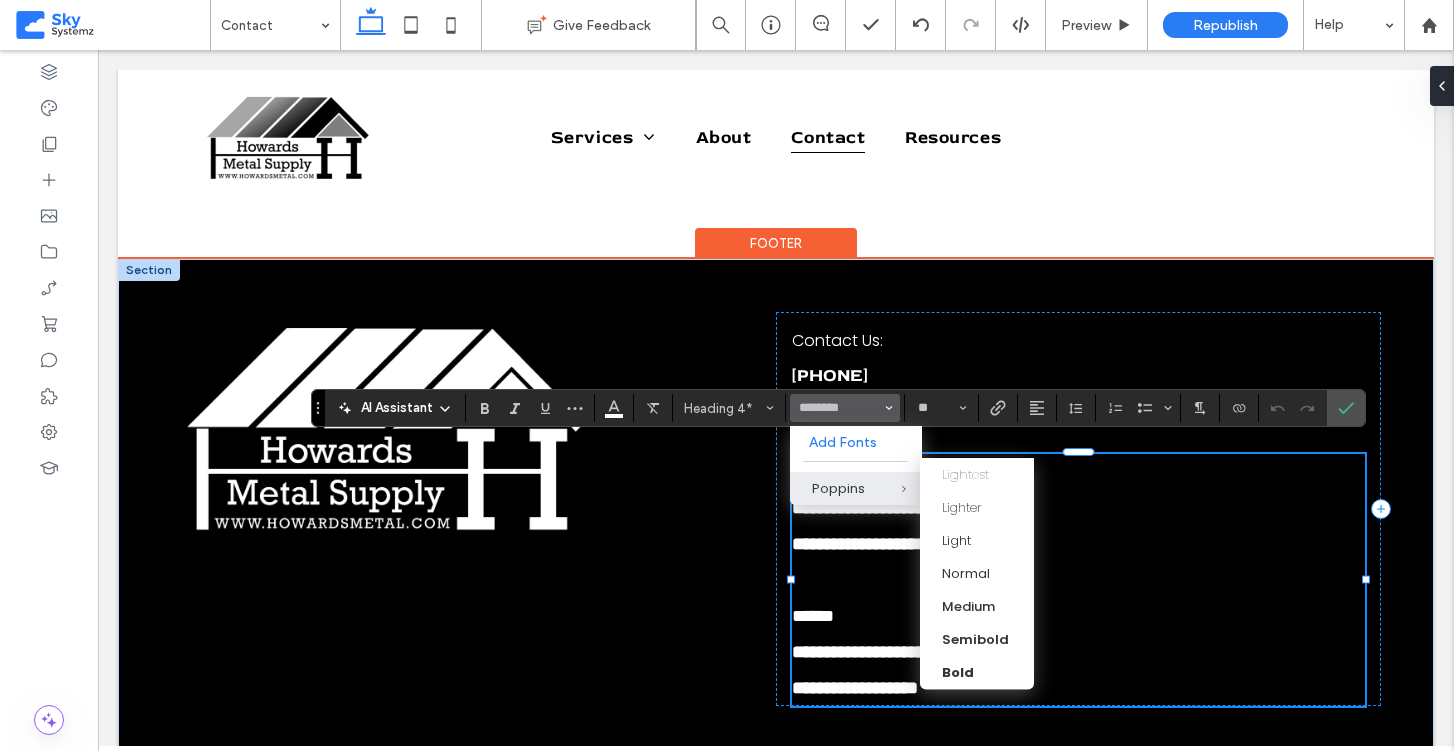 type on "*******" 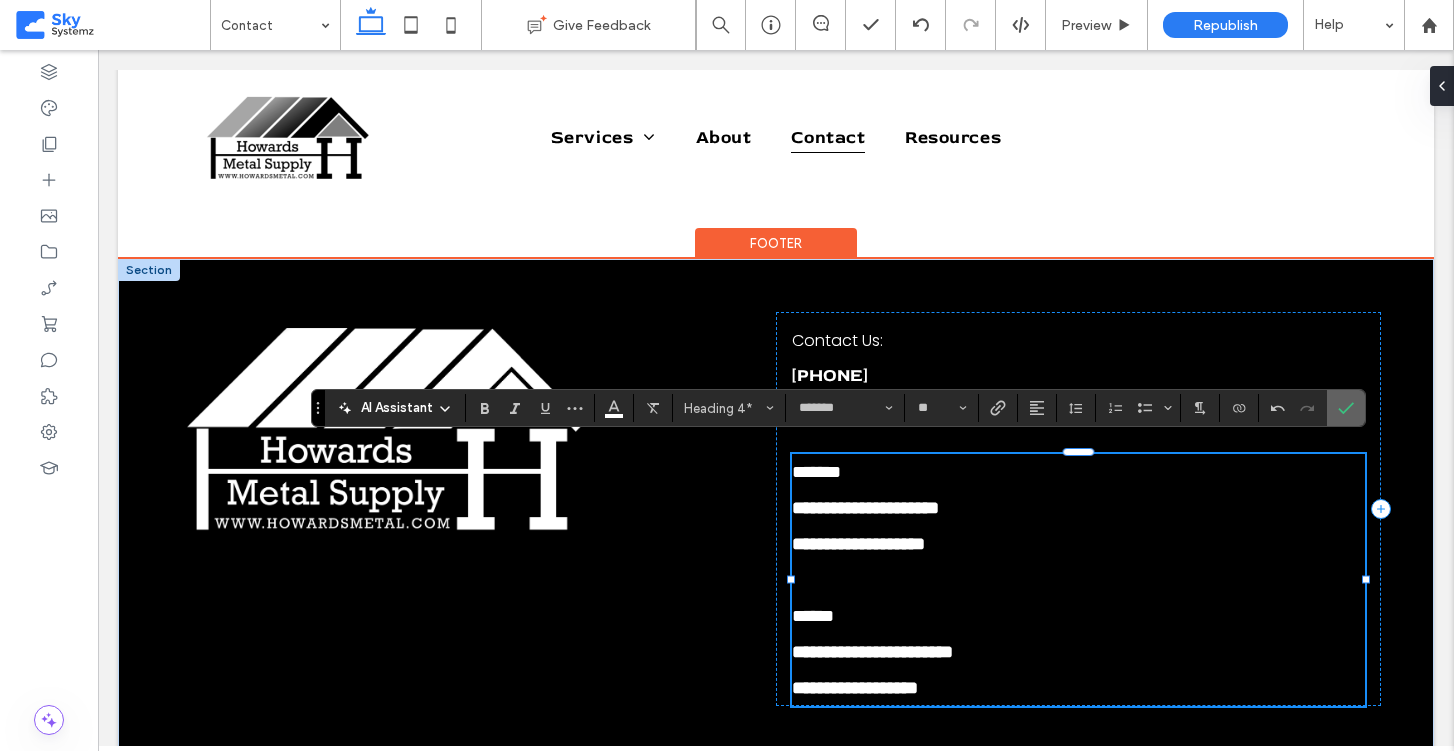 click 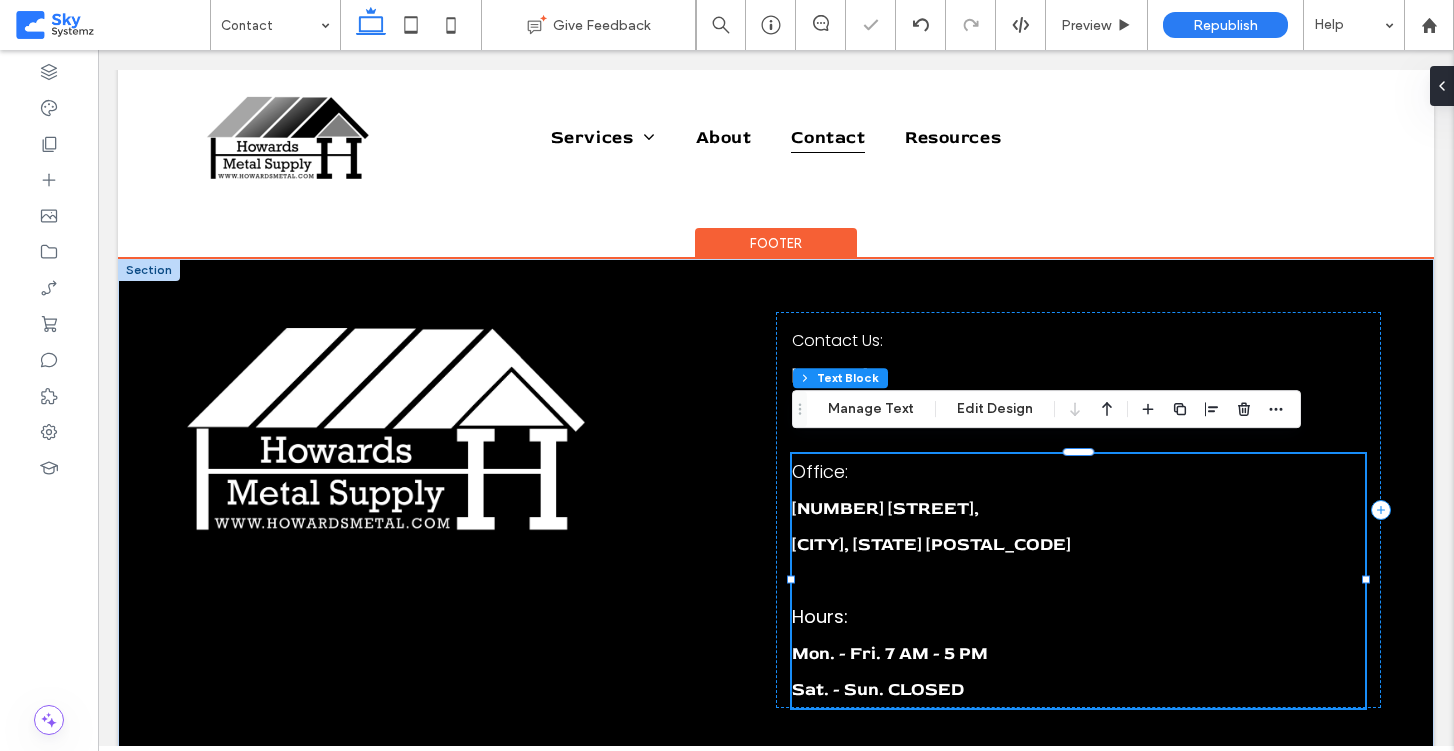 click on "Office:" at bounding box center [820, 471] 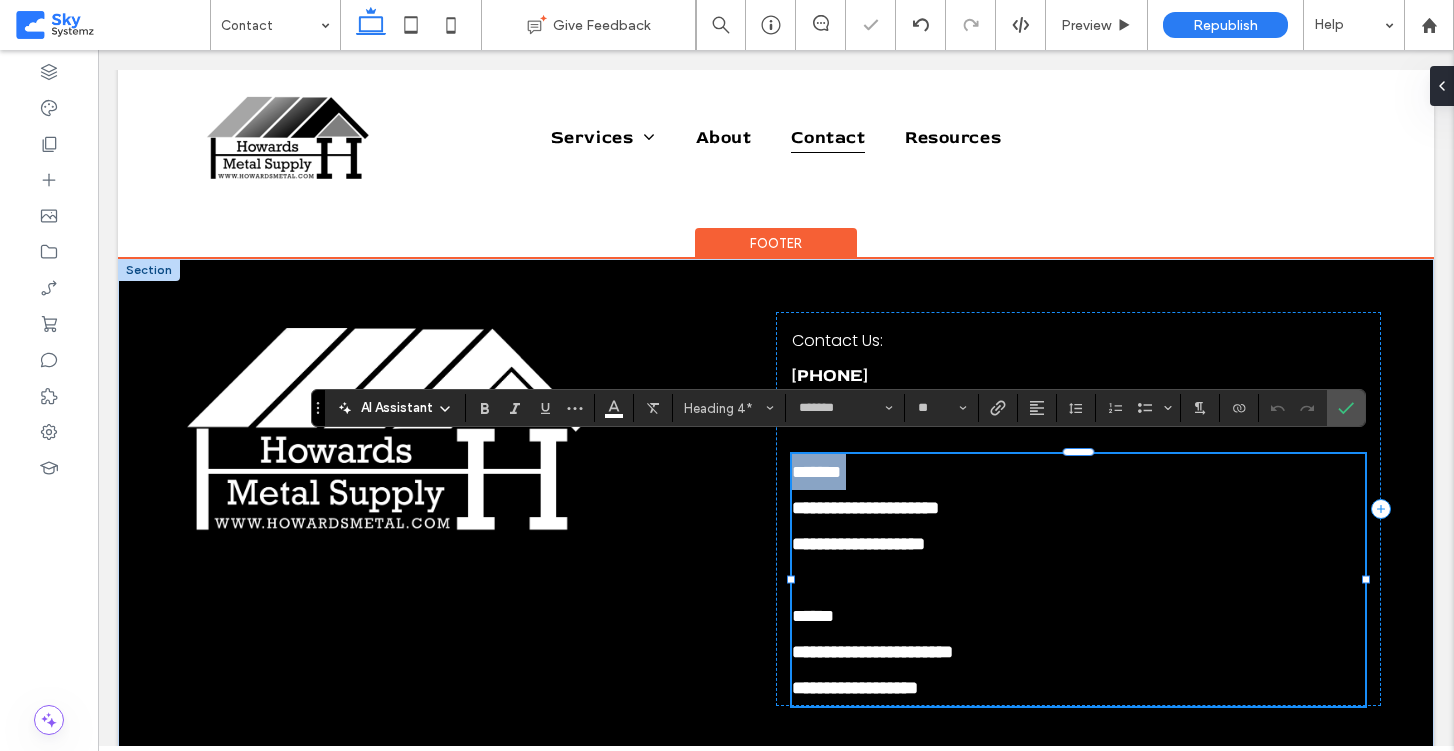 click on "*******" at bounding box center [816, 472] 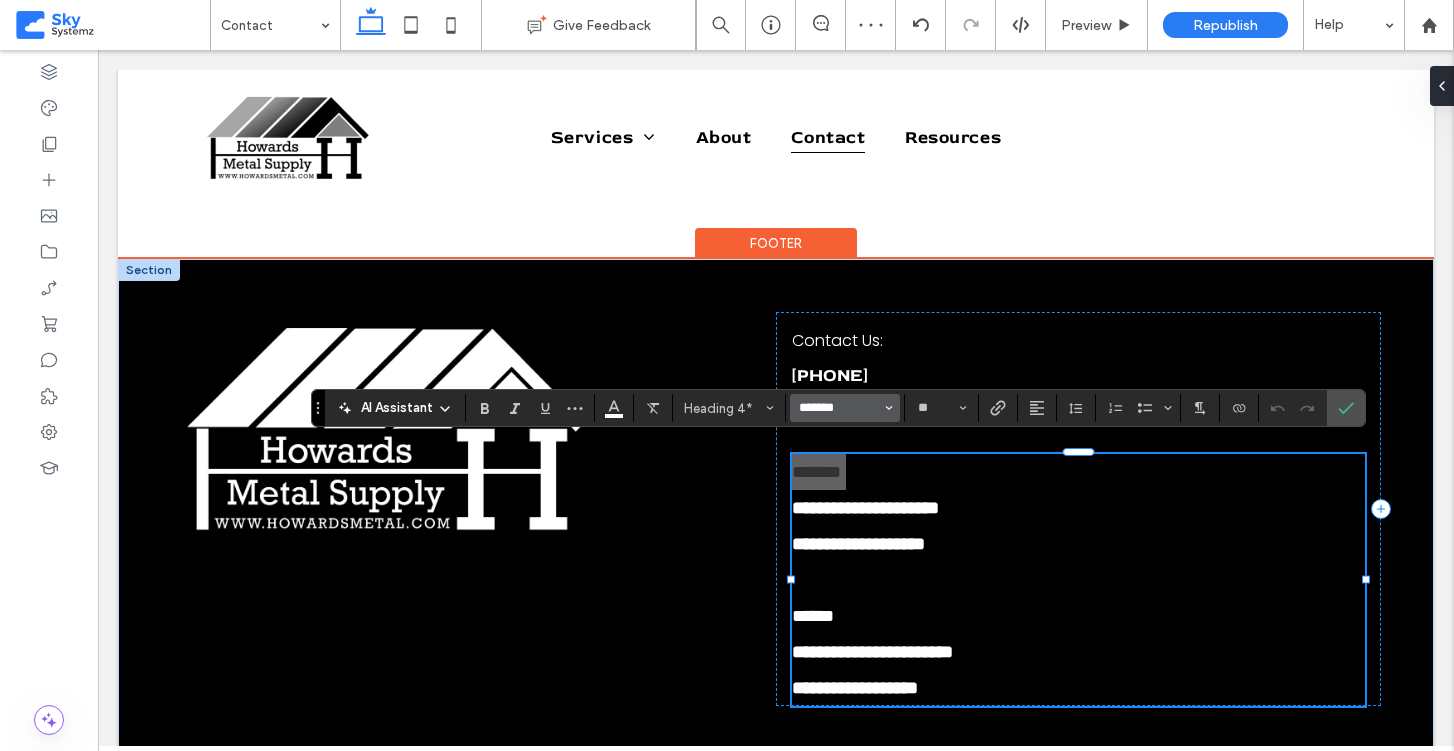 click on "*******" at bounding box center (839, 408) 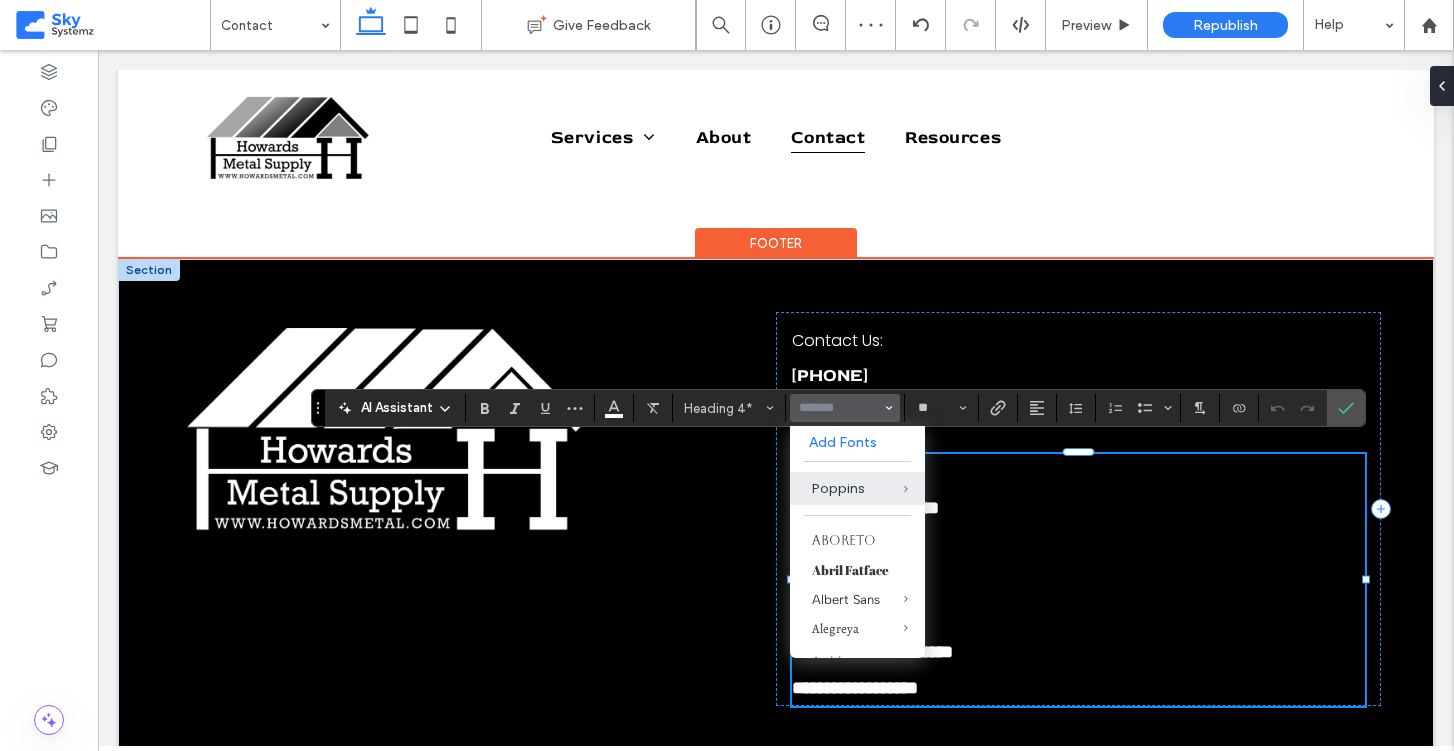 click on "**********" at bounding box center [1078, 544] 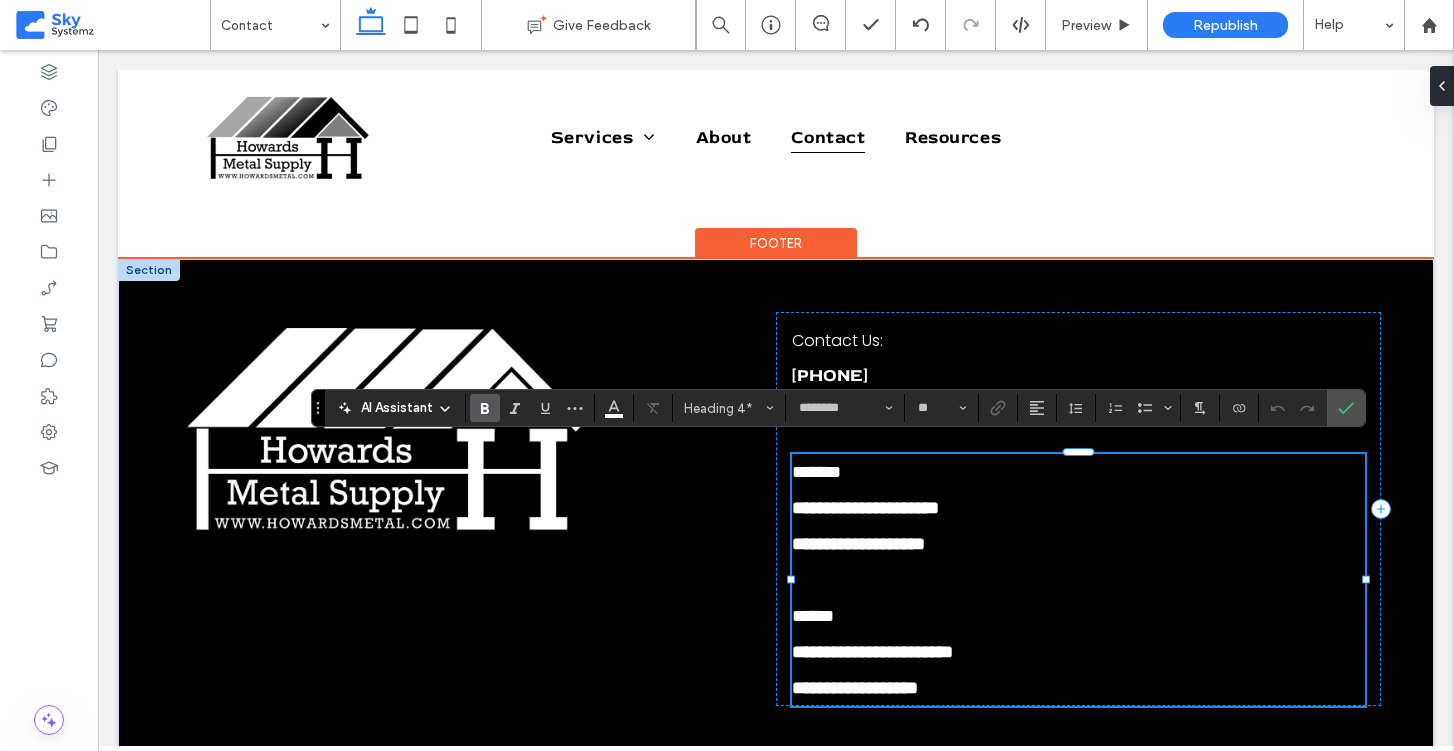 type on "*******" 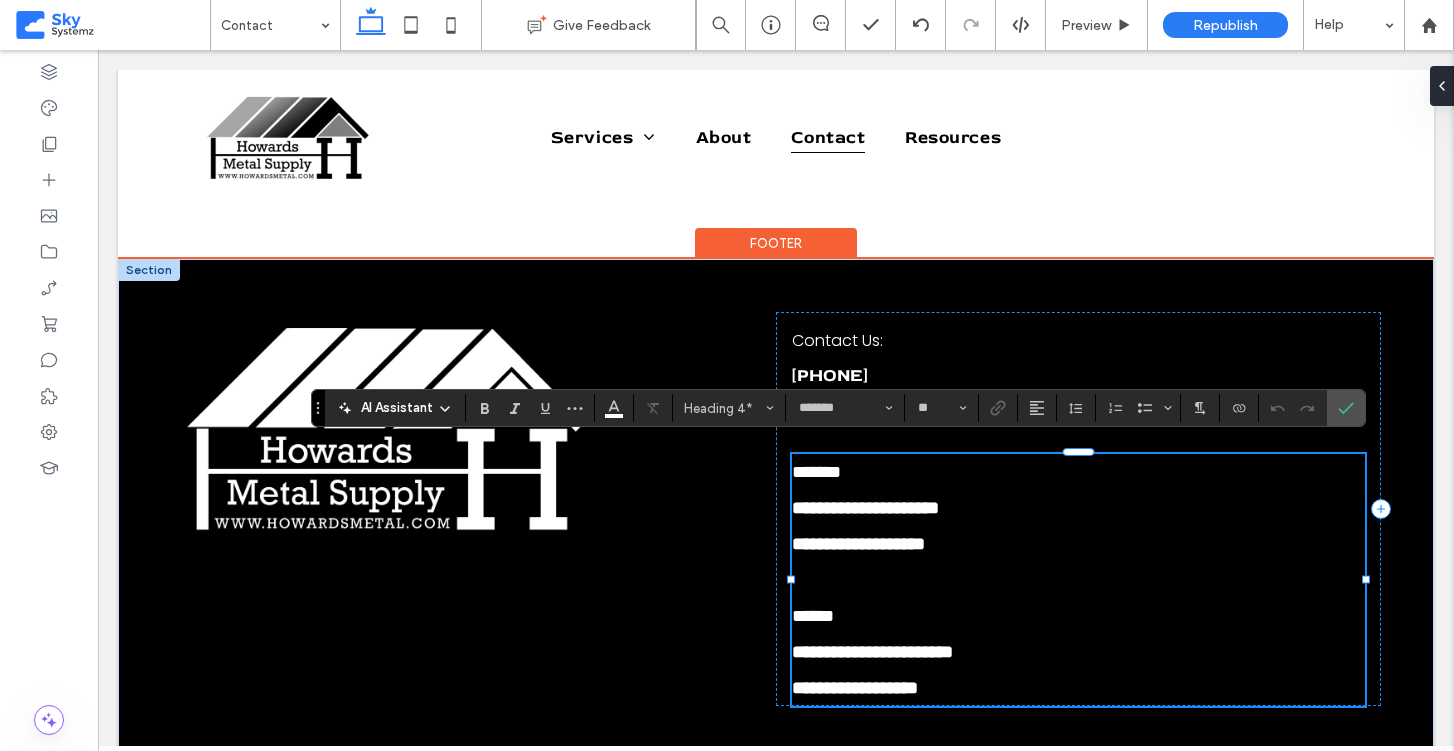 click on "******" at bounding box center [813, 616] 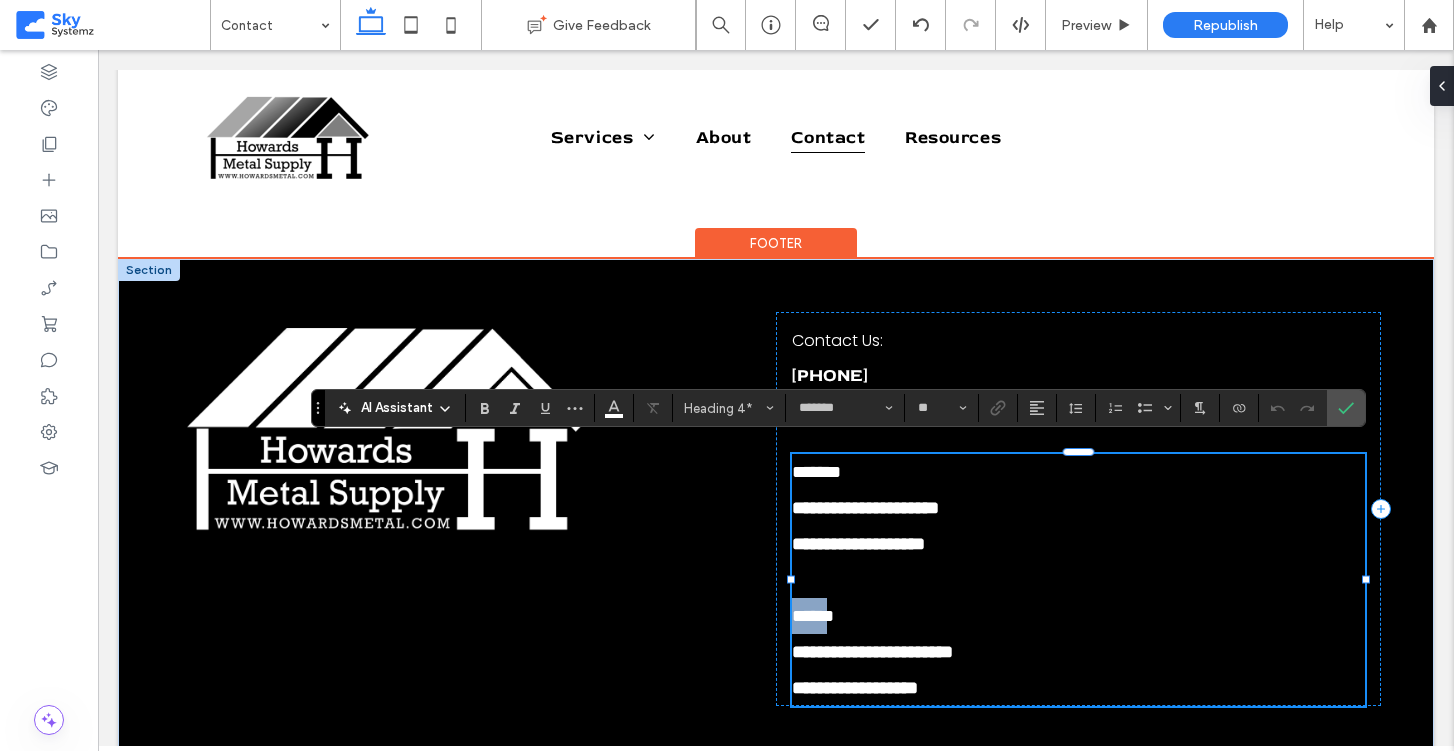 click on "******" at bounding box center [813, 616] 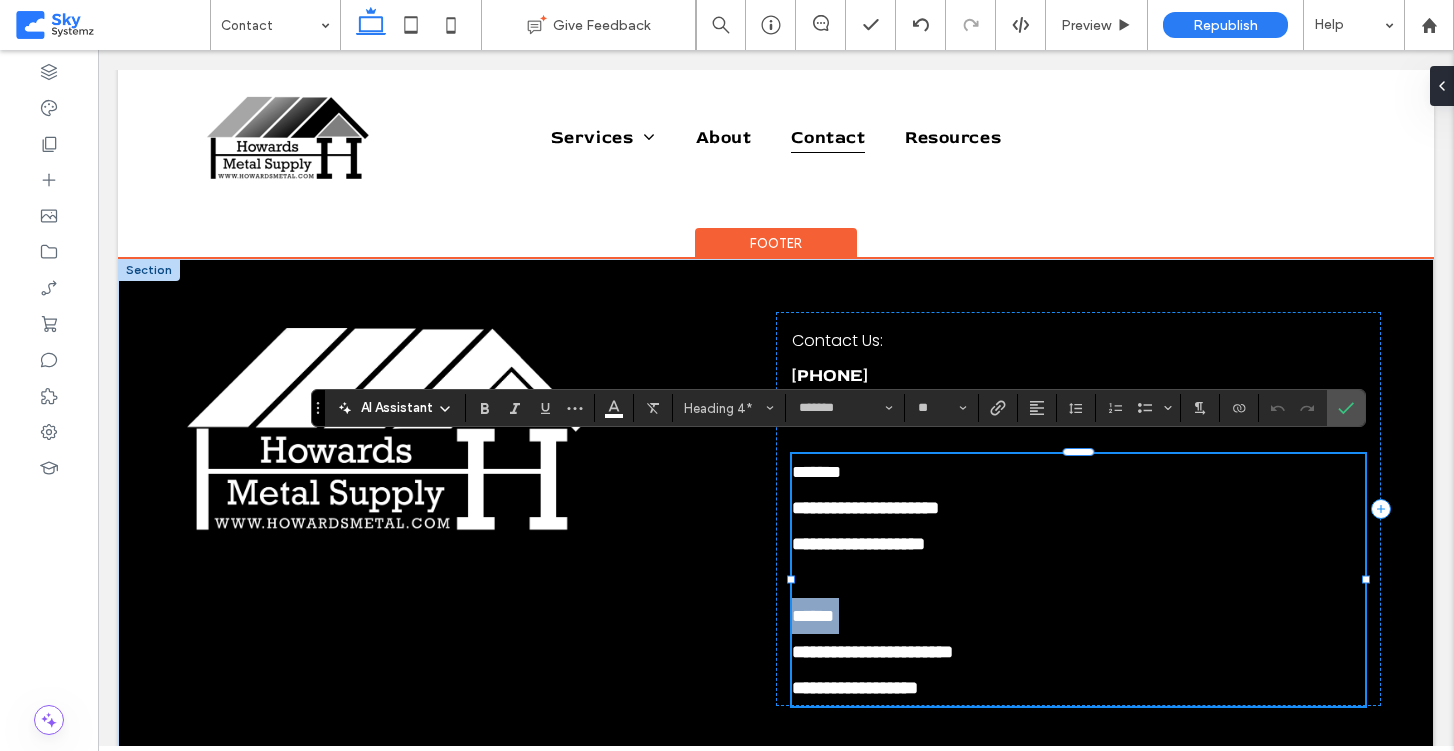 click on "******" at bounding box center (813, 616) 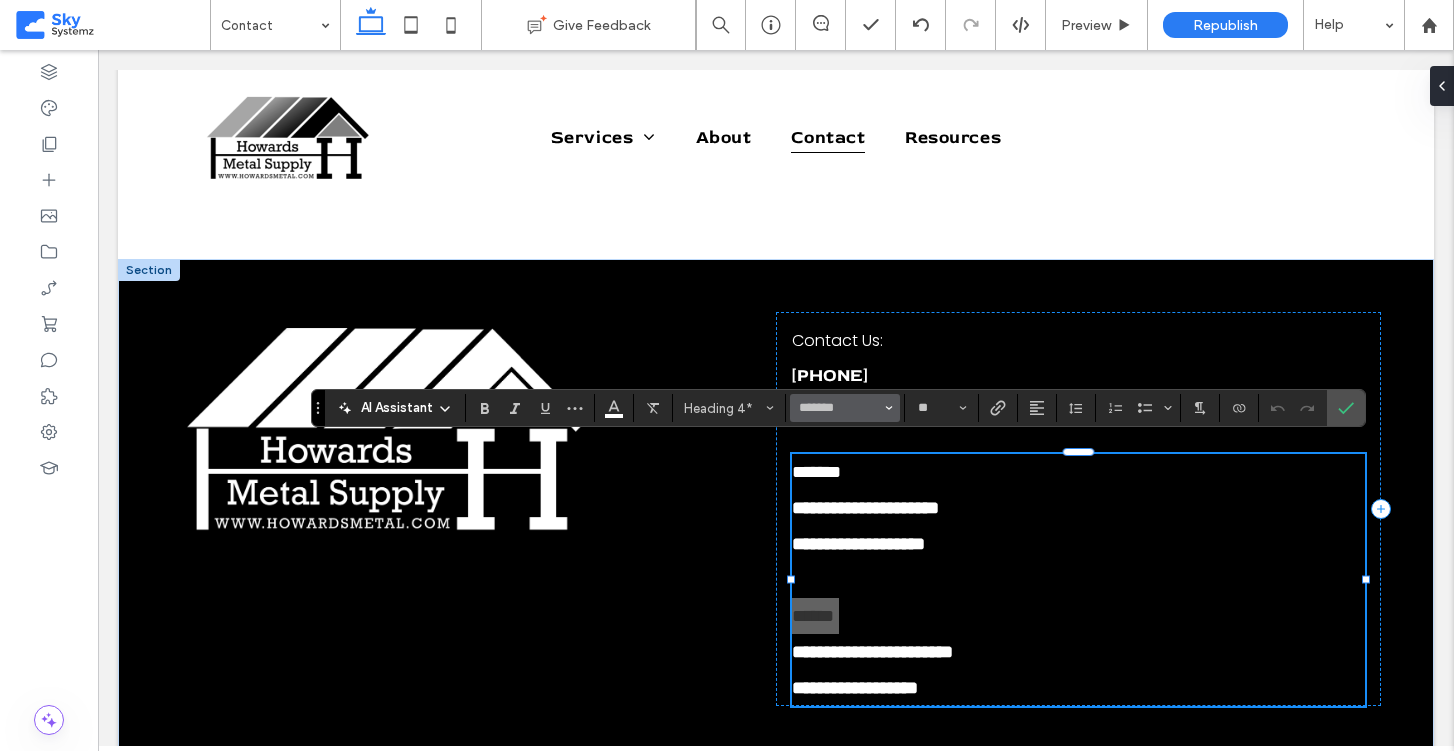 click 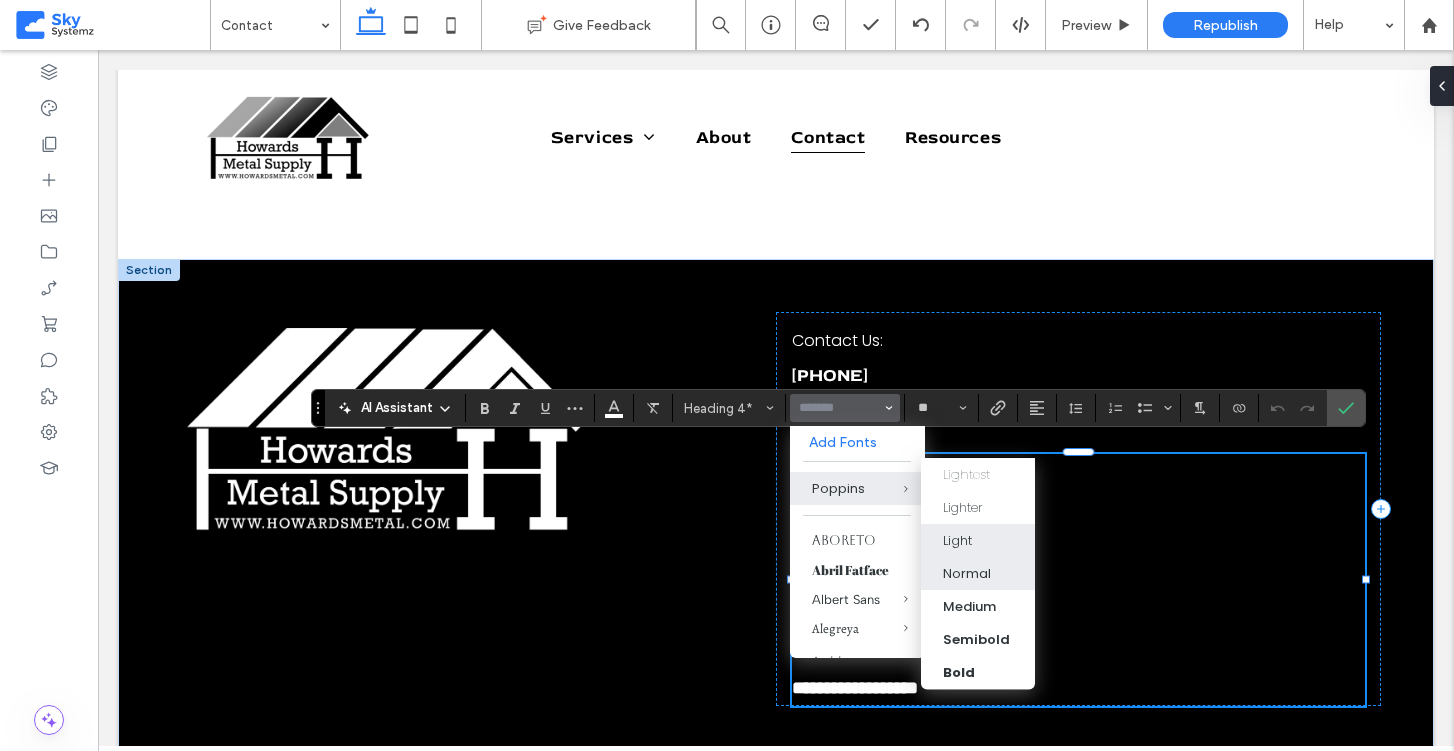 click on "Light" at bounding box center [957, 540] 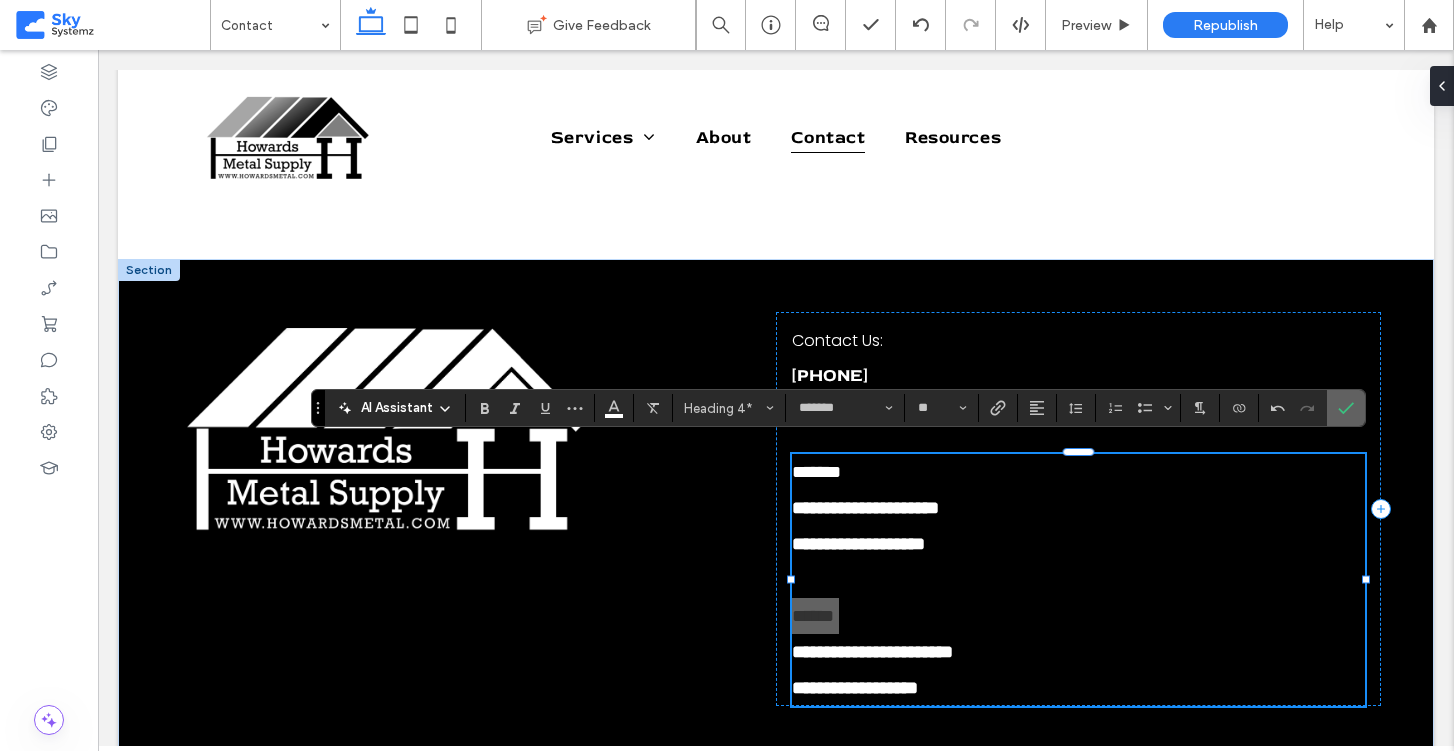 click 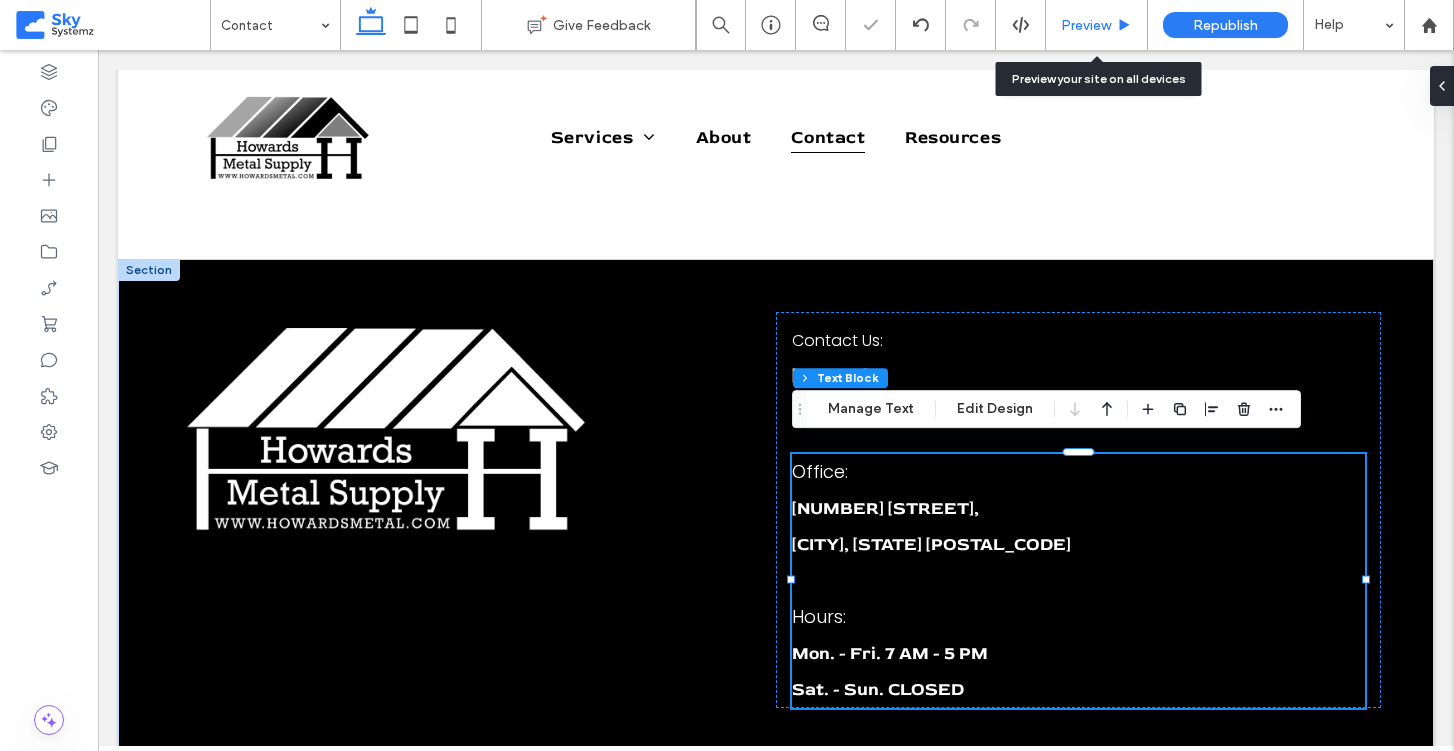 click on "Preview" at bounding box center (1086, 25) 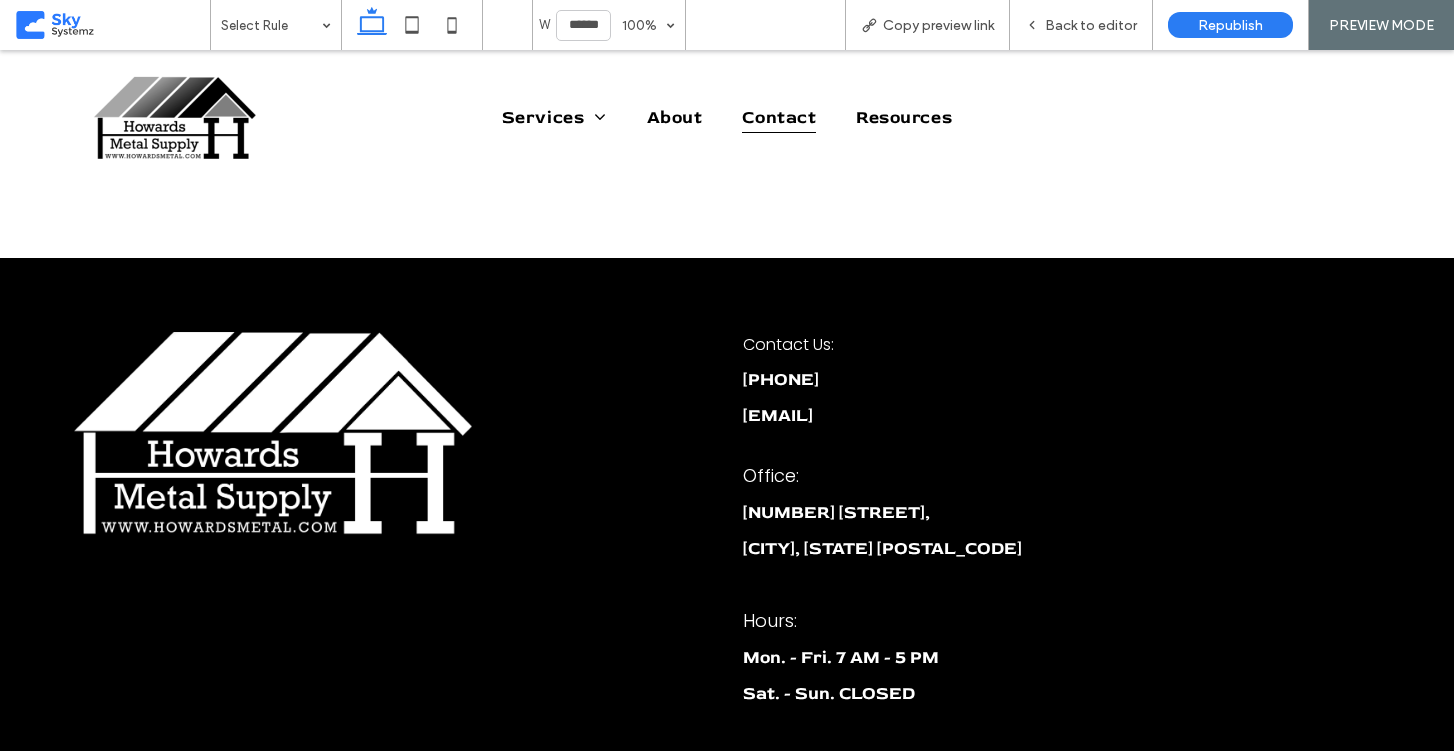 scroll, scrollTop: 1715, scrollLeft: 0, axis: vertical 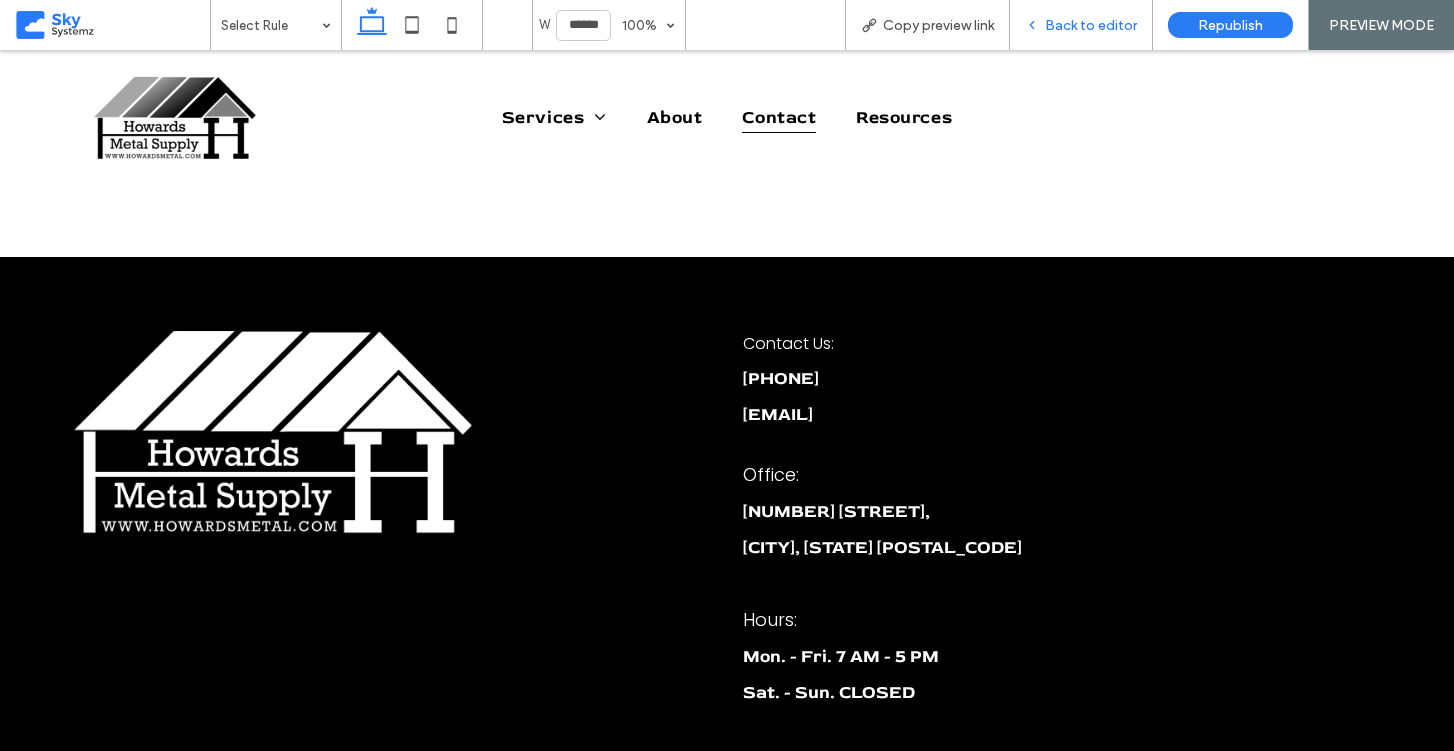 click on "Back to editor" at bounding box center [1091, 25] 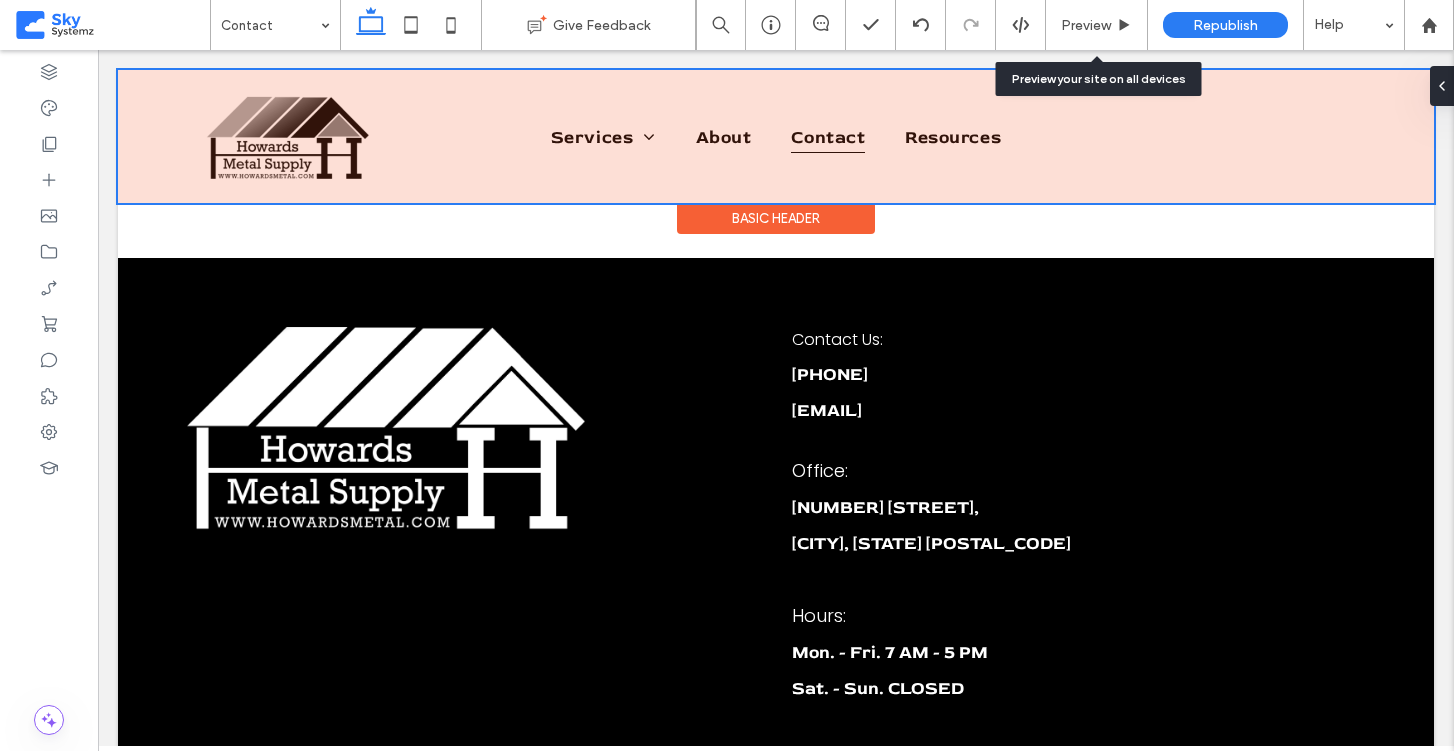 scroll, scrollTop: 1694, scrollLeft: 0, axis: vertical 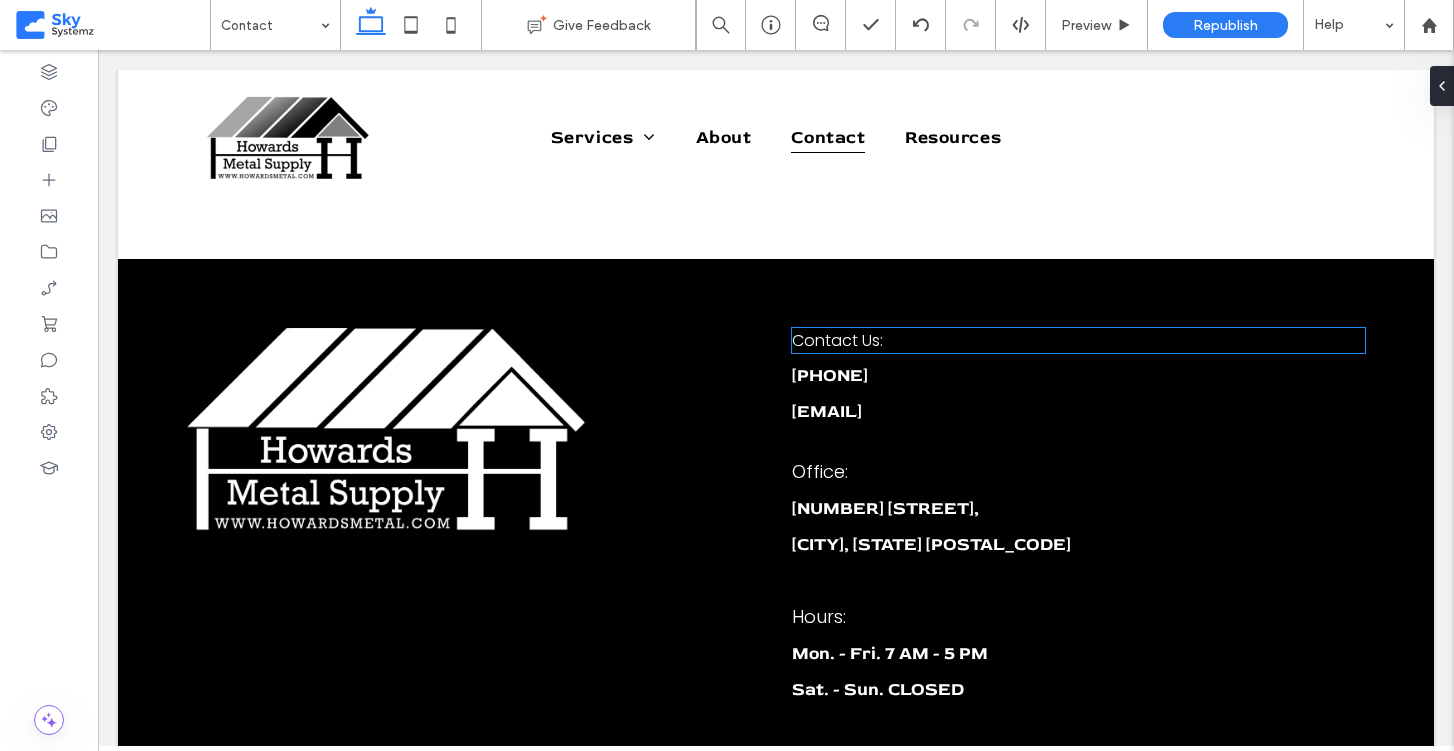 click on "Contact Us:" at bounding box center (837, 340) 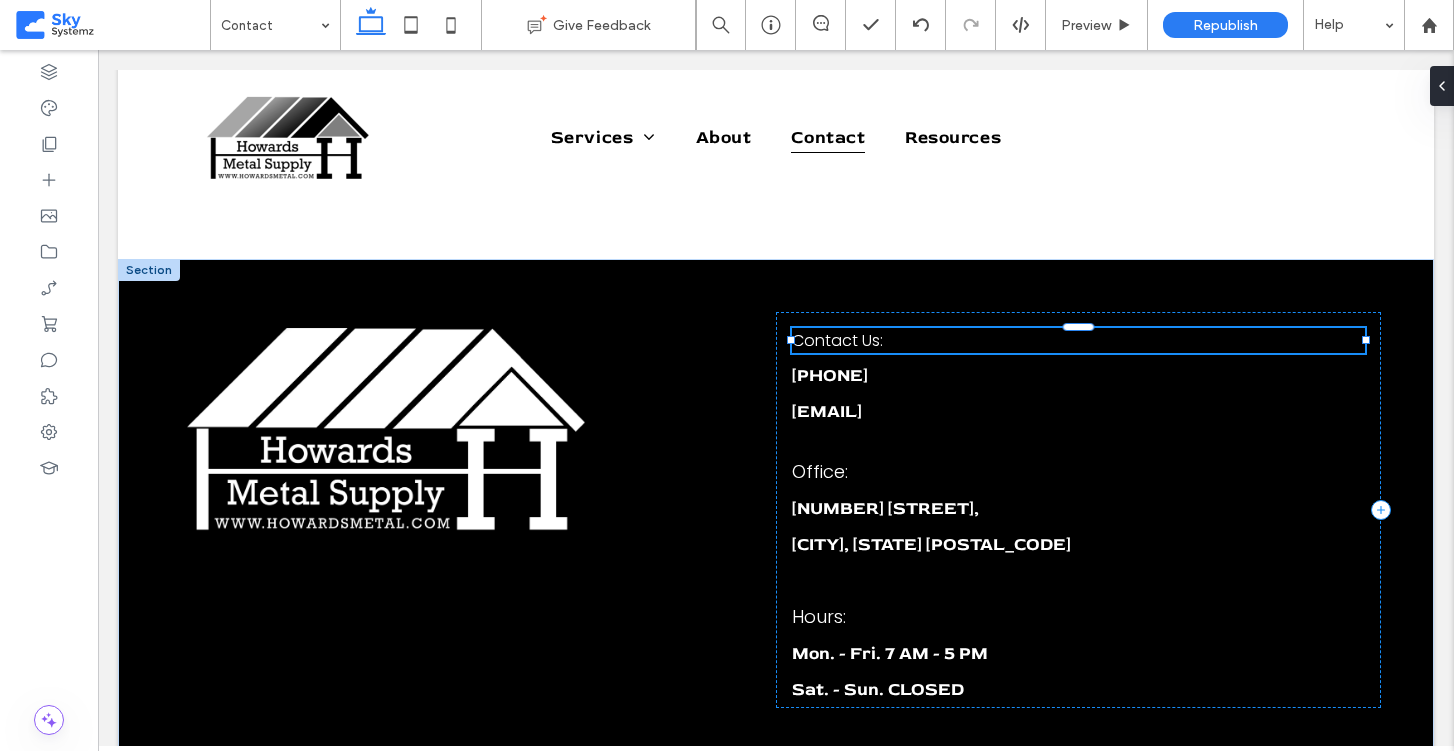click on "Contact Us:" at bounding box center [837, 340] 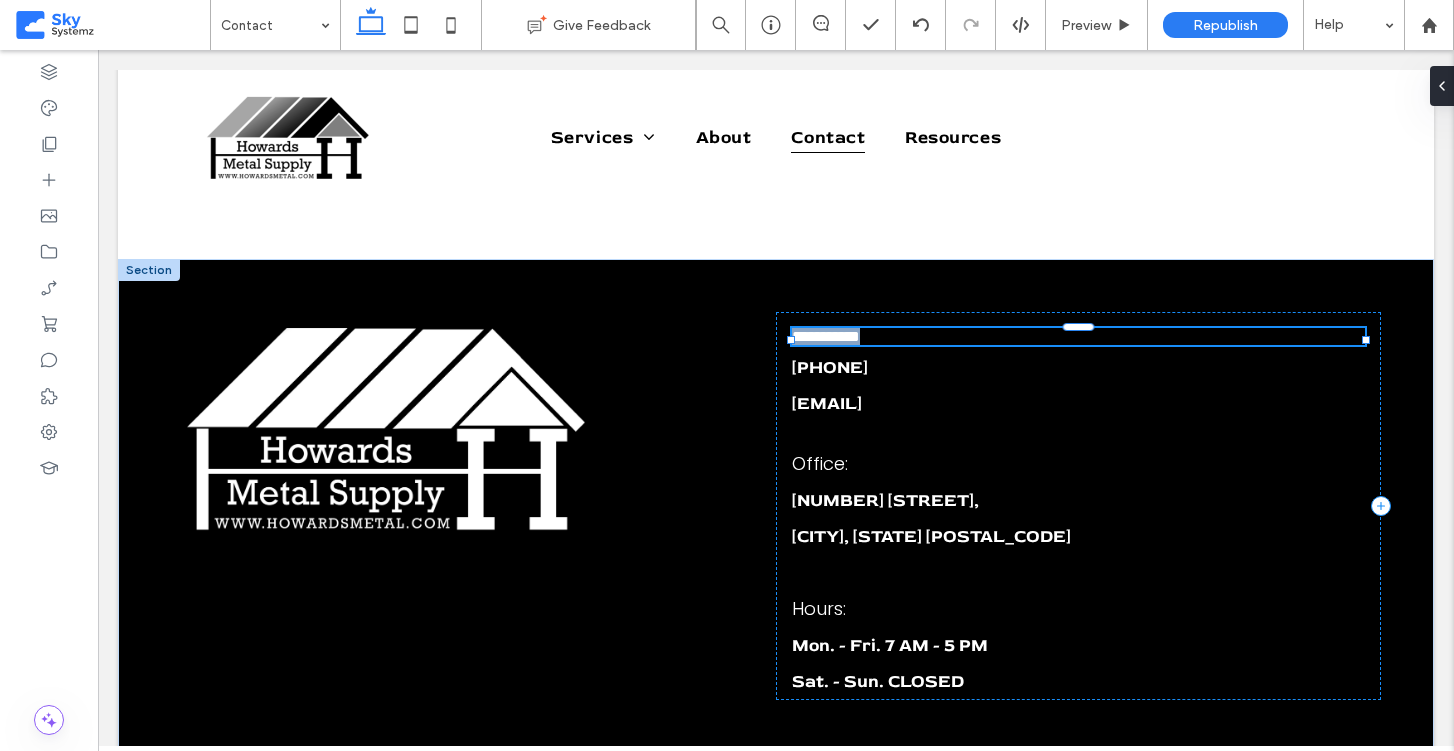 click on "**********" at bounding box center [826, 336] 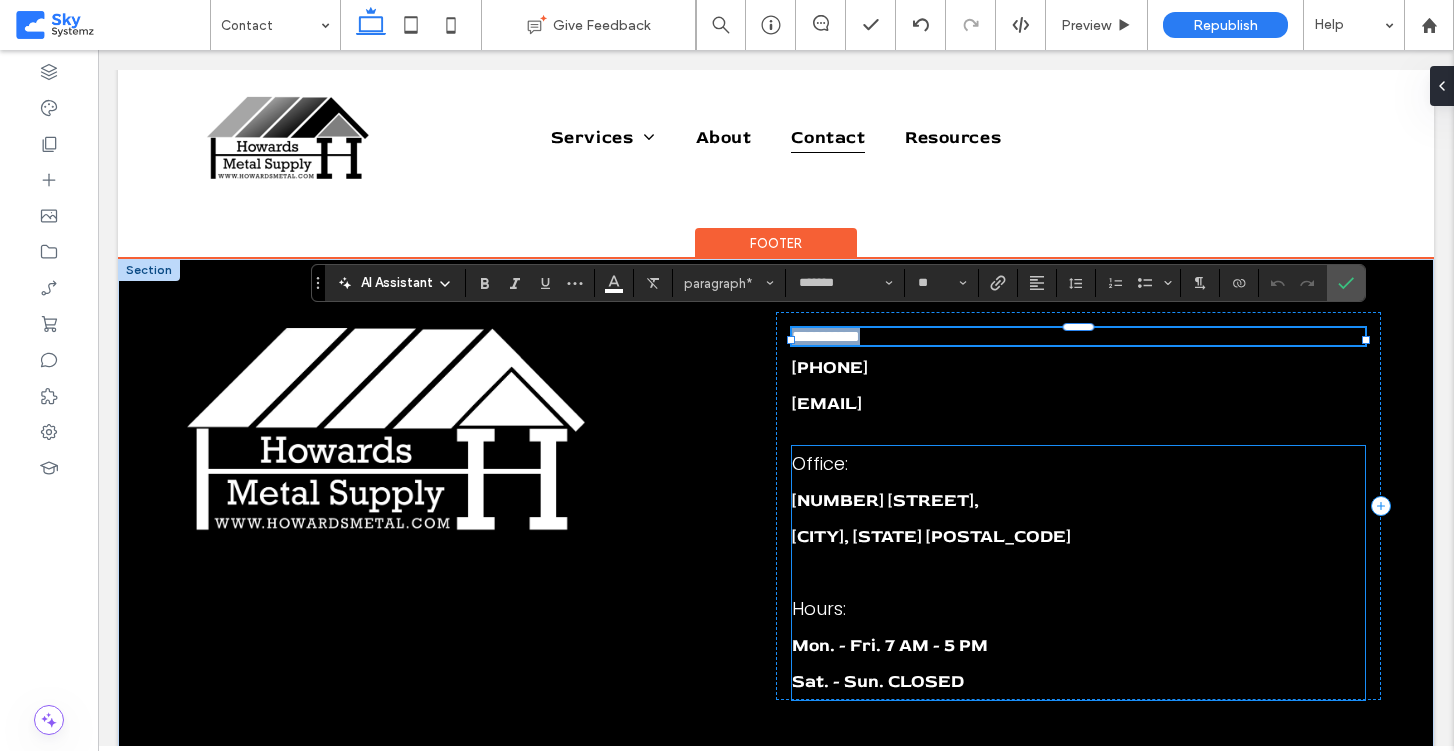 click on "Office:" at bounding box center [820, 463] 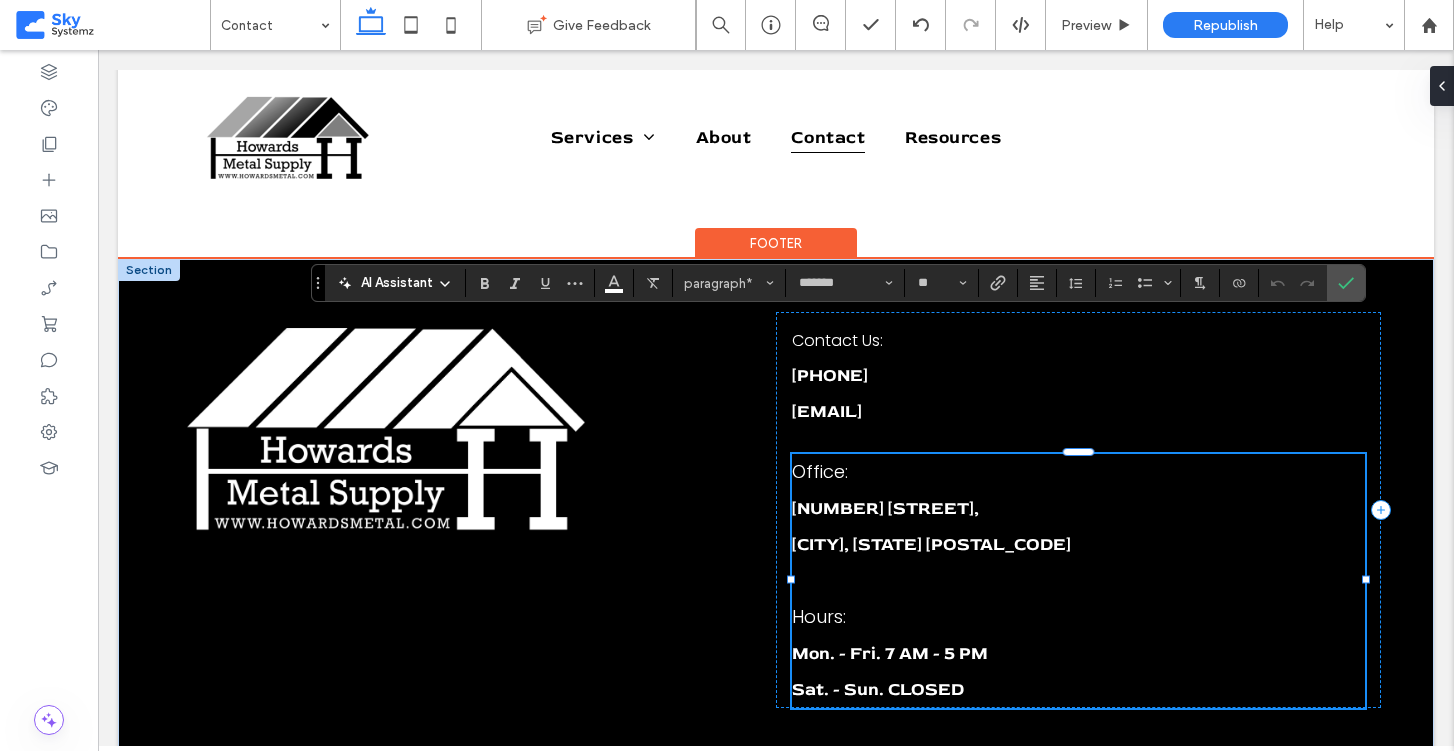 click on "Office:" at bounding box center (820, 471) 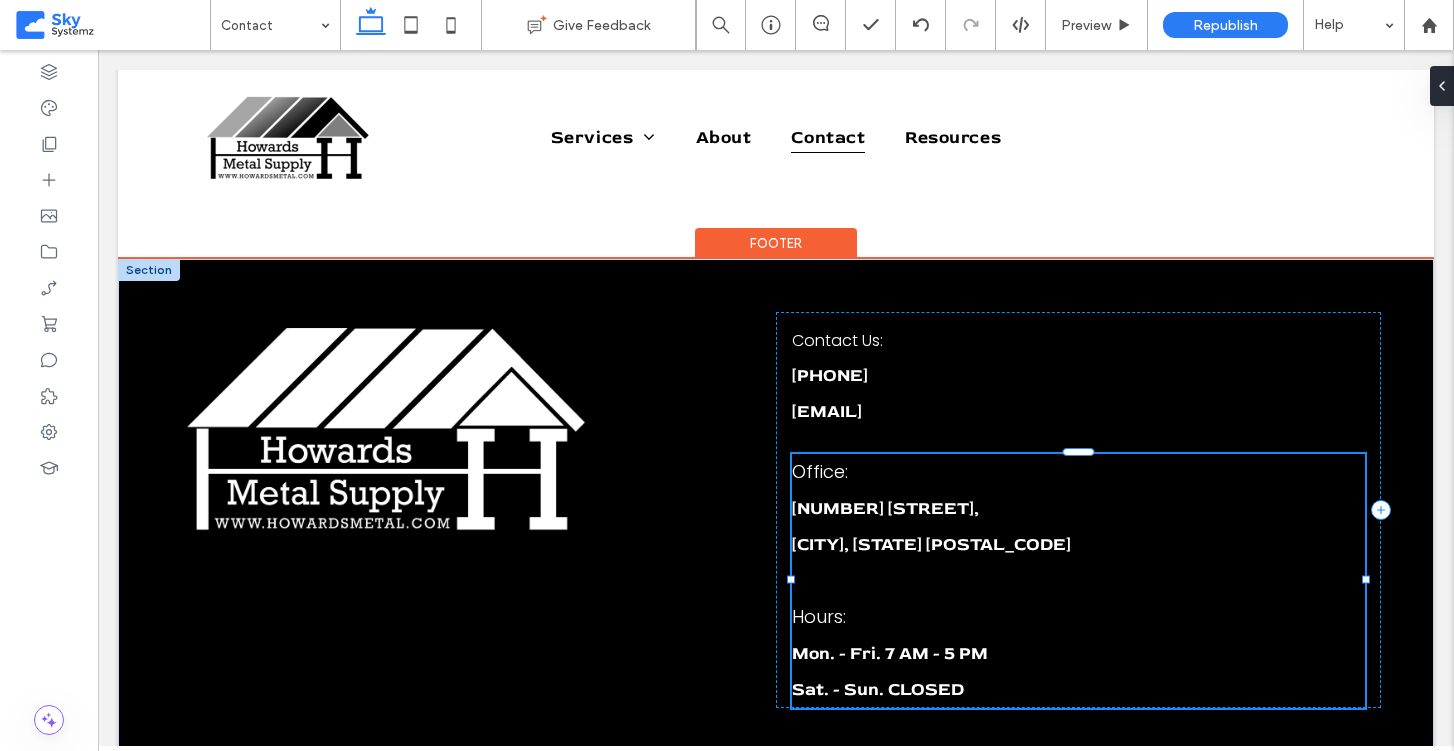 type on "*******" 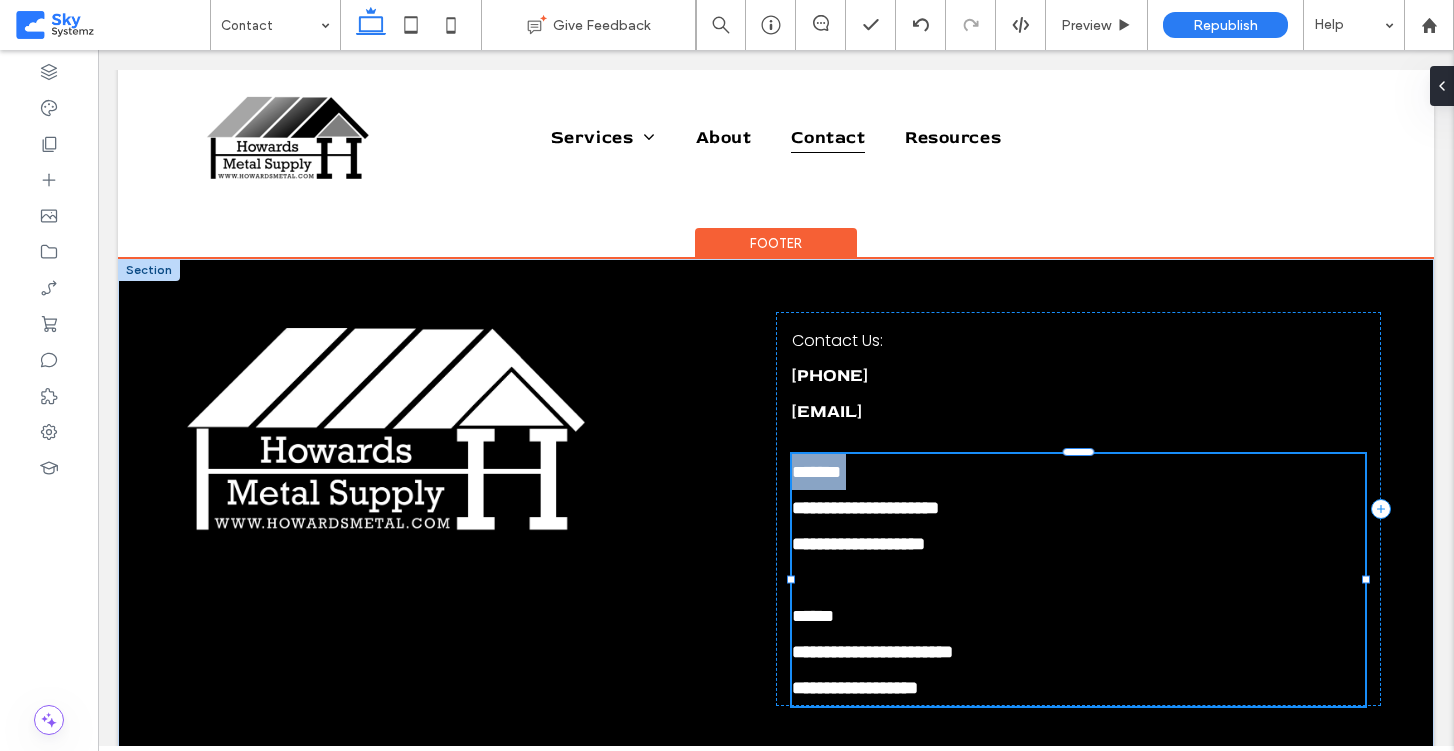 click on "*******" at bounding box center (816, 472) 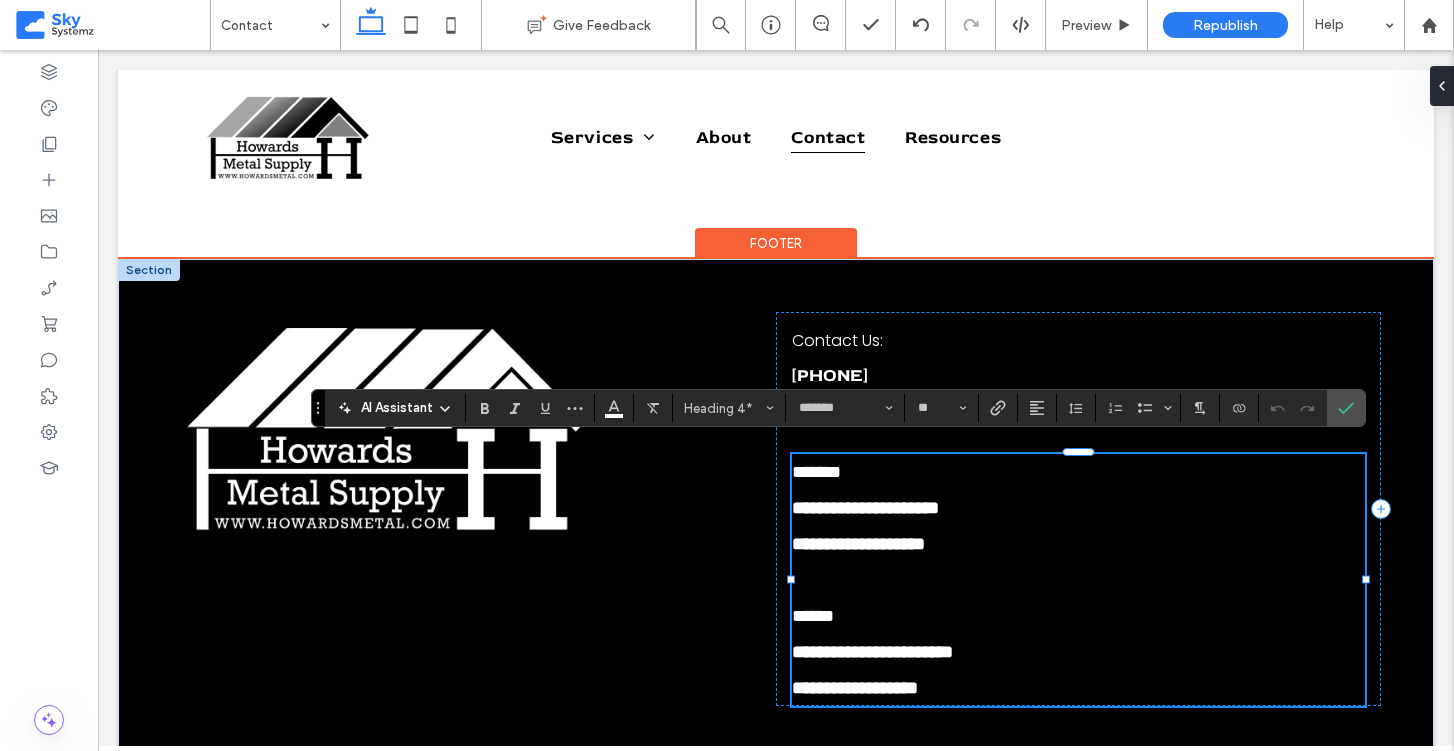 click on "******" at bounding box center (813, 616) 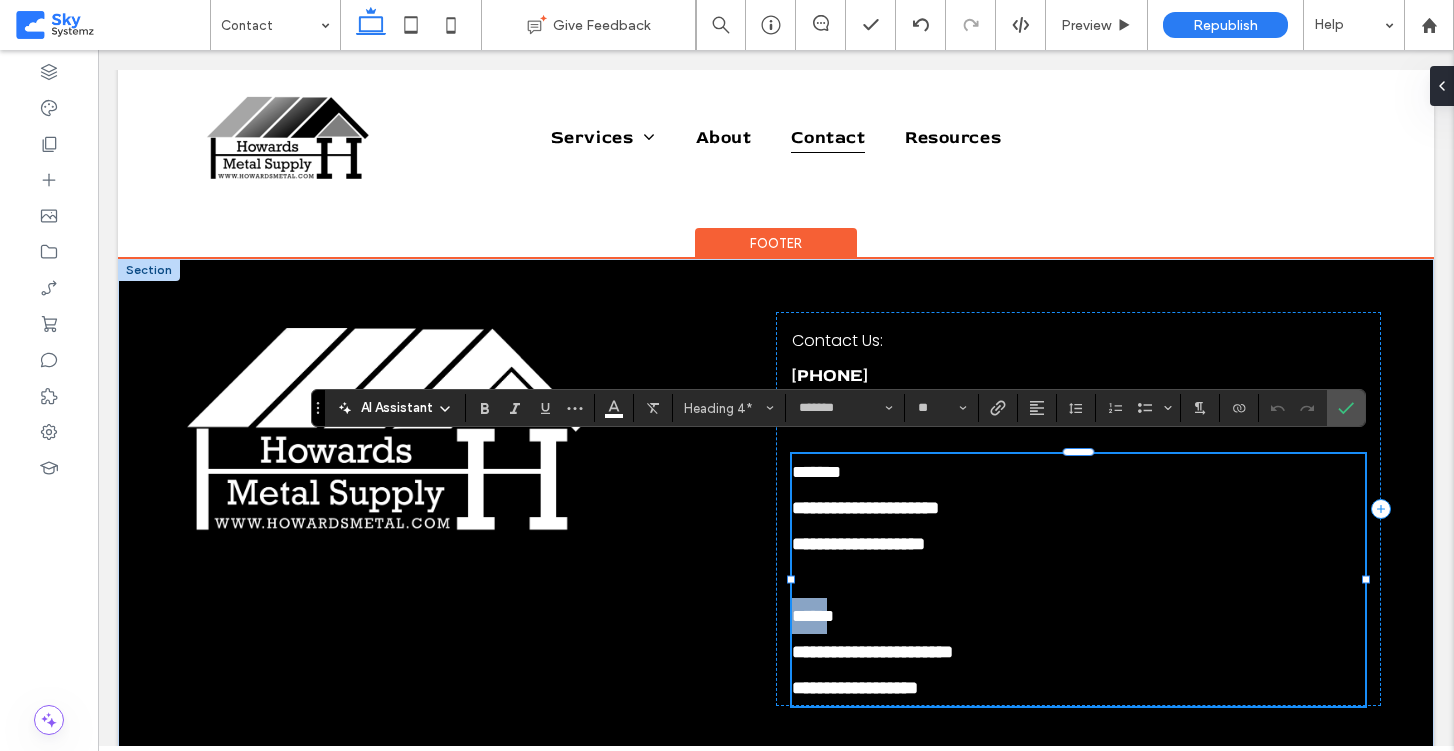 click on "******" at bounding box center (813, 616) 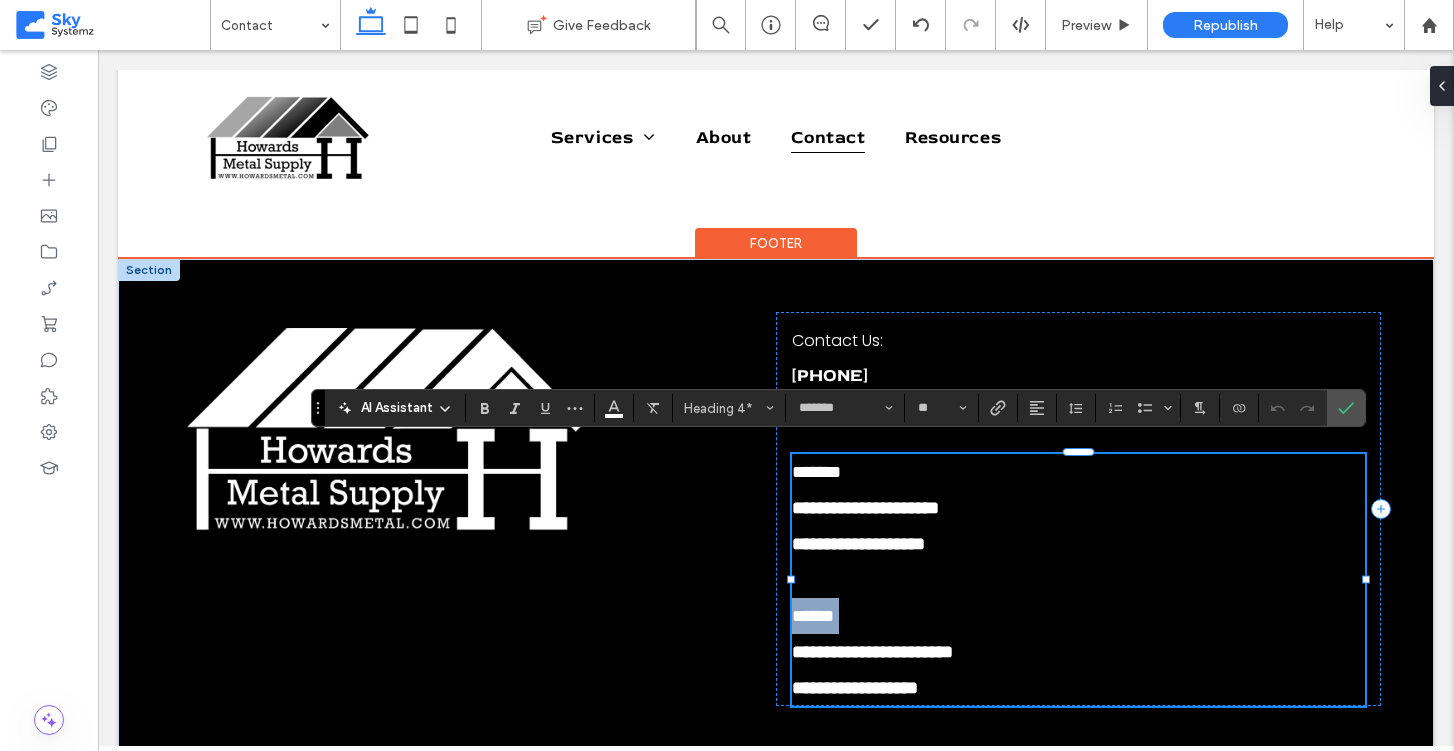 click on "******" at bounding box center [813, 616] 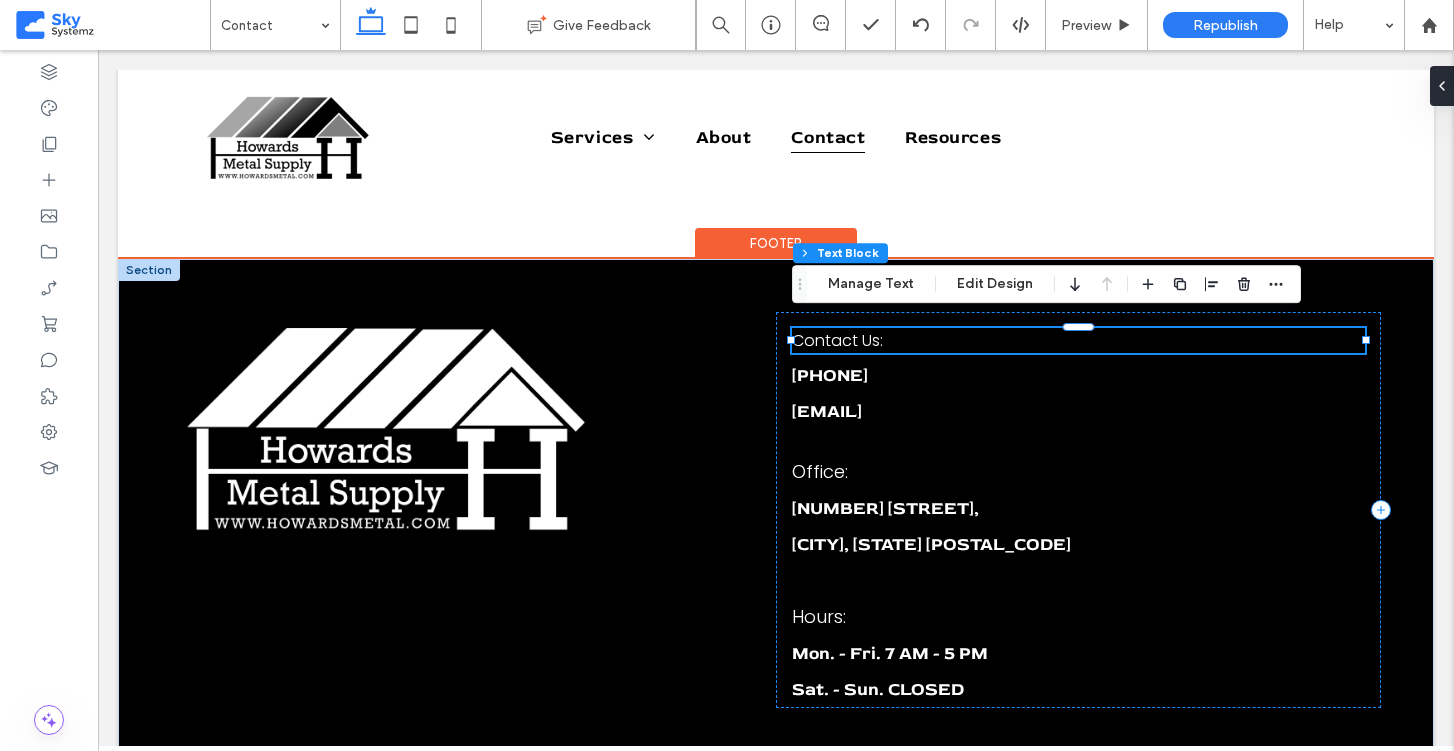 click on "Contact Us:" at bounding box center [837, 340] 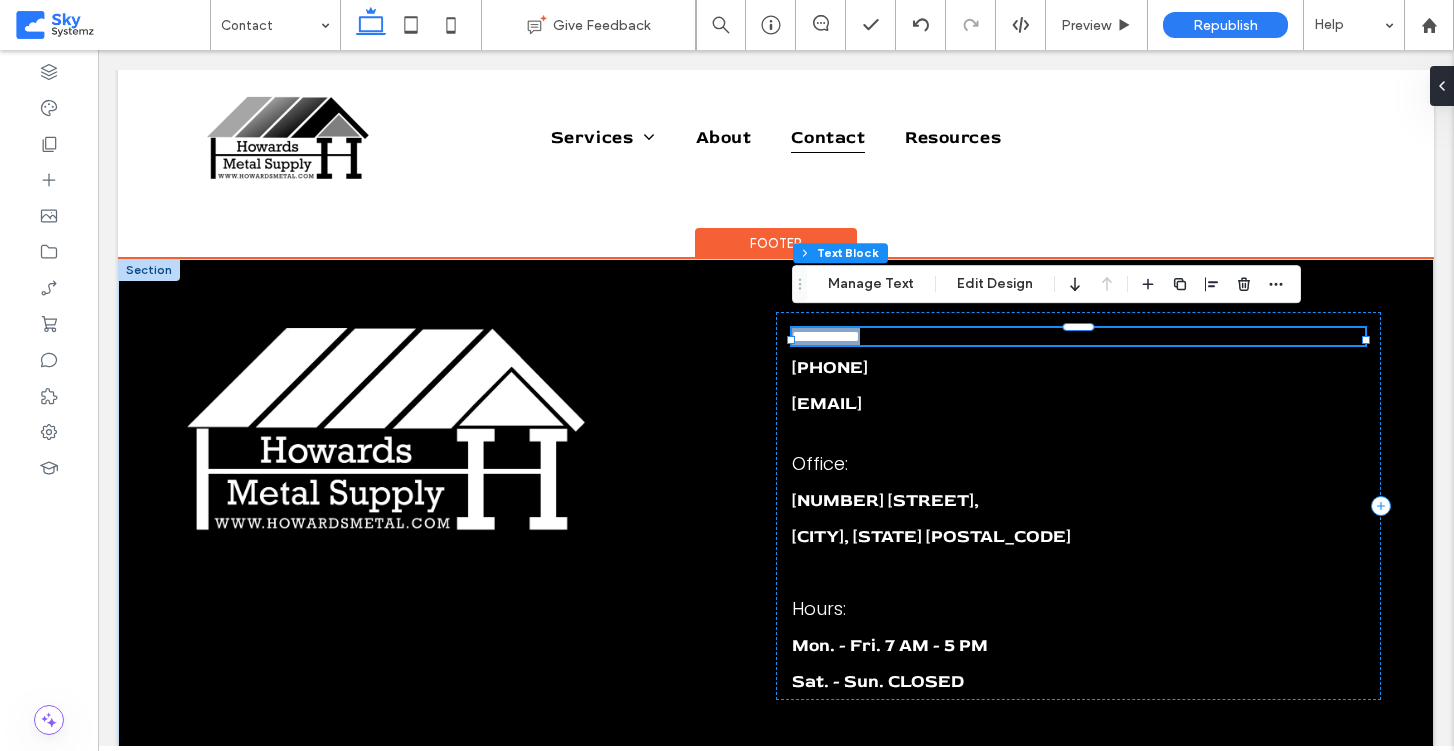 click on "**********" at bounding box center (826, 336) 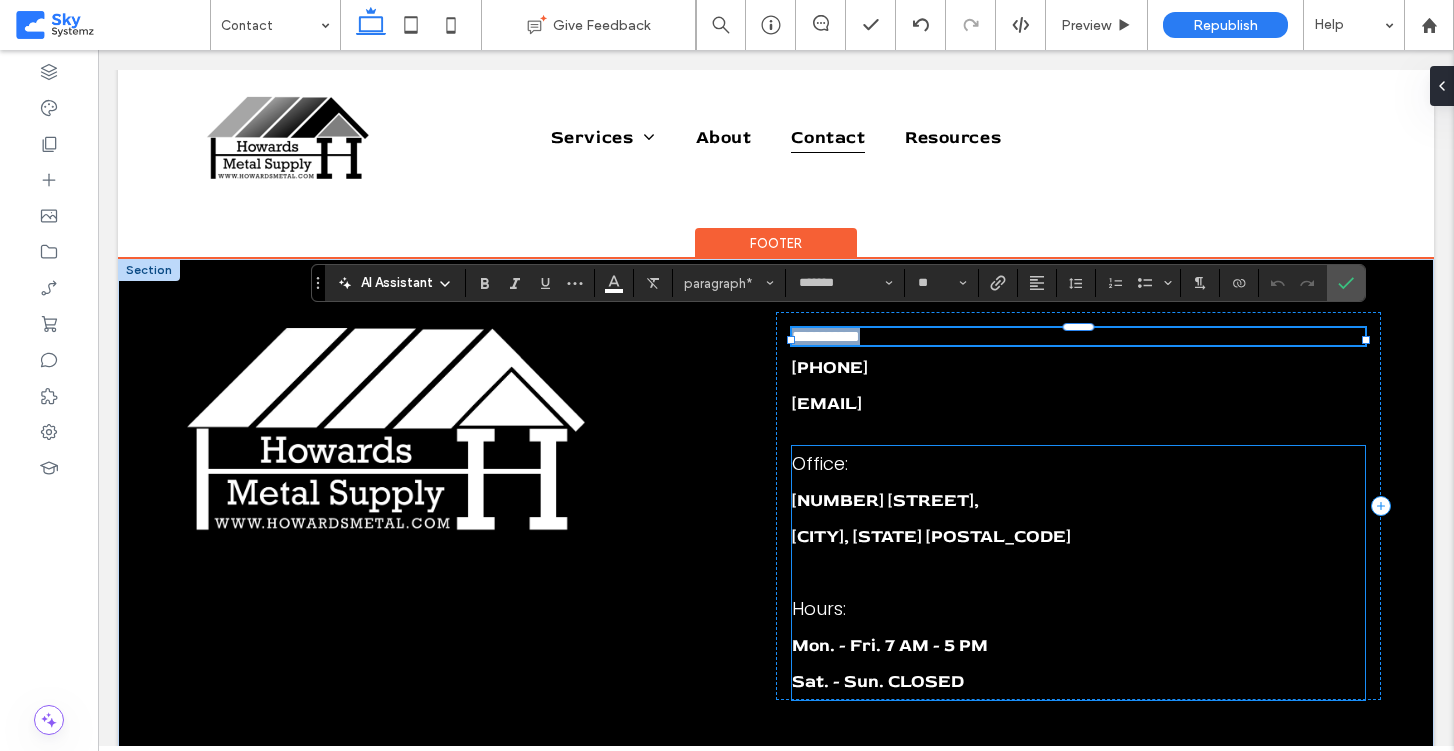 click on "Office:" at bounding box center [820, 463] 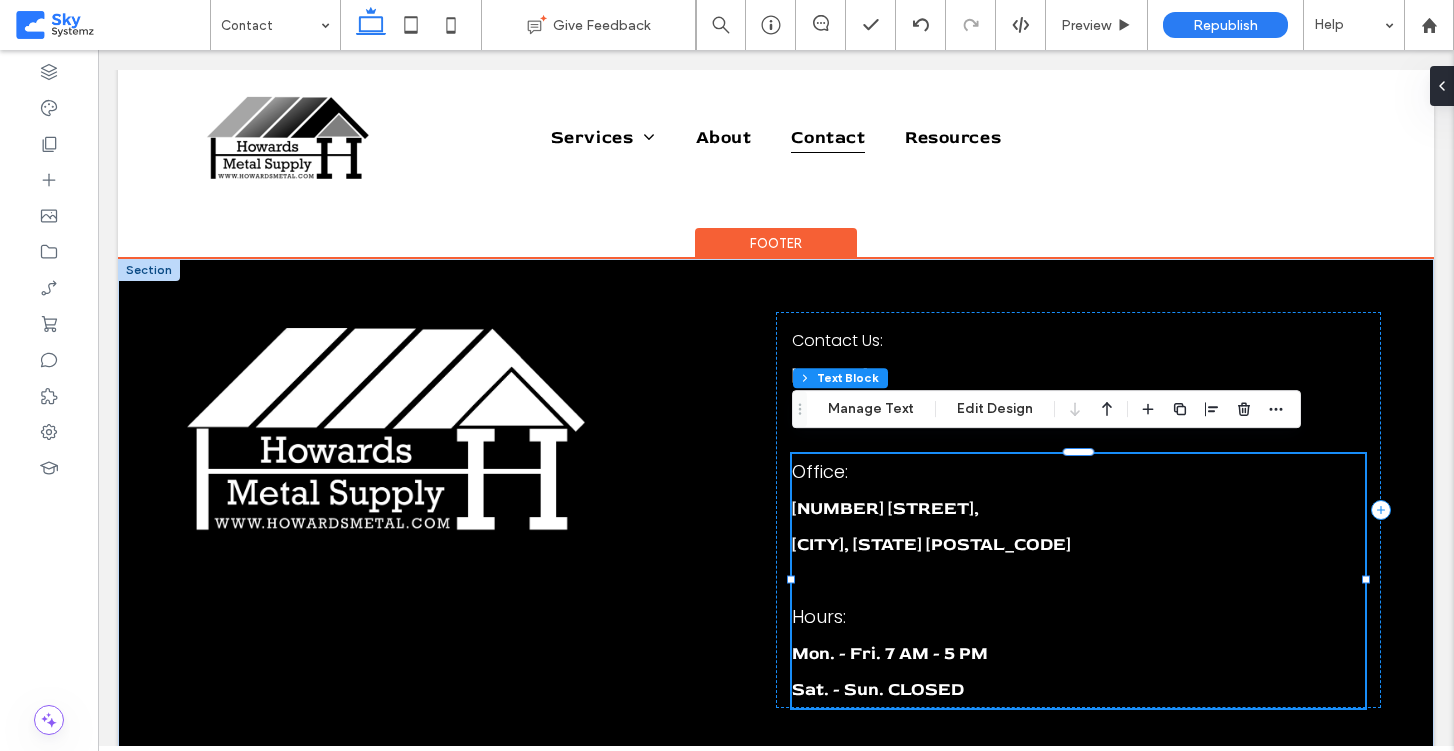 click on "Office:" at bounding box center (820, 471) 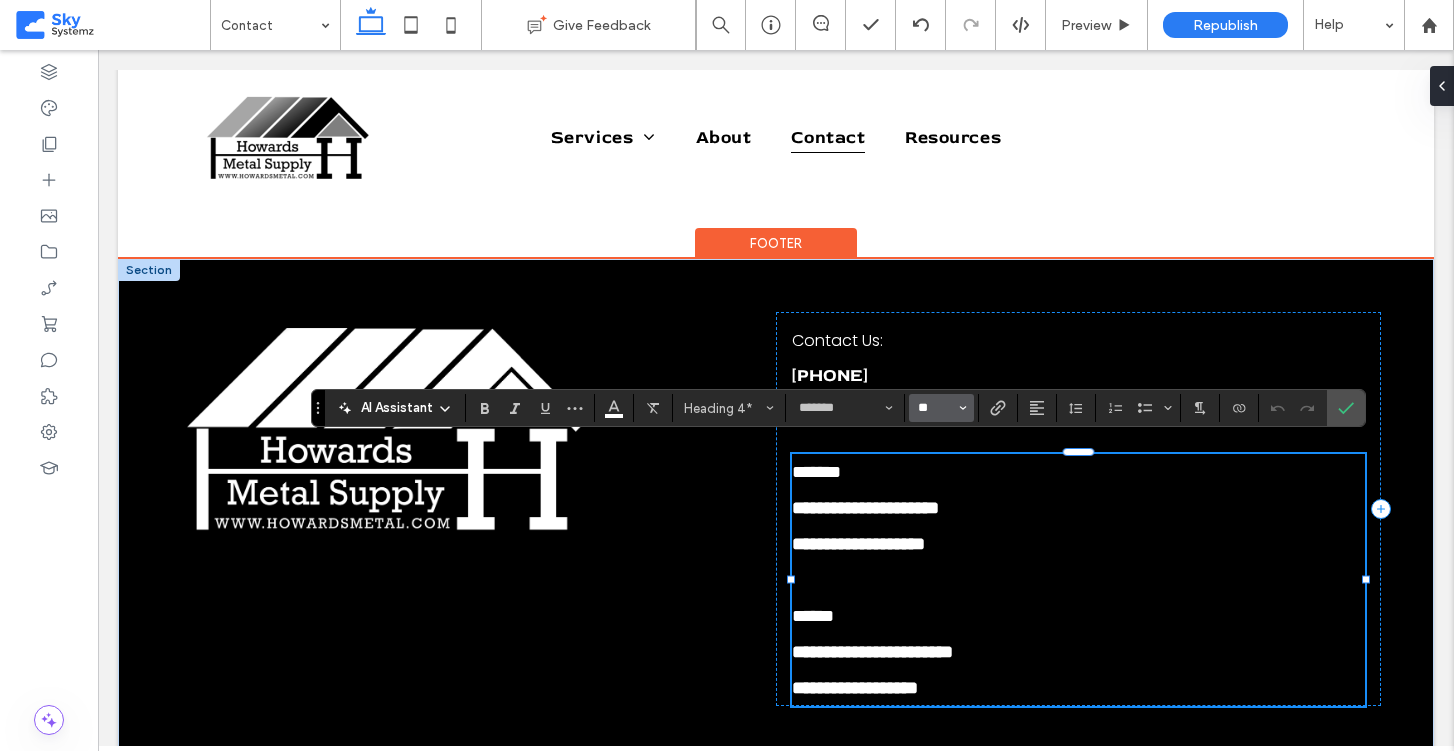 click on "**" at bounding box center (935, 408) 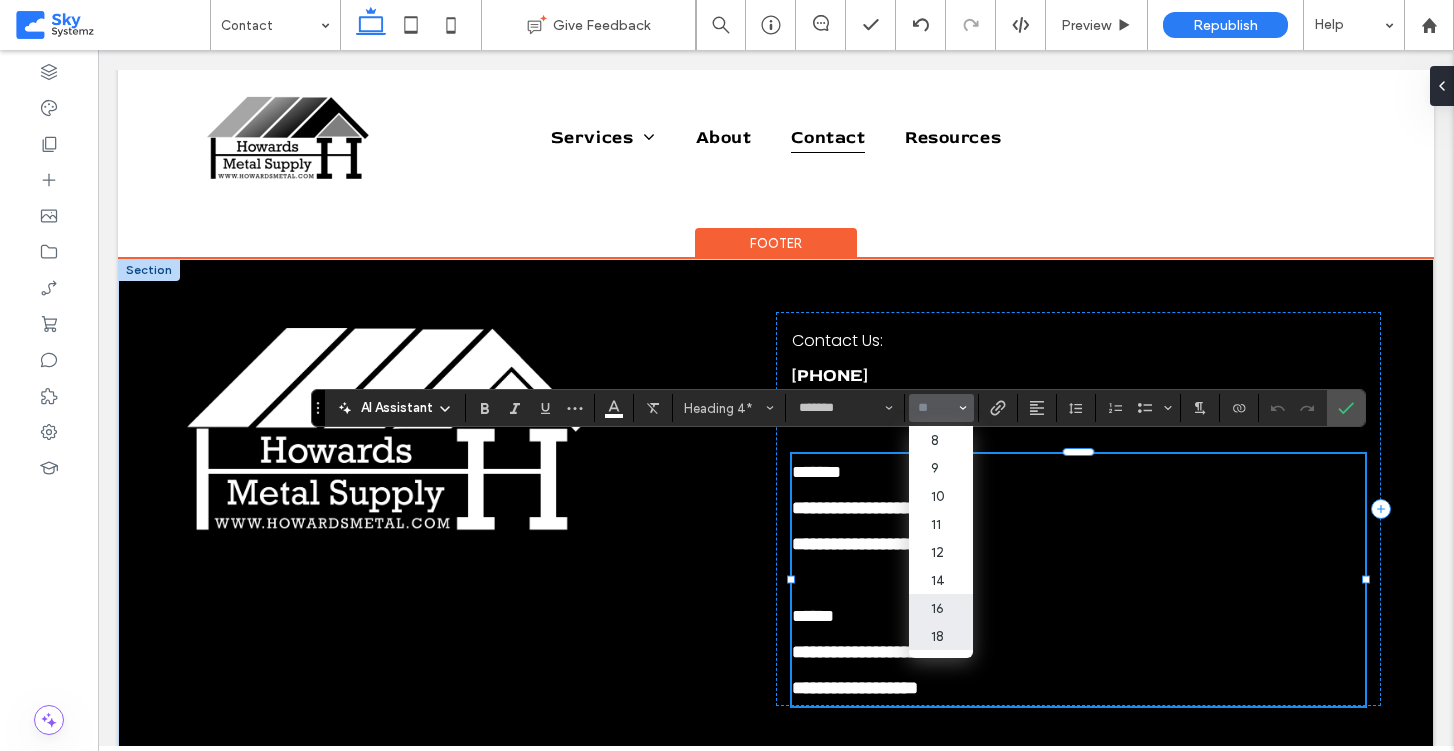 click on "16" at bounding box center [941, 608] 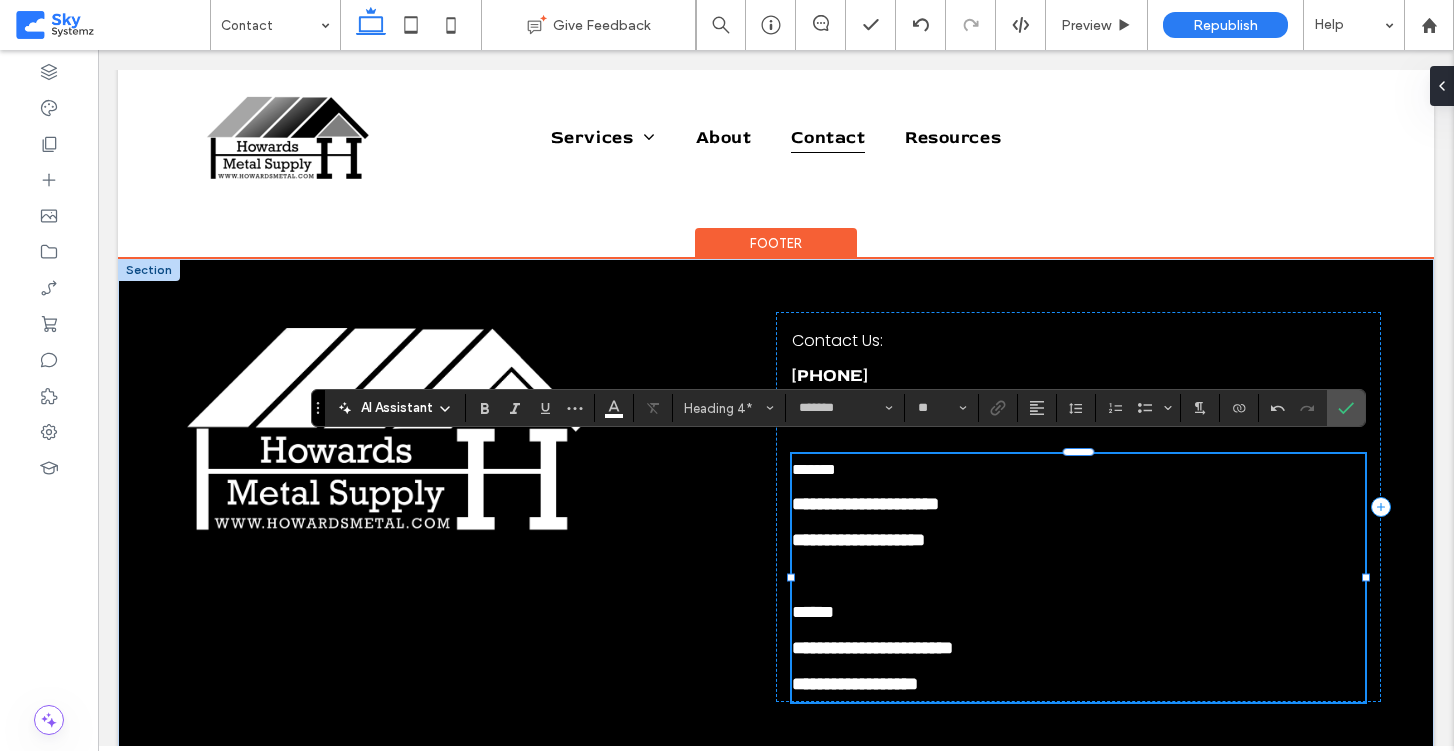 click on "******" at bounding box center [813, 612] 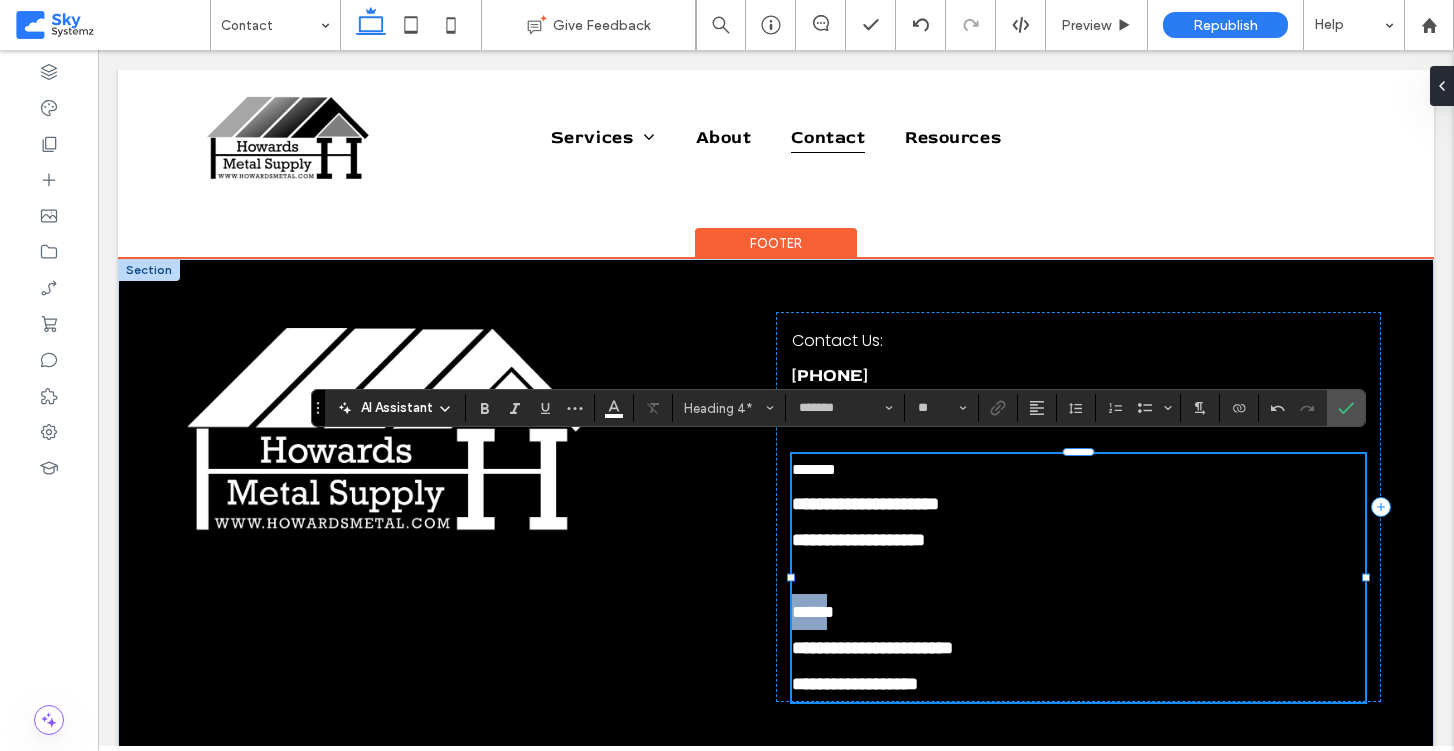click on "******" at bounding box center (813, 612) 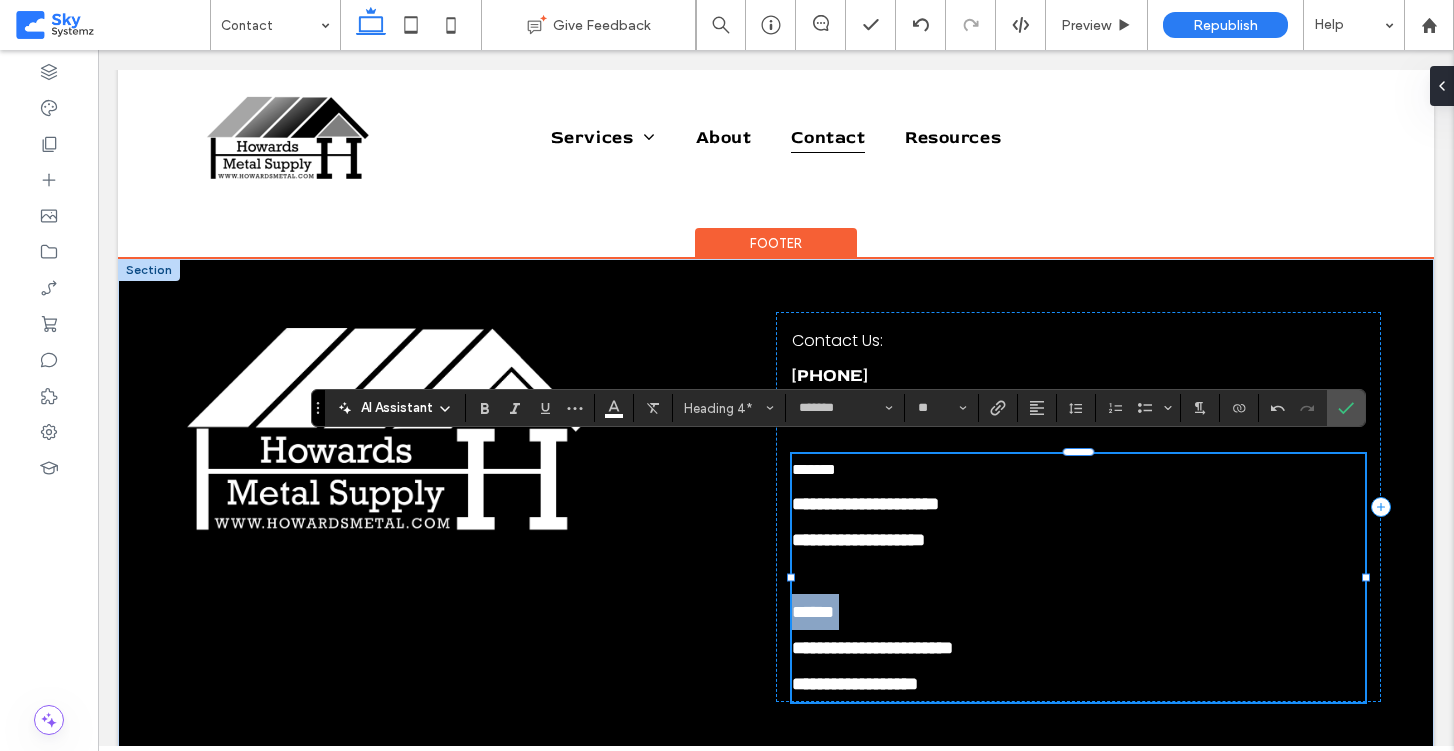 click on "******" at bounding box center (813, 612) 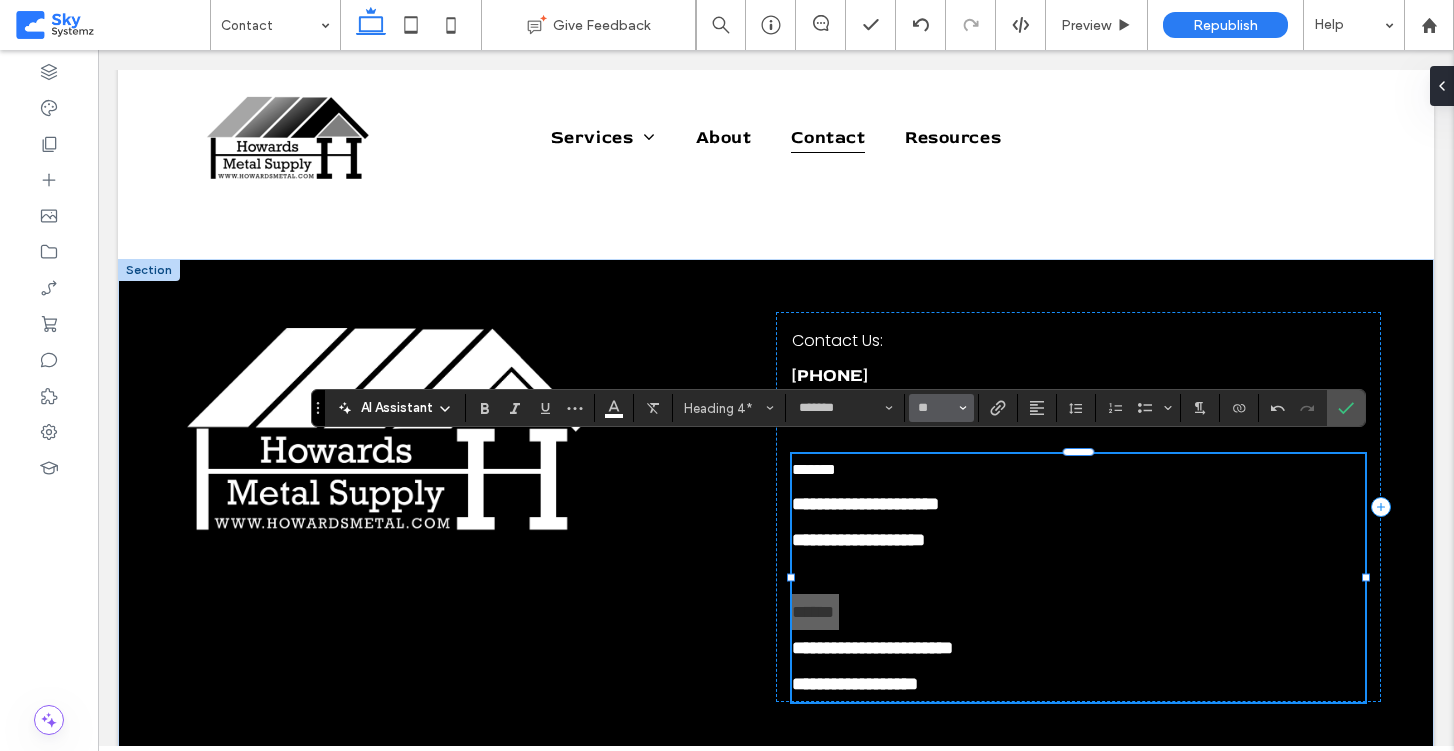 click on "**" at bounding box center [941, 408] 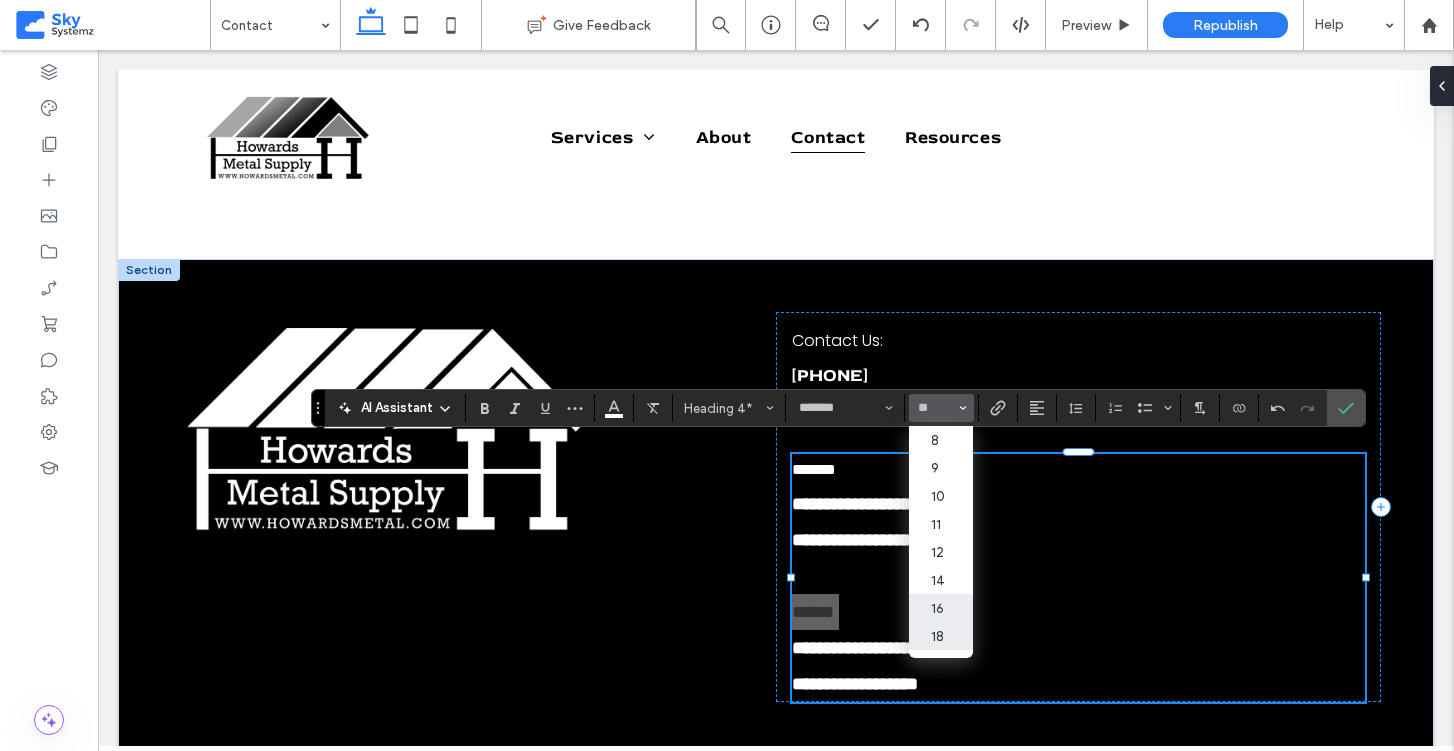 click on "16" at bounding box center (941, 608) 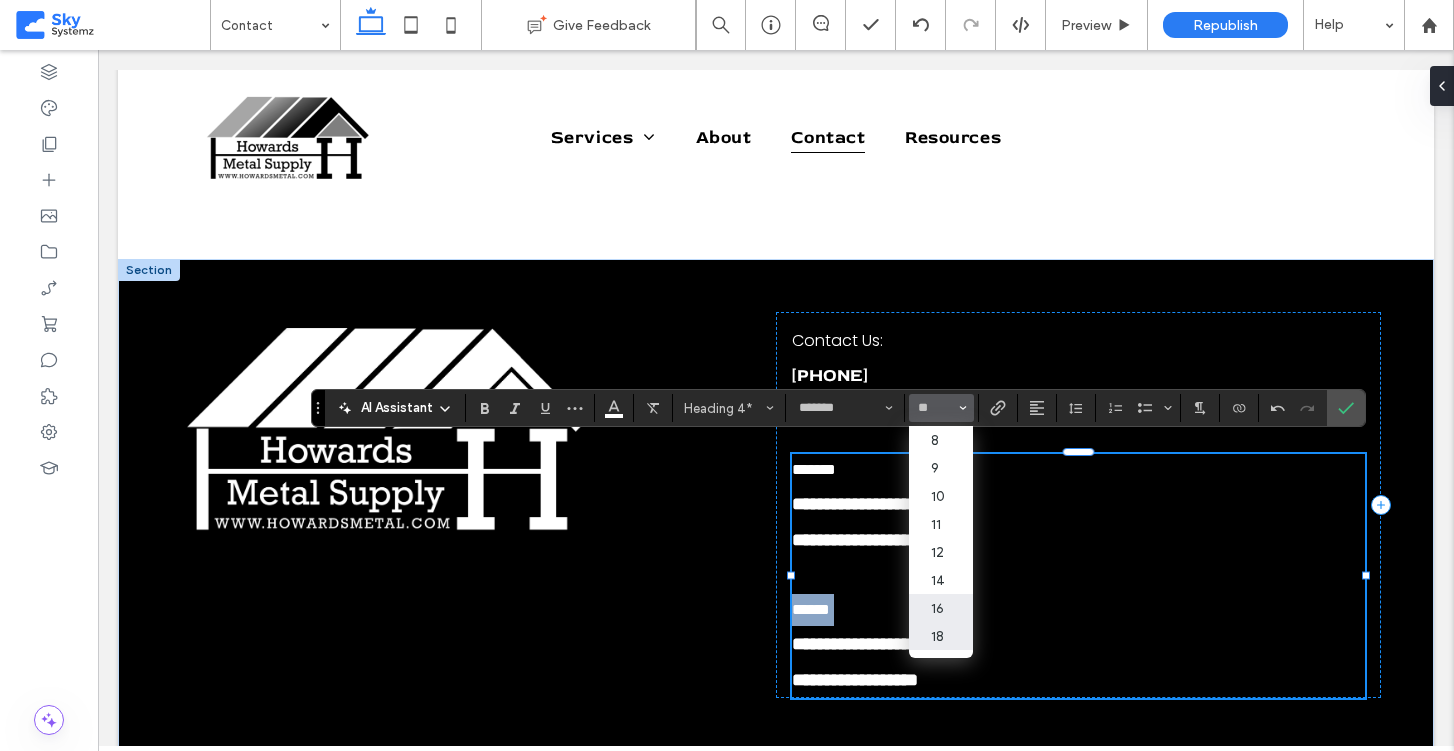 type on "**" 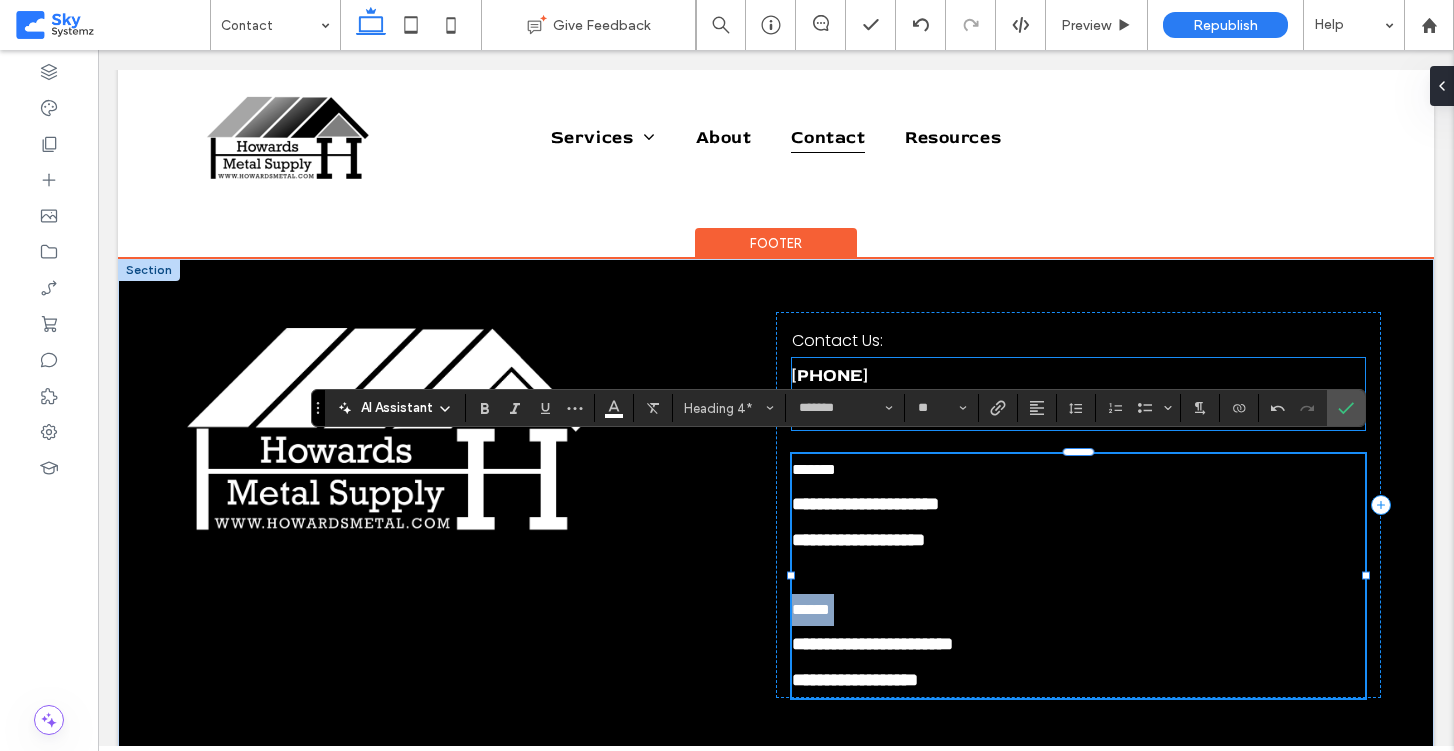 click on "[PHONE]" at bounding box center (830, 375) 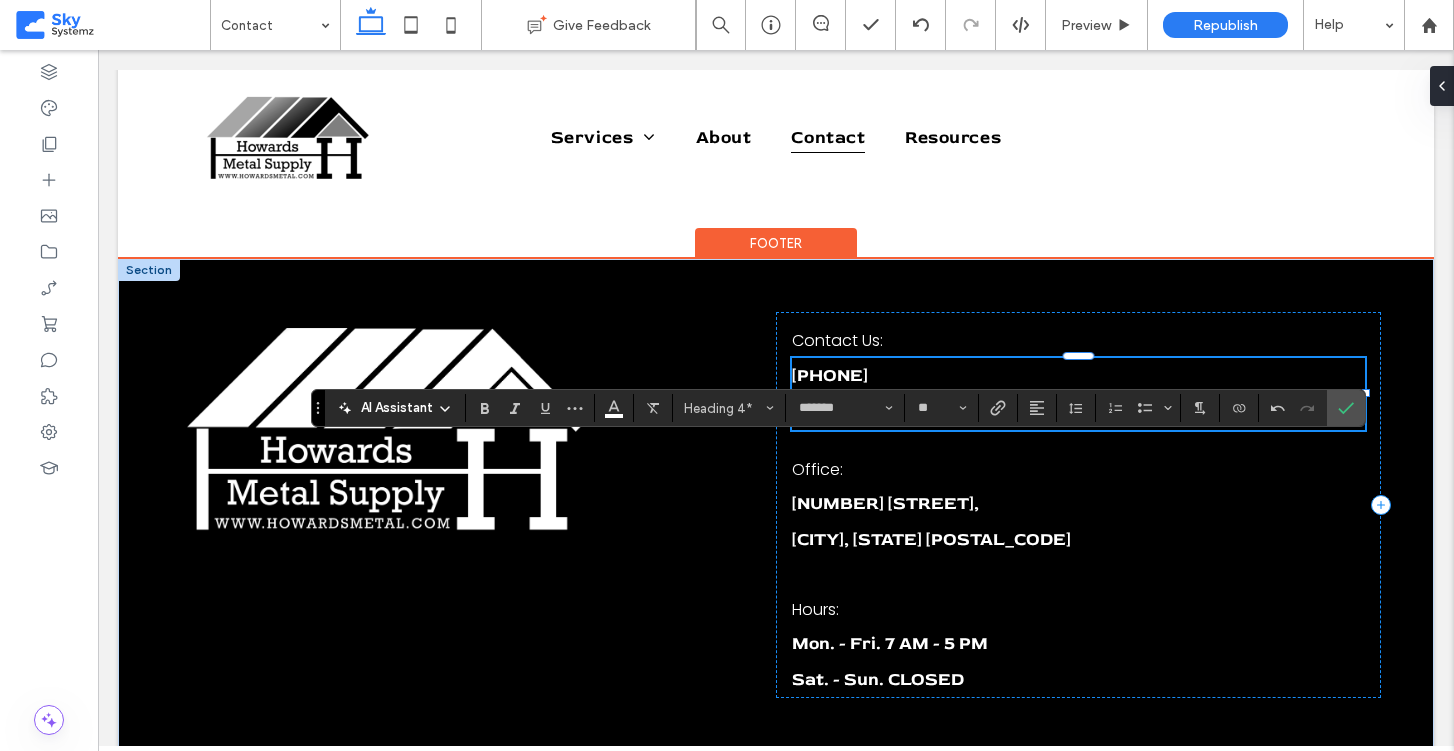 click on "[PHONE]" at bounding box center (830, 375) 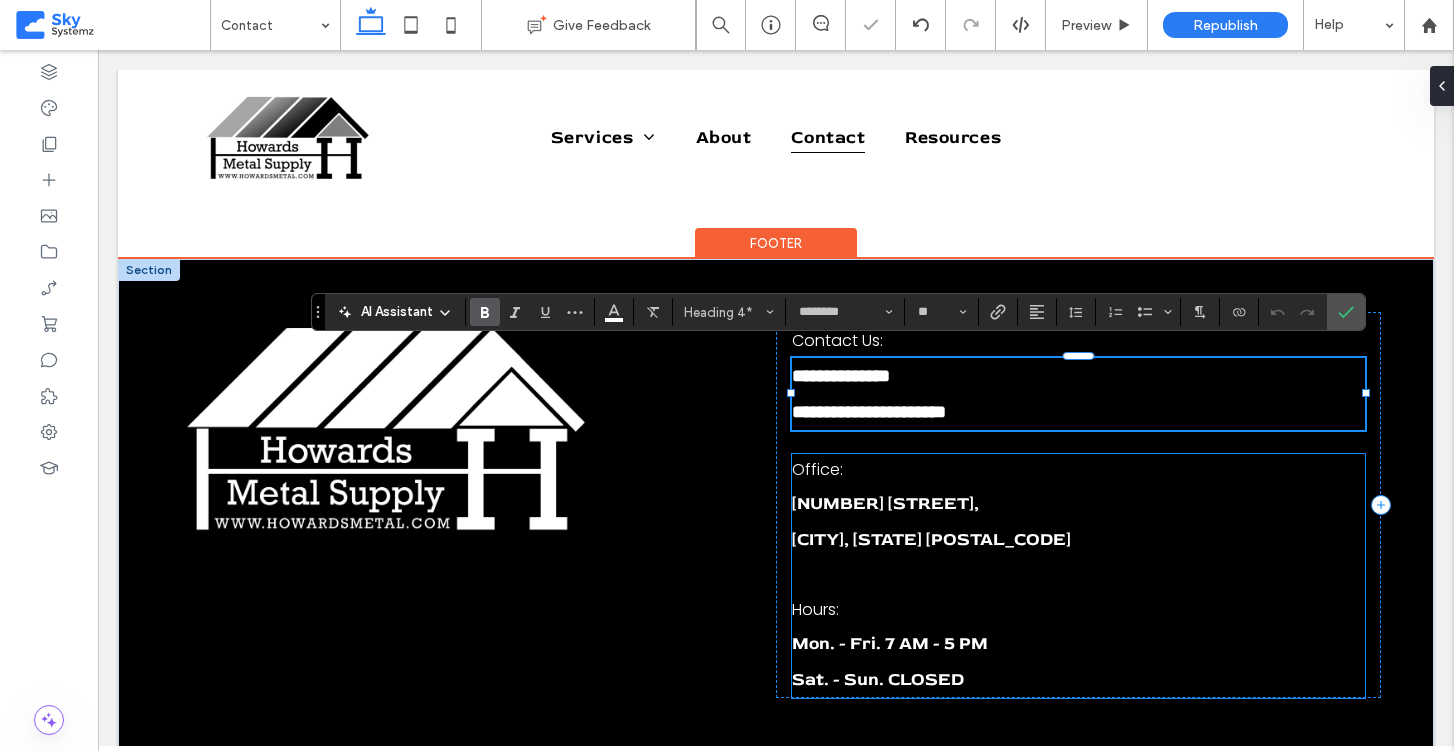 click on "[NUMBER] [STREET]," at bounding box center (885, 503) 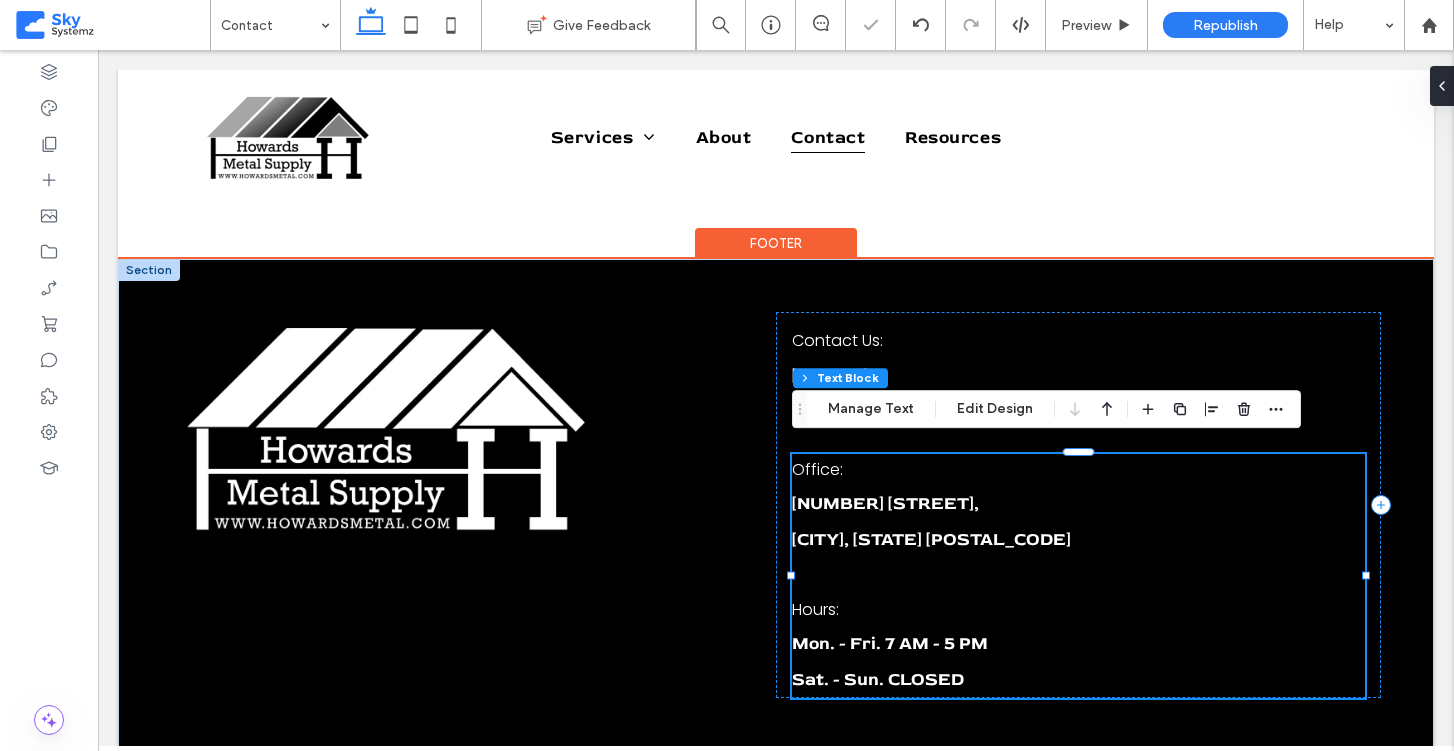 click on "[NUMBER] [STREET]," at bounding box center (885, 503) 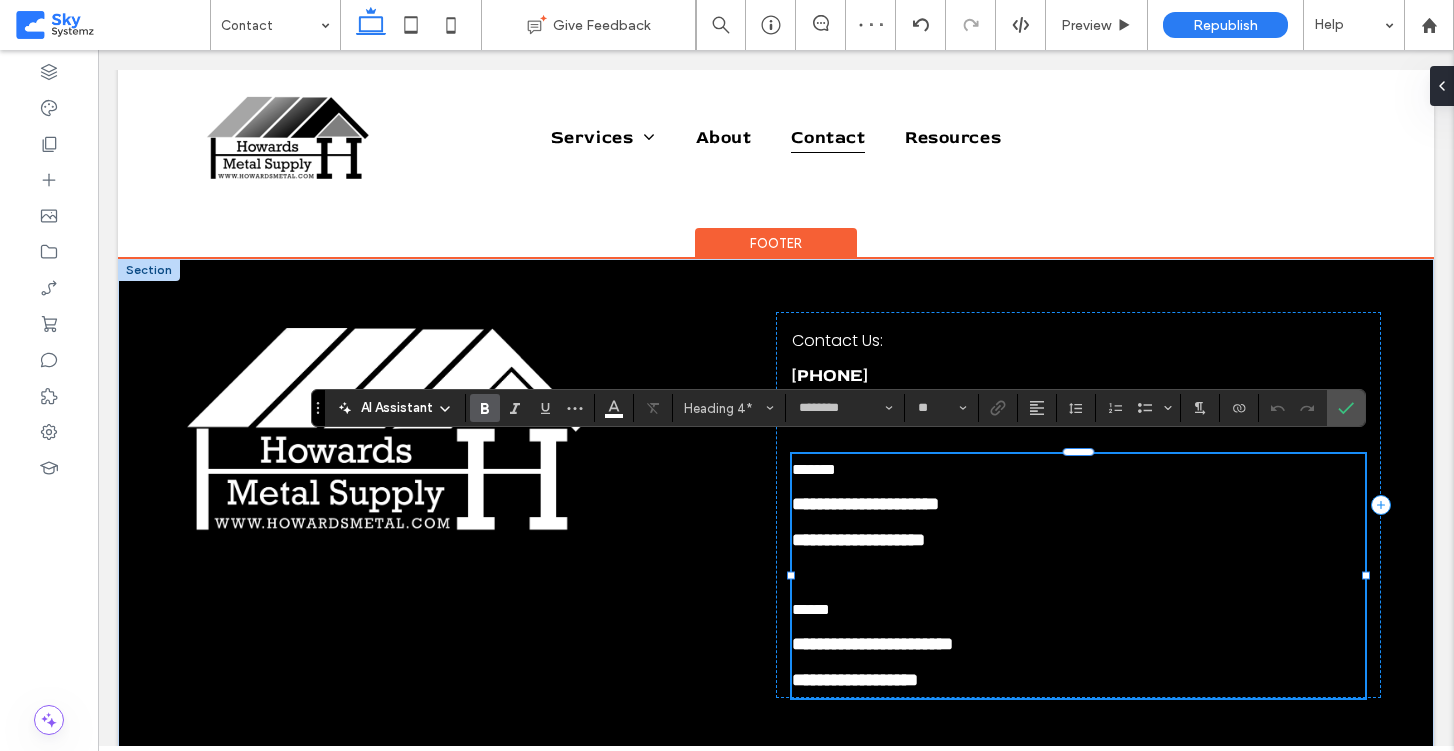 click on "**********" at bounding box center [1078, 680] 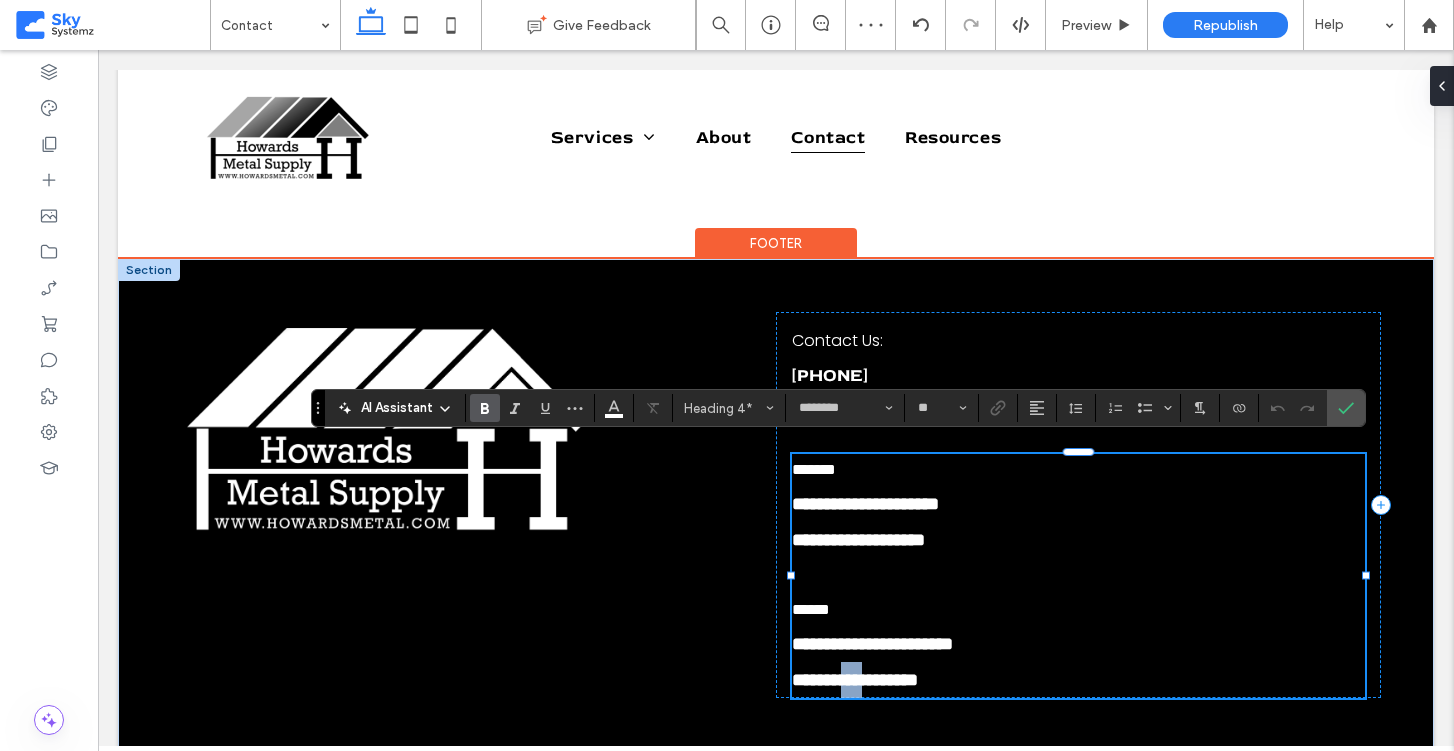 click on "**********" at bounding box center (1078, 680) 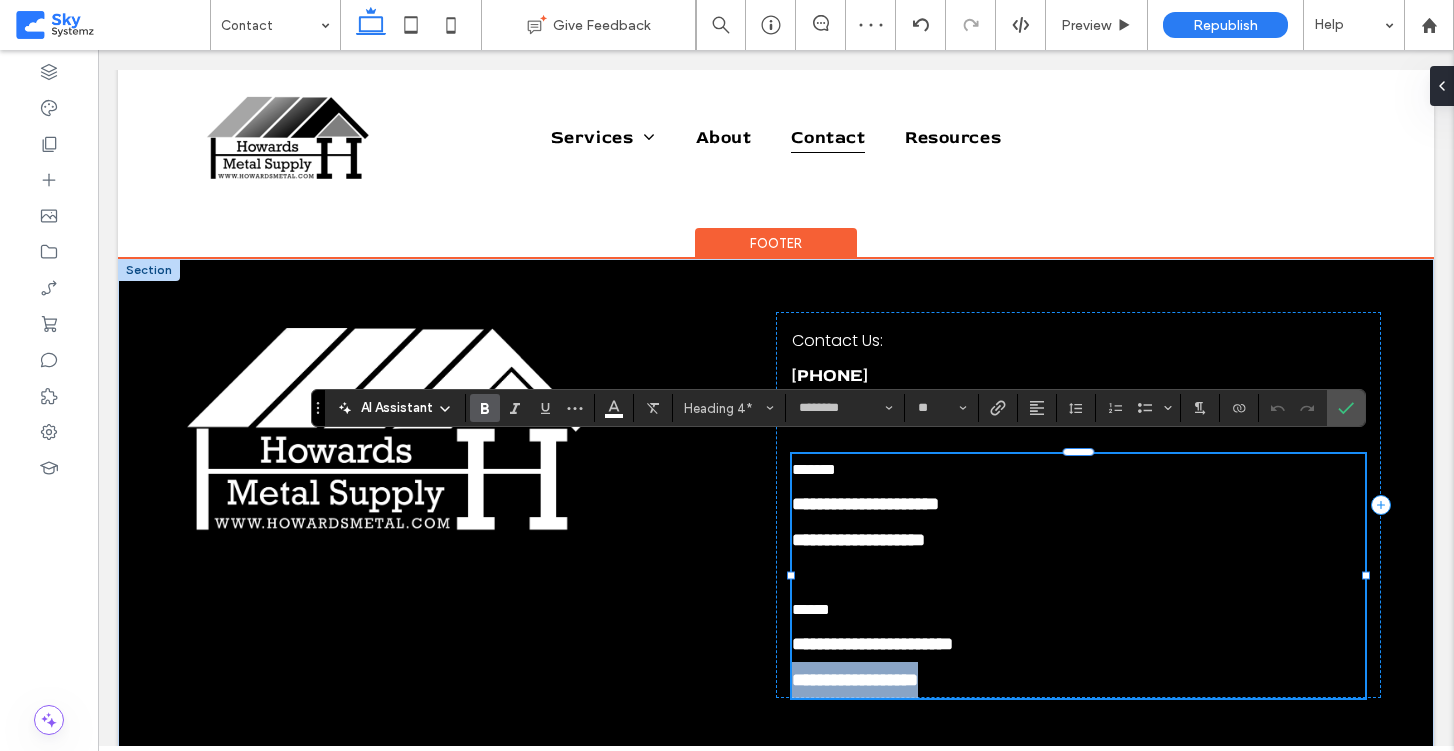 click on "**********" at bounding box center [1078, 680] 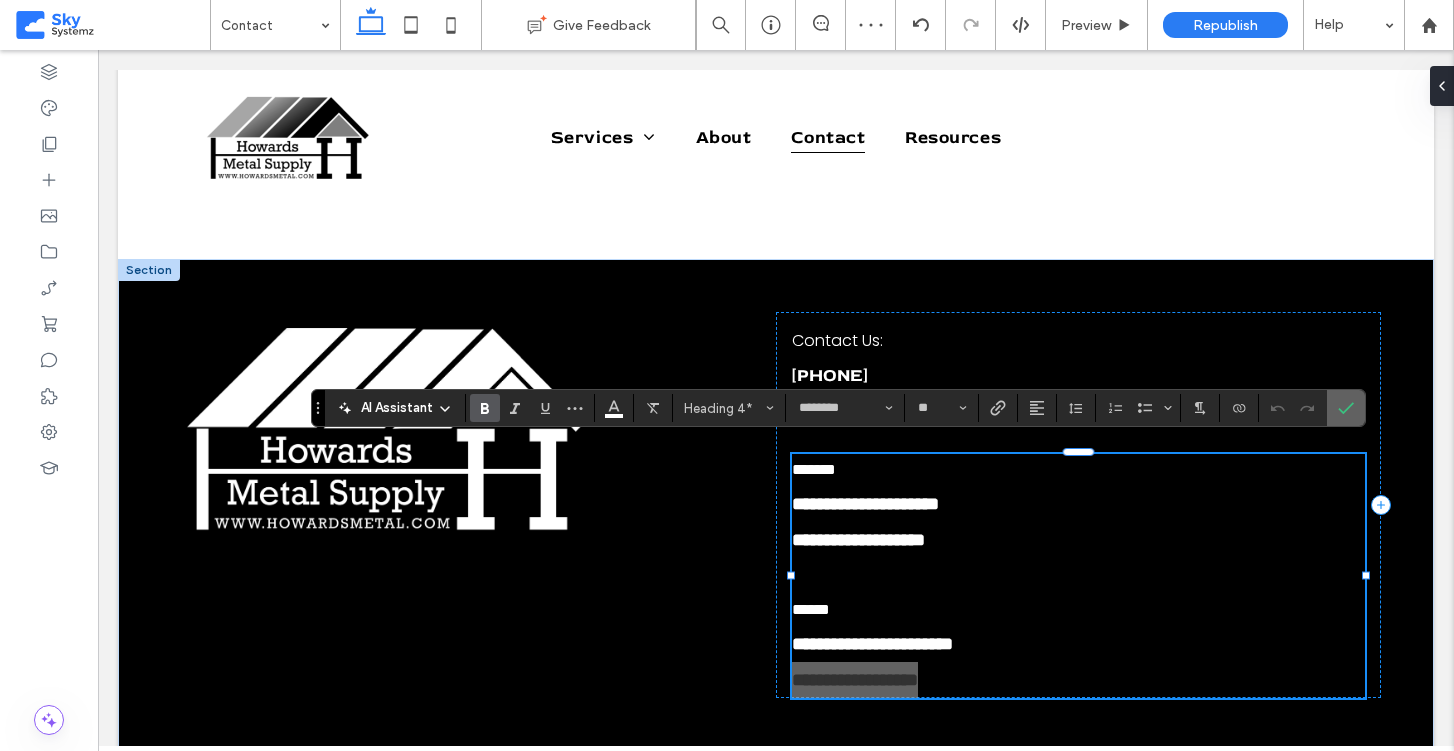click 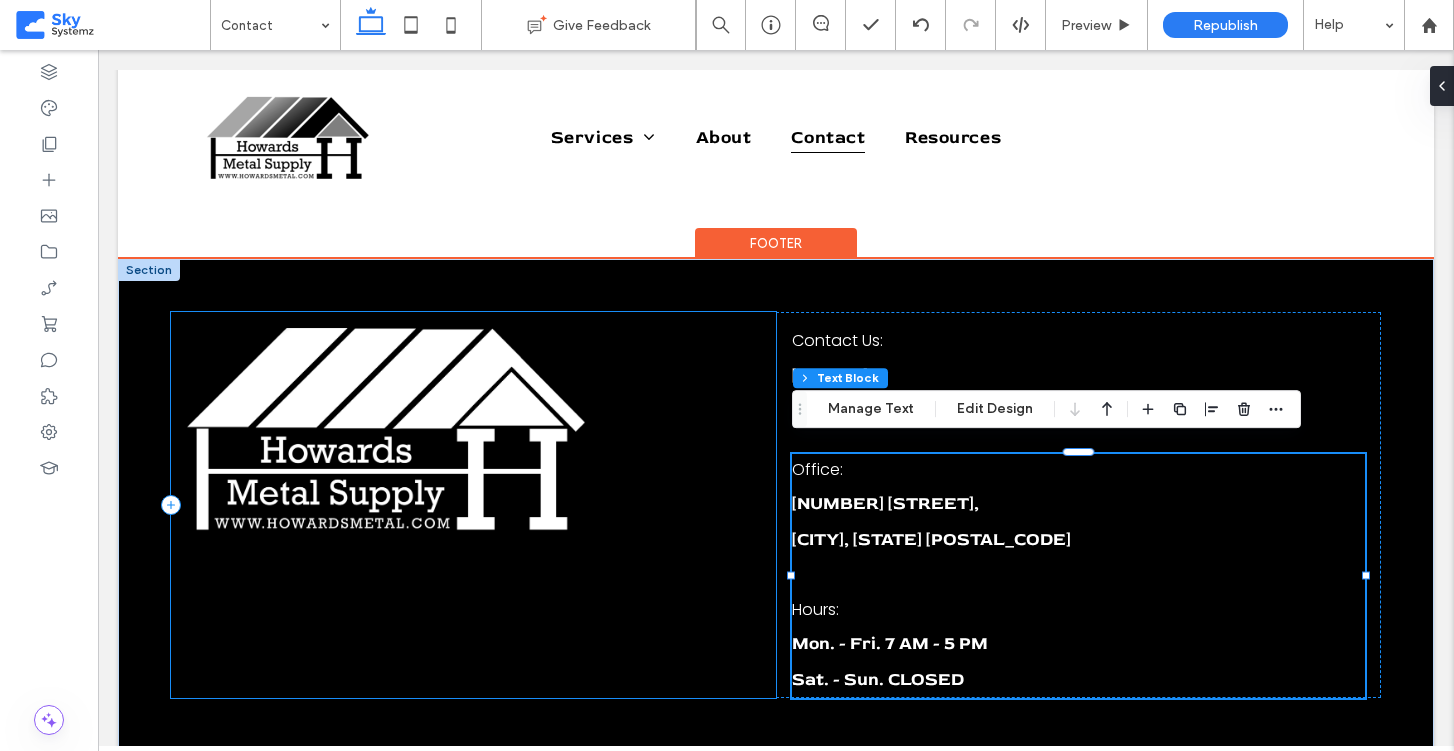 click at bounding box center (473, 505) 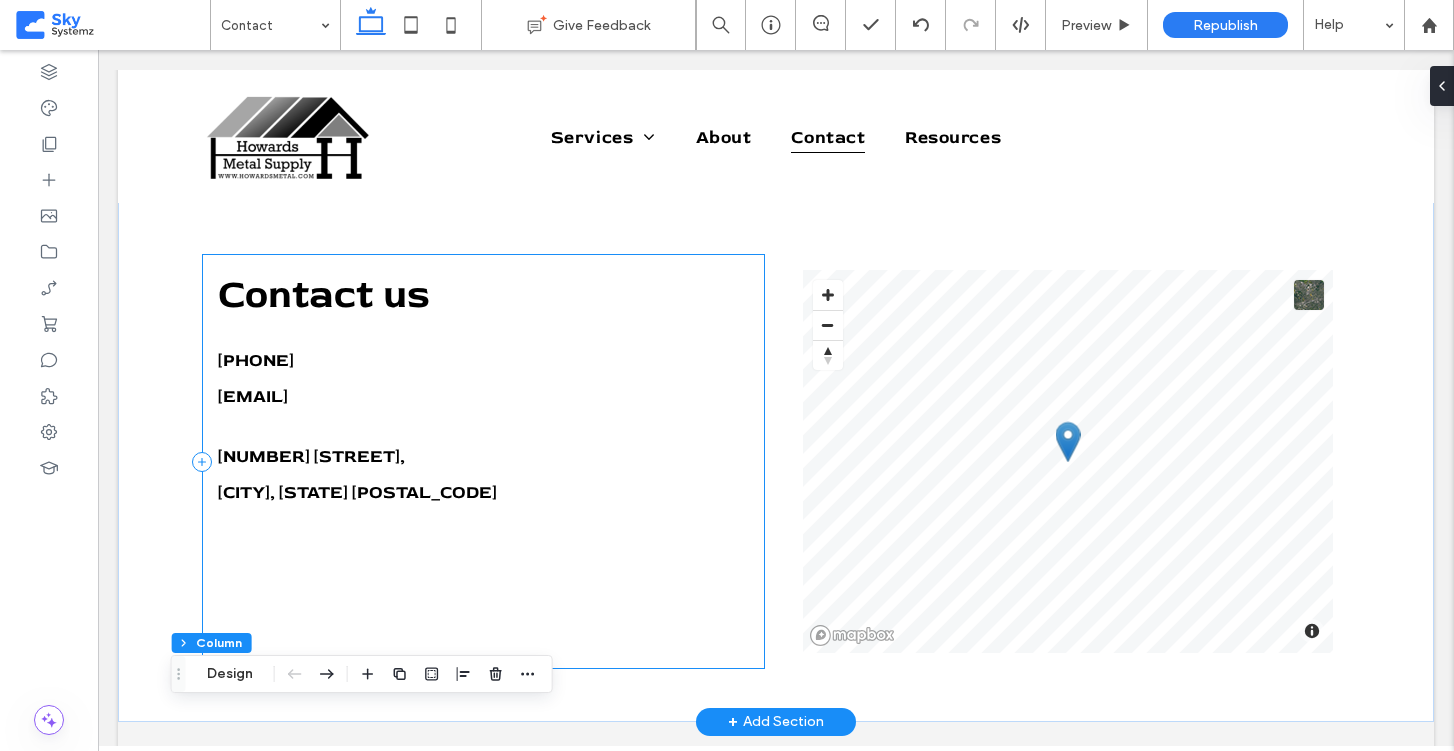 scroll, scrollTop: 75, scrollLeft: 0, axis: vertical 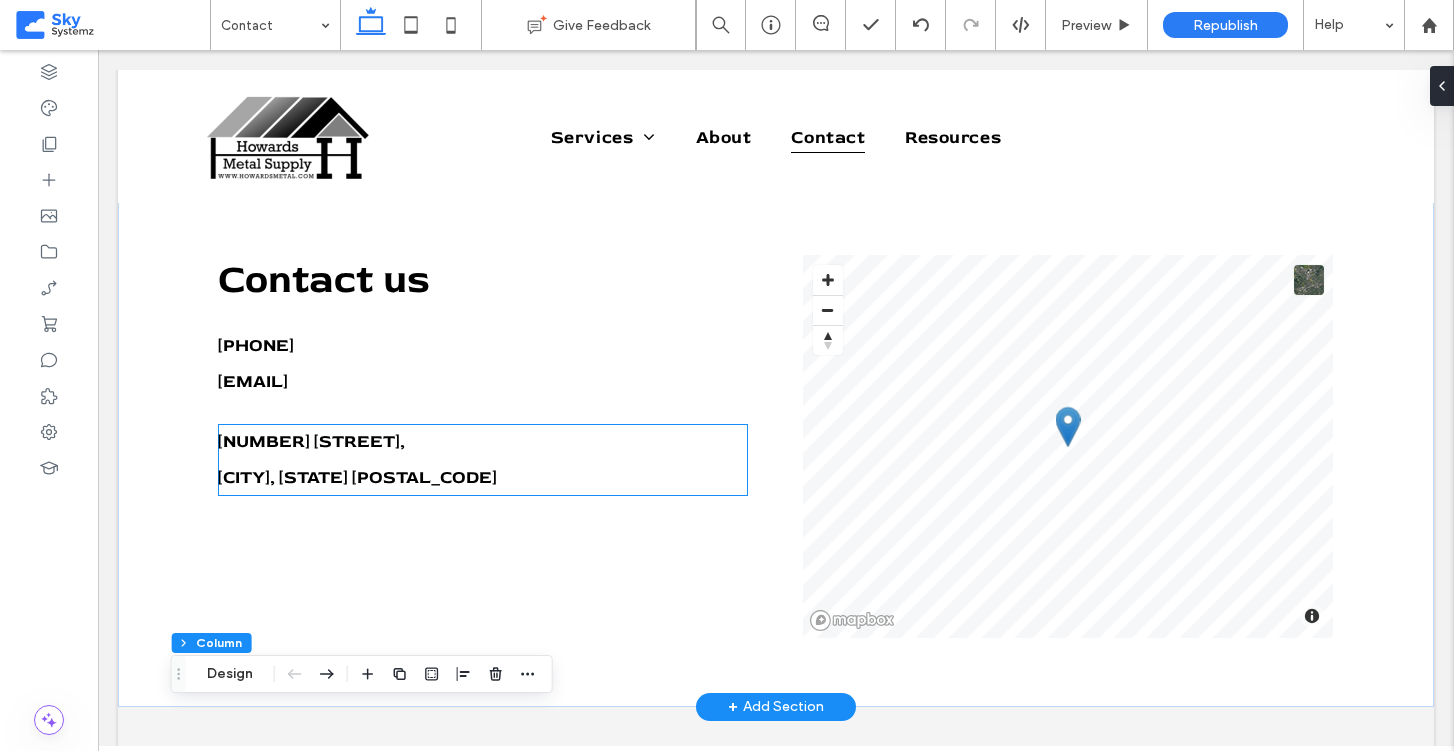 click on "﻿ [CITY], [STATE] [POSTAL_CODE]" at bounding box center (483, 478) 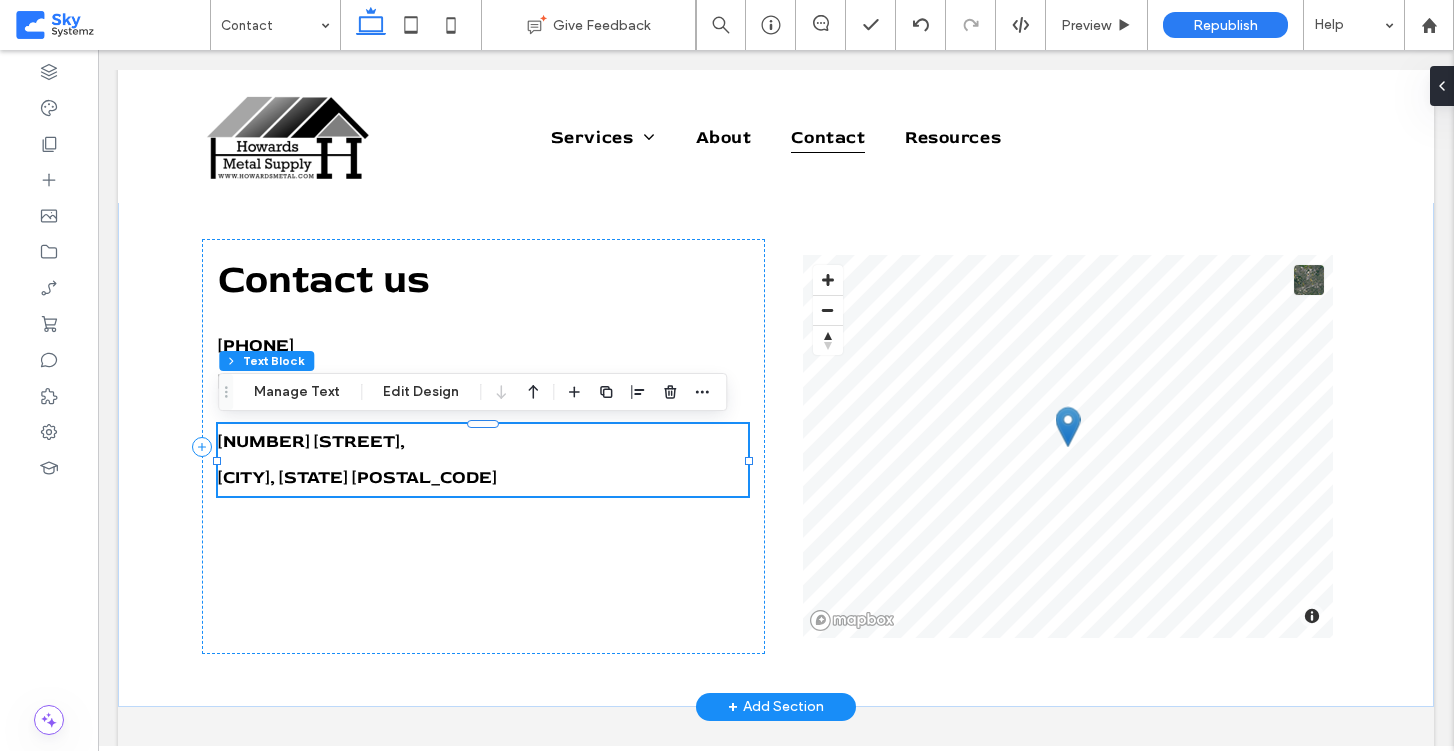 click on "﻿ [CITY], [STATE] [POSTAL_CODE]" at bounding box center (483, 478) 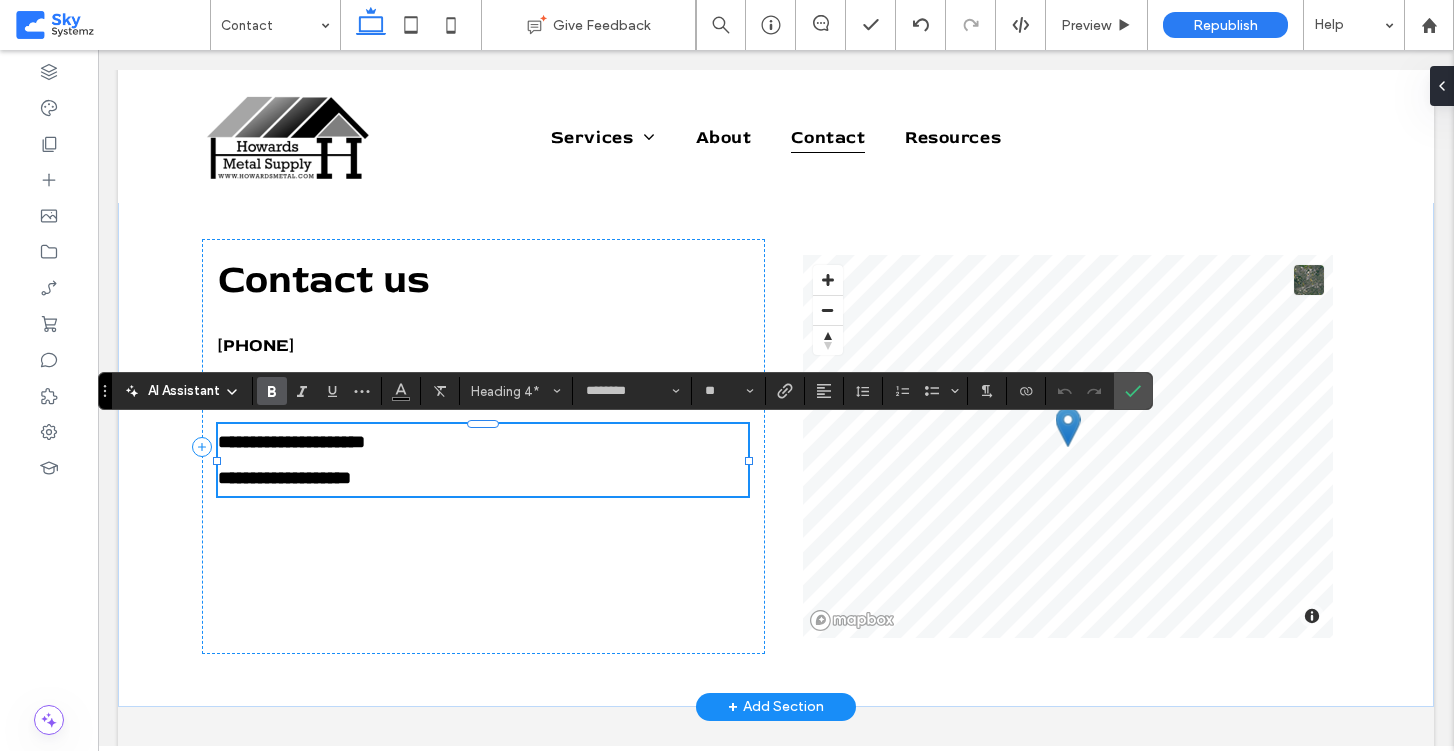 click on "**********" at bounding box center [483, 478] 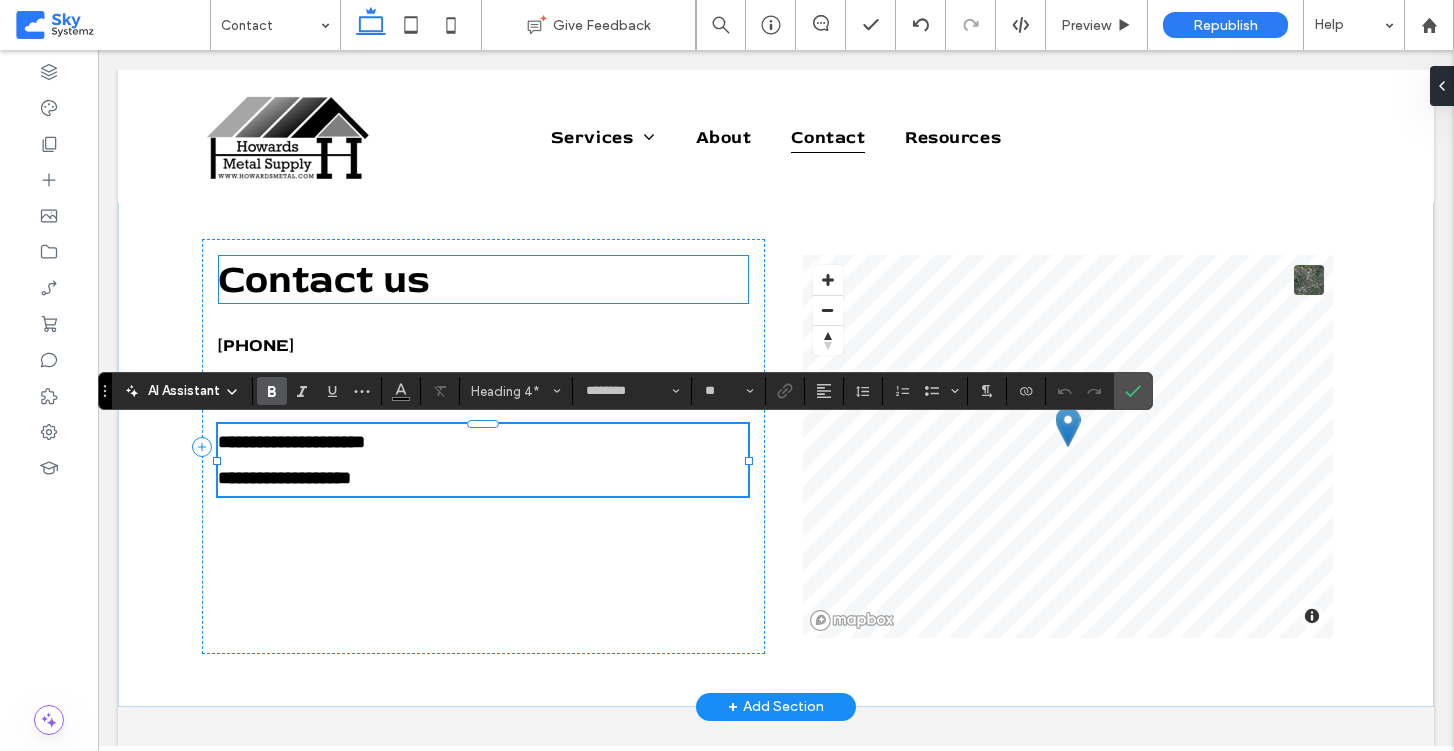 click on "Contact us" at bounding box center (483, 279) 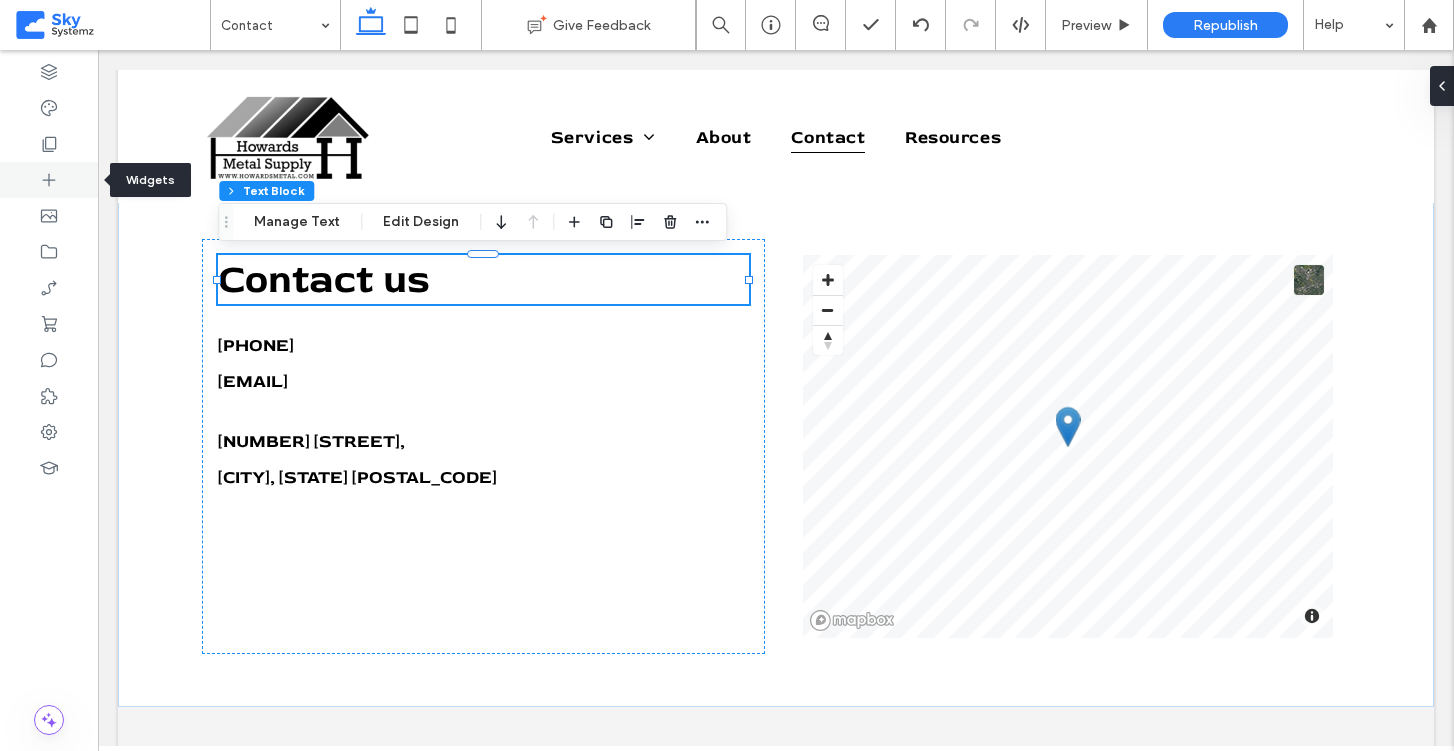 click 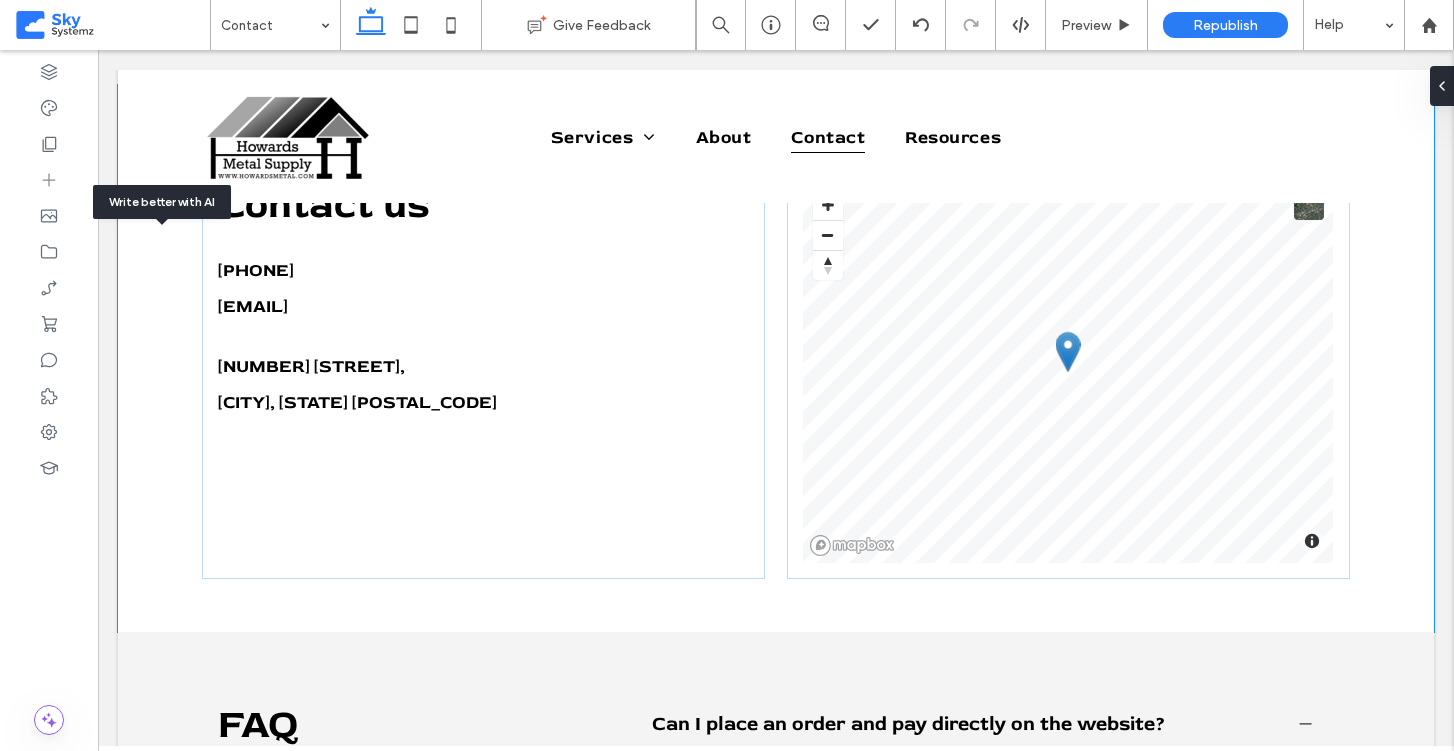 scroll, scrollTop: 175, scrollLeft: 0, axis: vertical 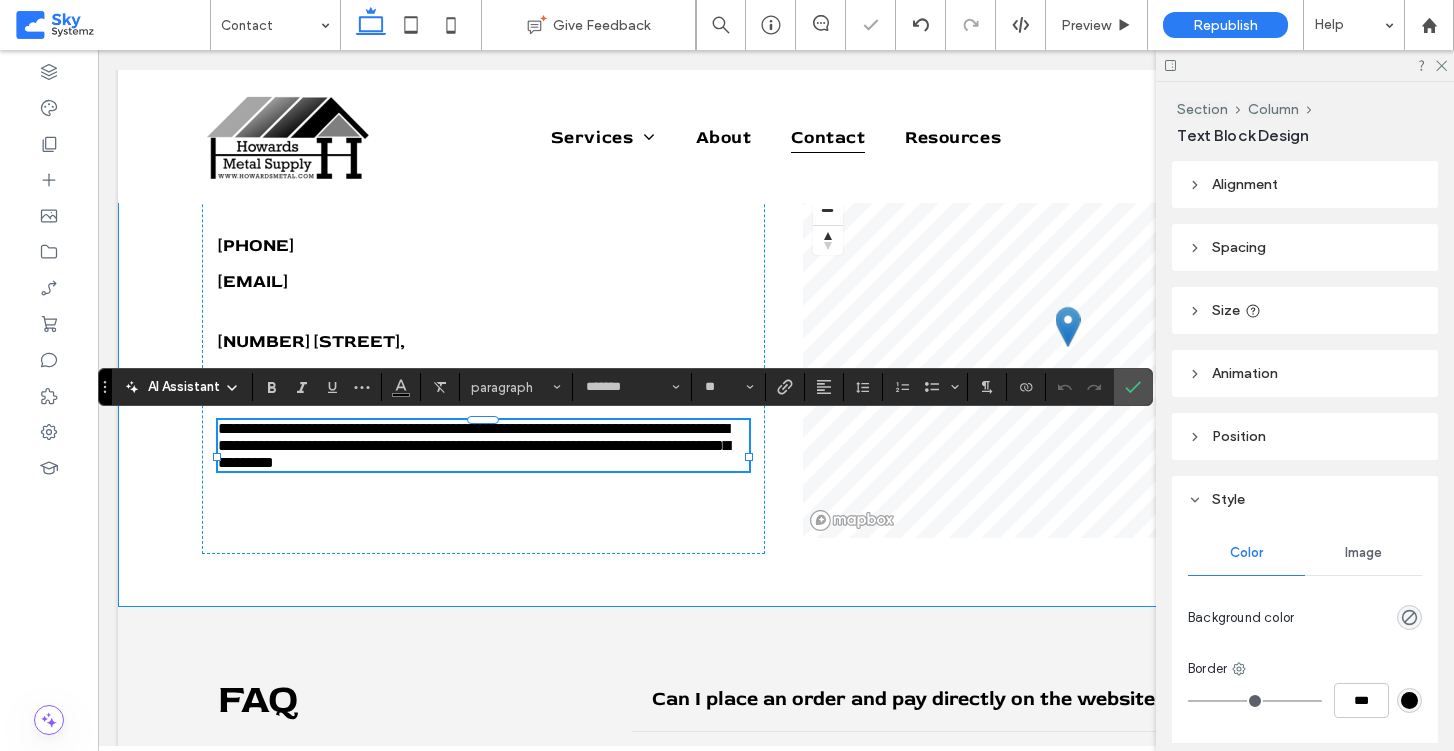 type 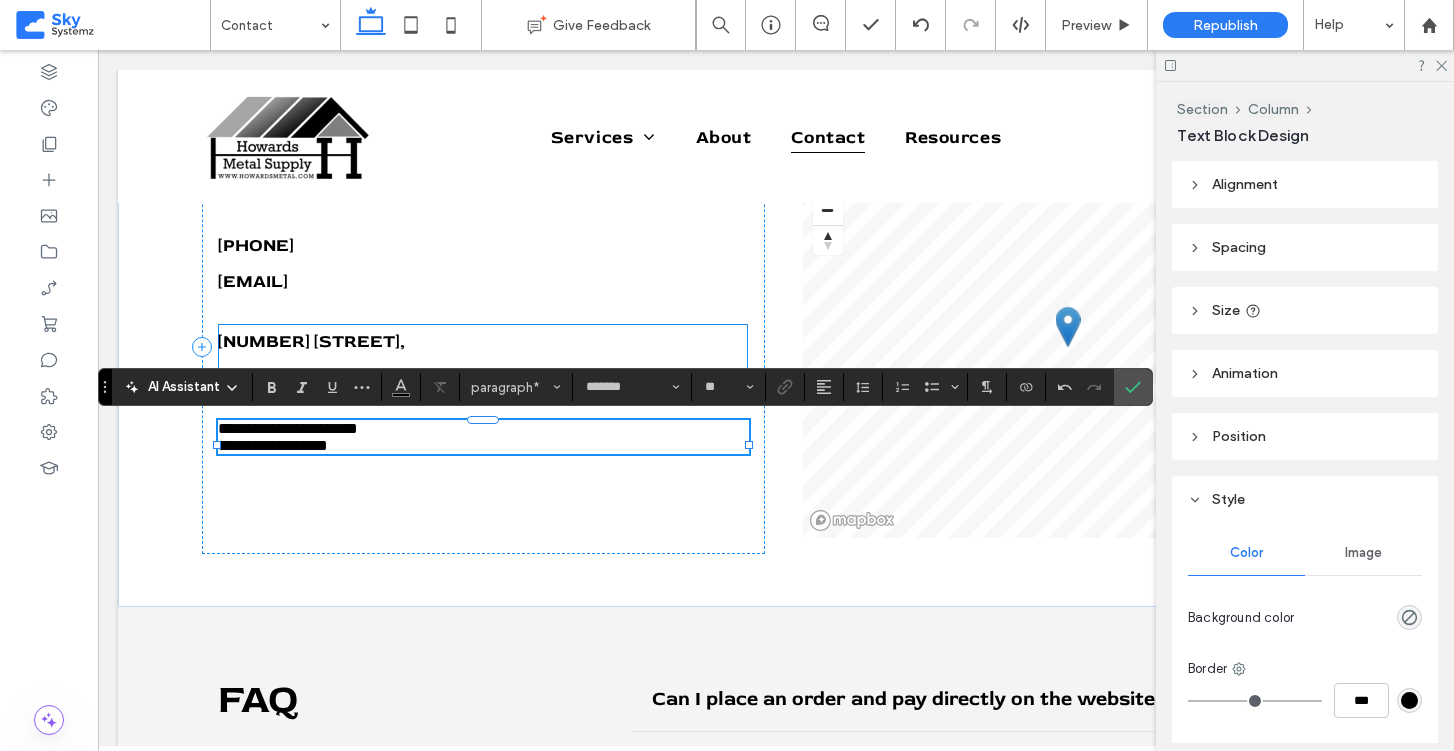 click on "[NUMBER] [STREET]," at bounding box center [311, 341] 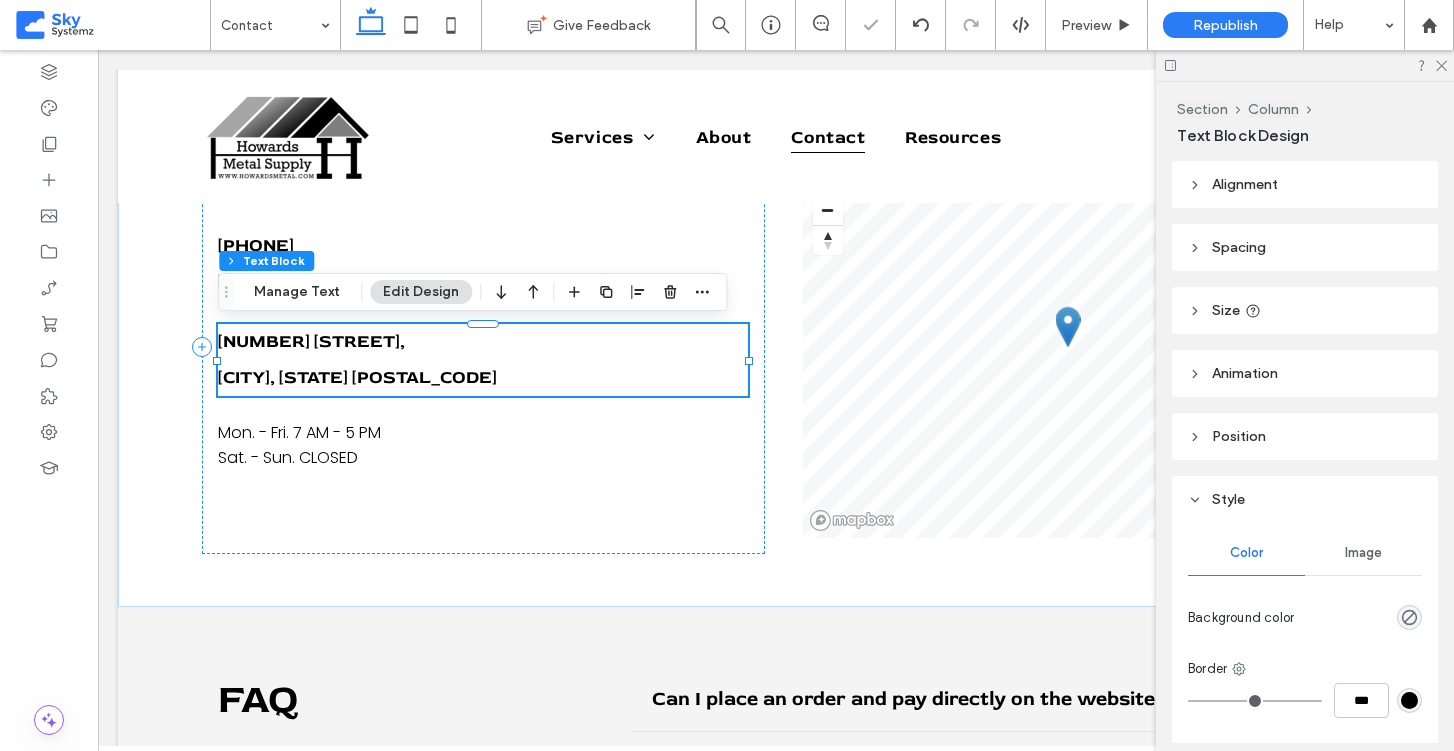 click on "[NUMBER] [STREET]," at bounding box center [483, 342] 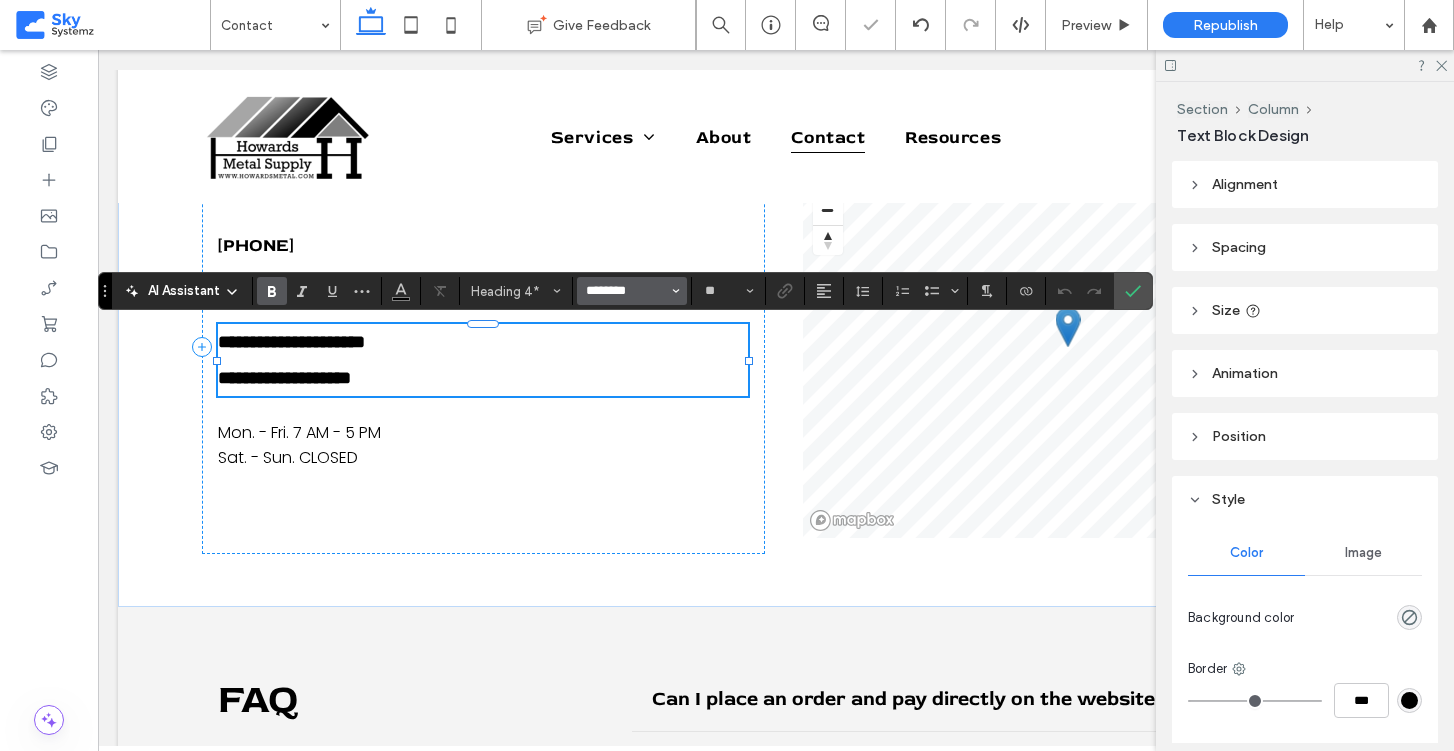 click on "********" at bounding box center [626, 291] 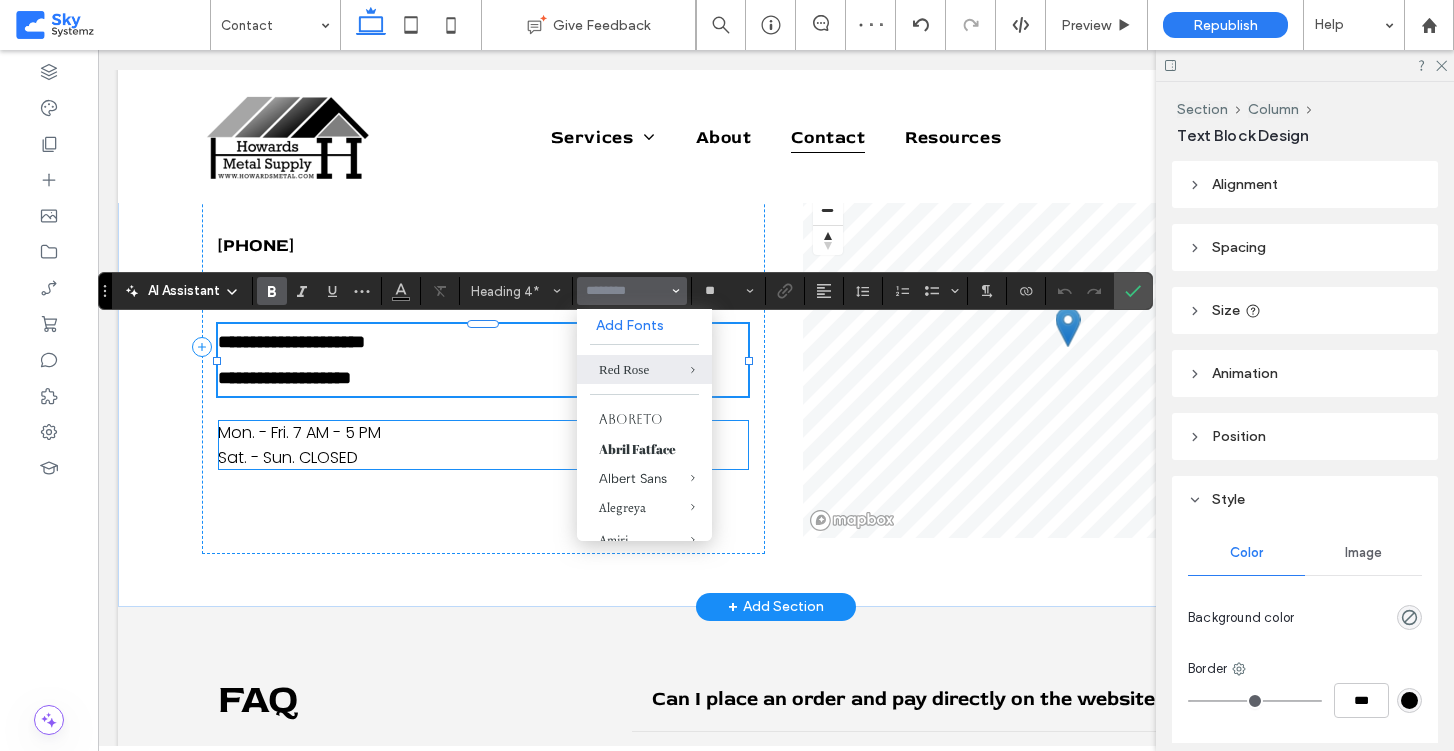 click on "Mon. - Fri. 7 AM - 5 PM" at bounding box center [299, 432] 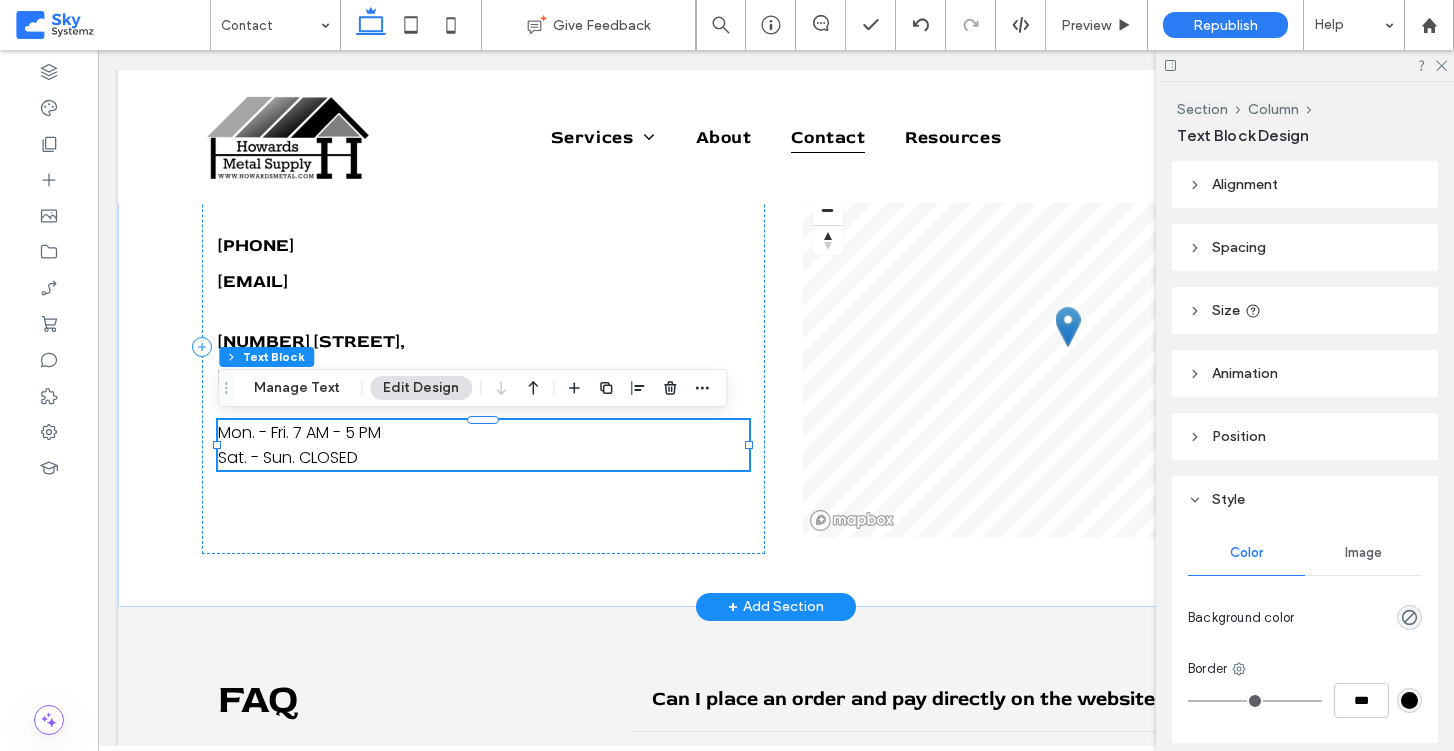 click on "Mon. - Fri. 7 AM - 5 PM" at bounding box center (299, 432) 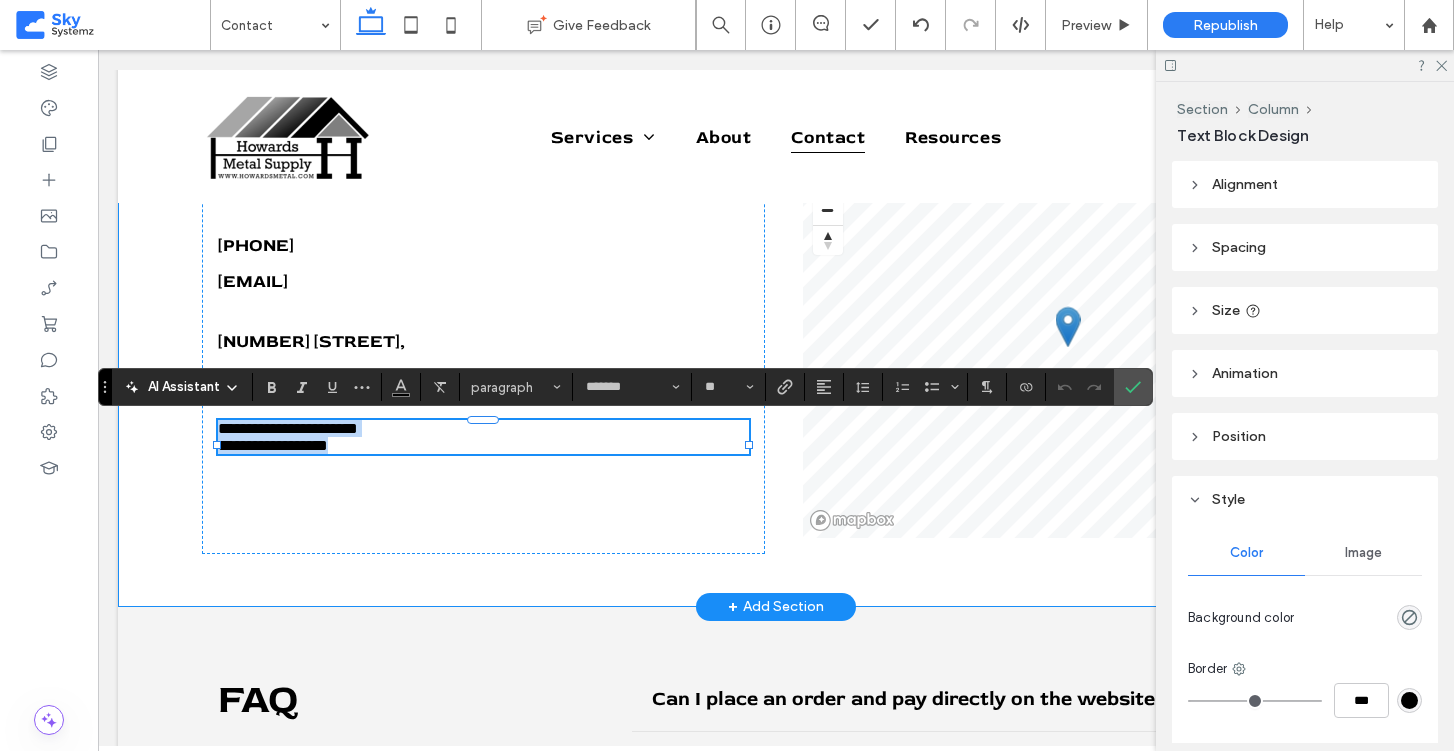 drag, startPoint x: 377, startPoint y: 459, endPoint x: 197, endPoint y: 429, distance: 182.48288 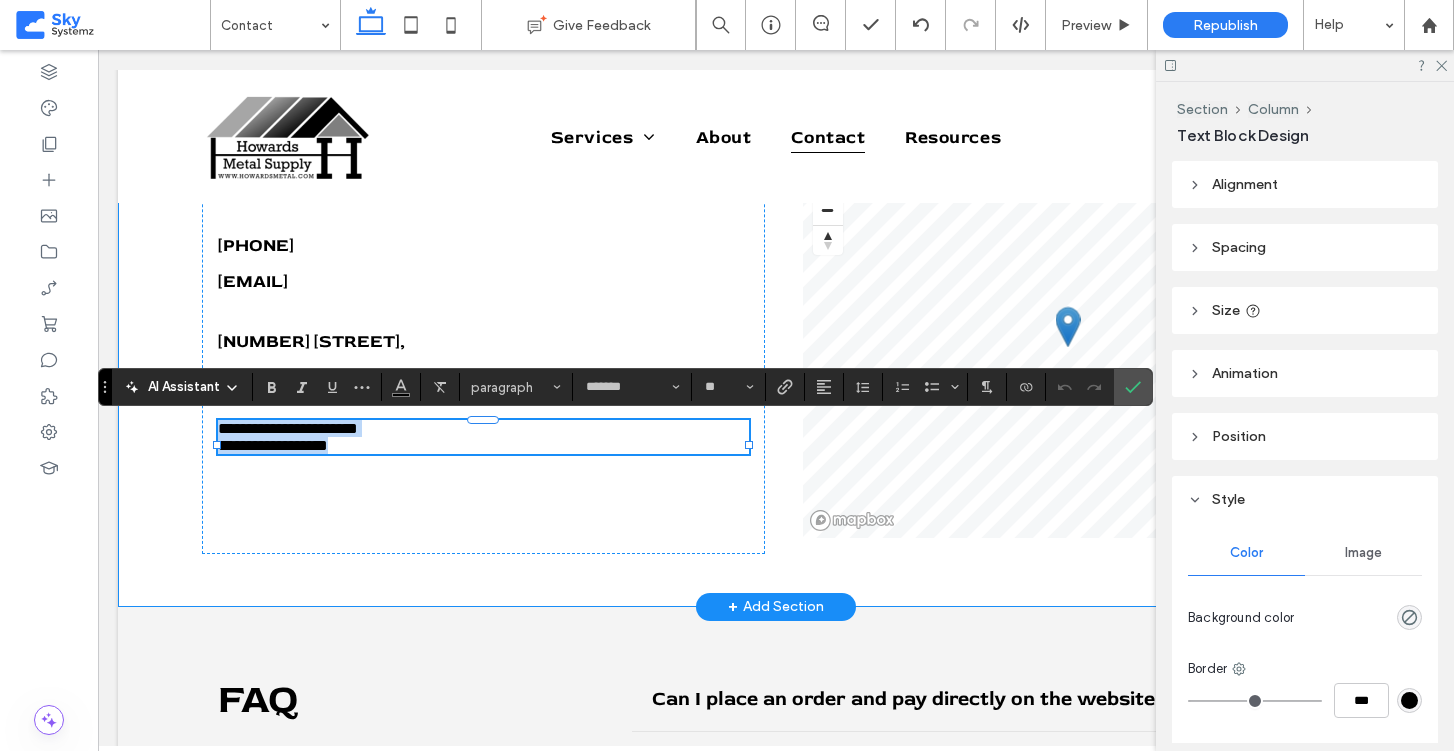 click on "**********" at bounding box center (776, 333) 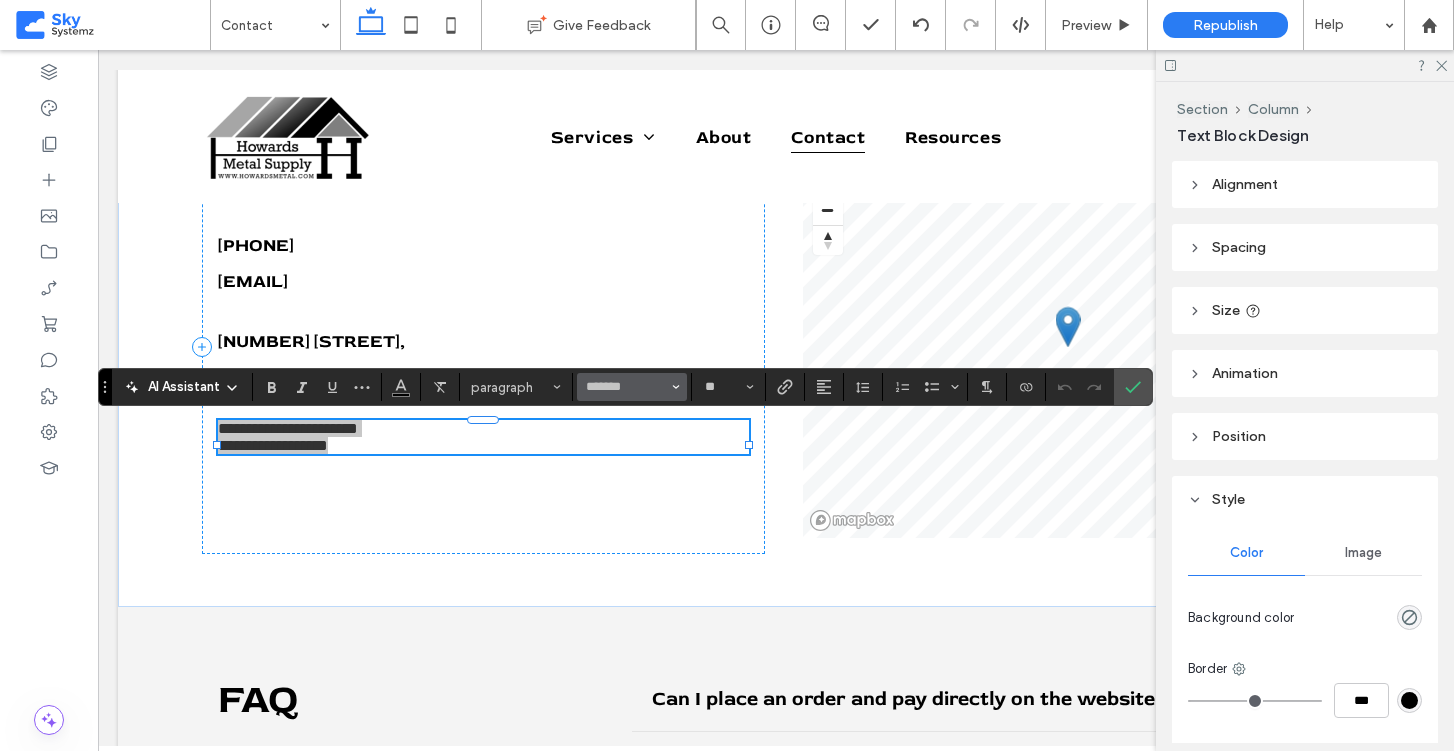 click on "*******" at bounding box center [626, 387] 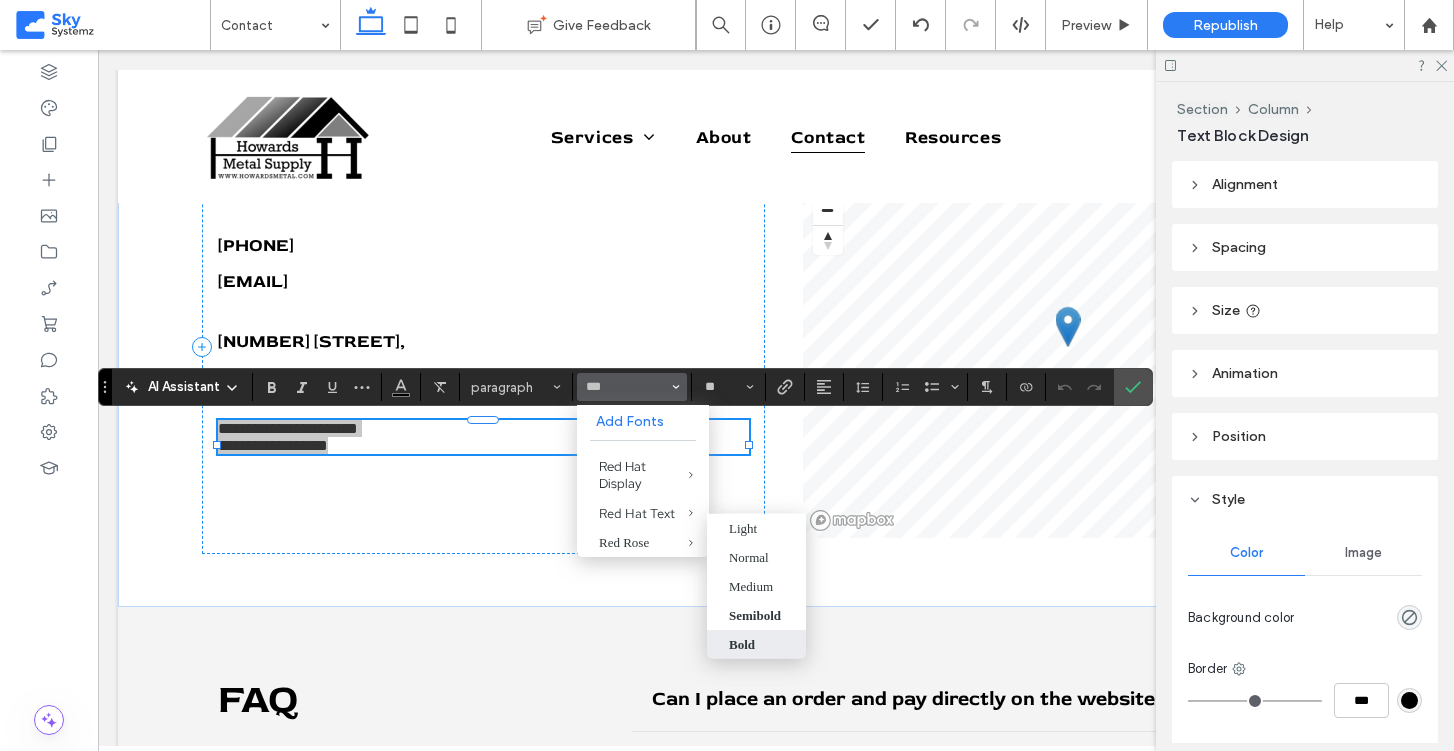 click on "Bold" at bounding box center (742, 644) 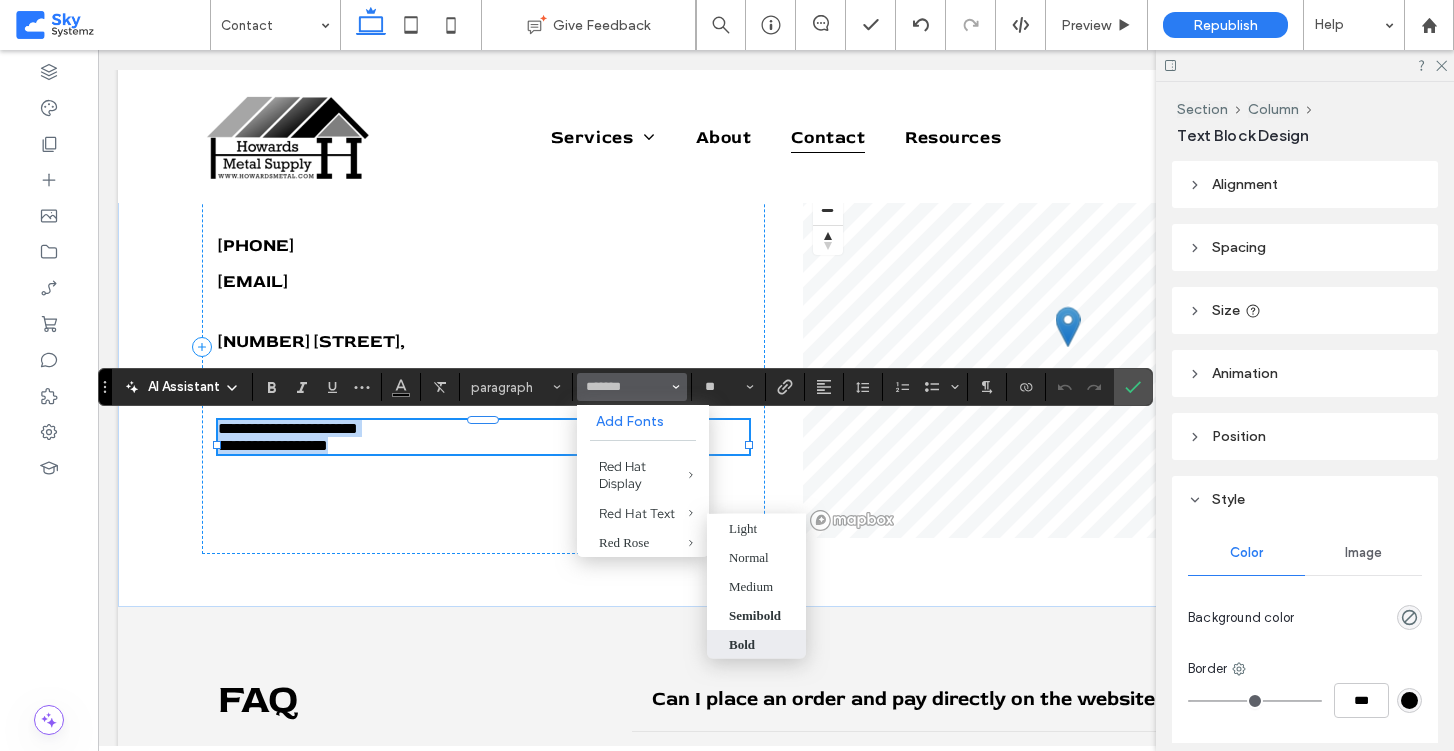 type on "********" 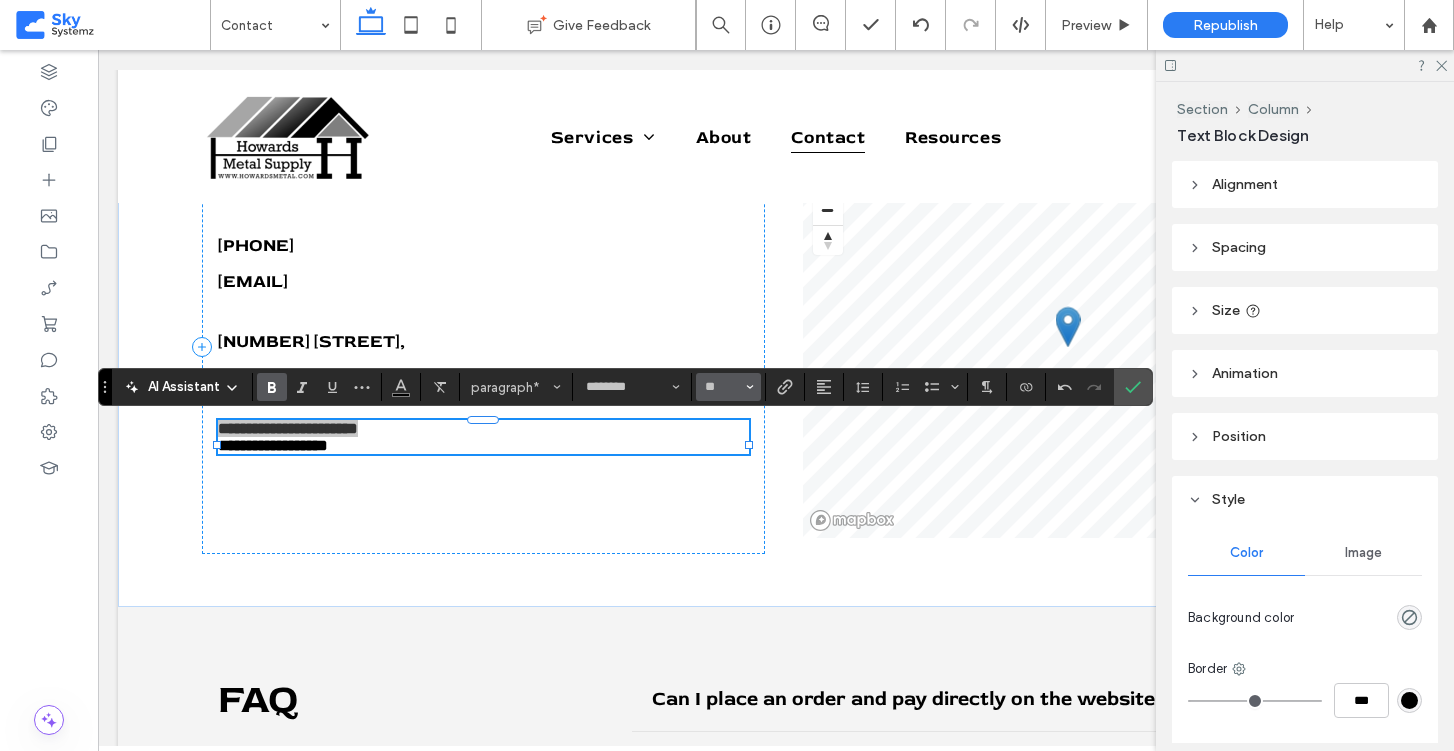 click on "**" at bounding box center [722, 387] 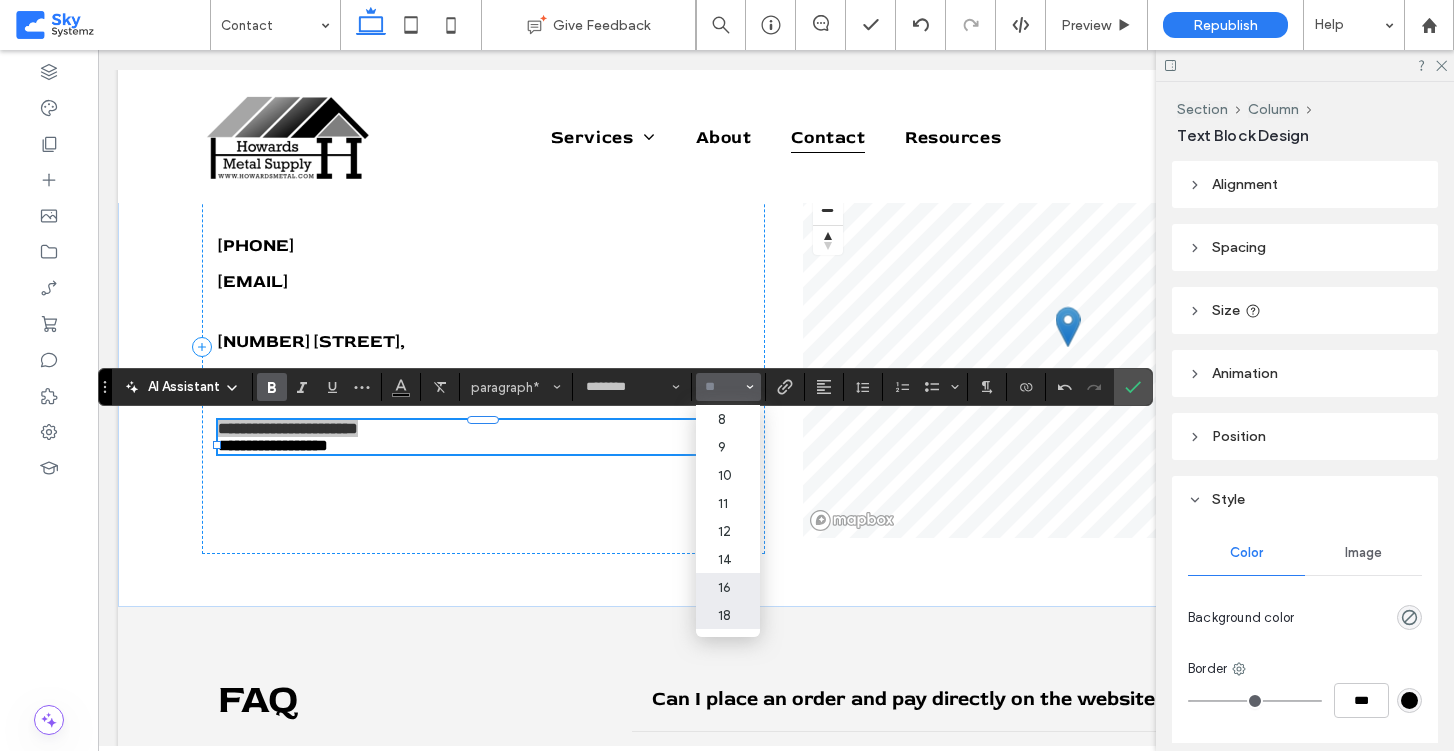 click on "18" at bounding box center (728, 615) 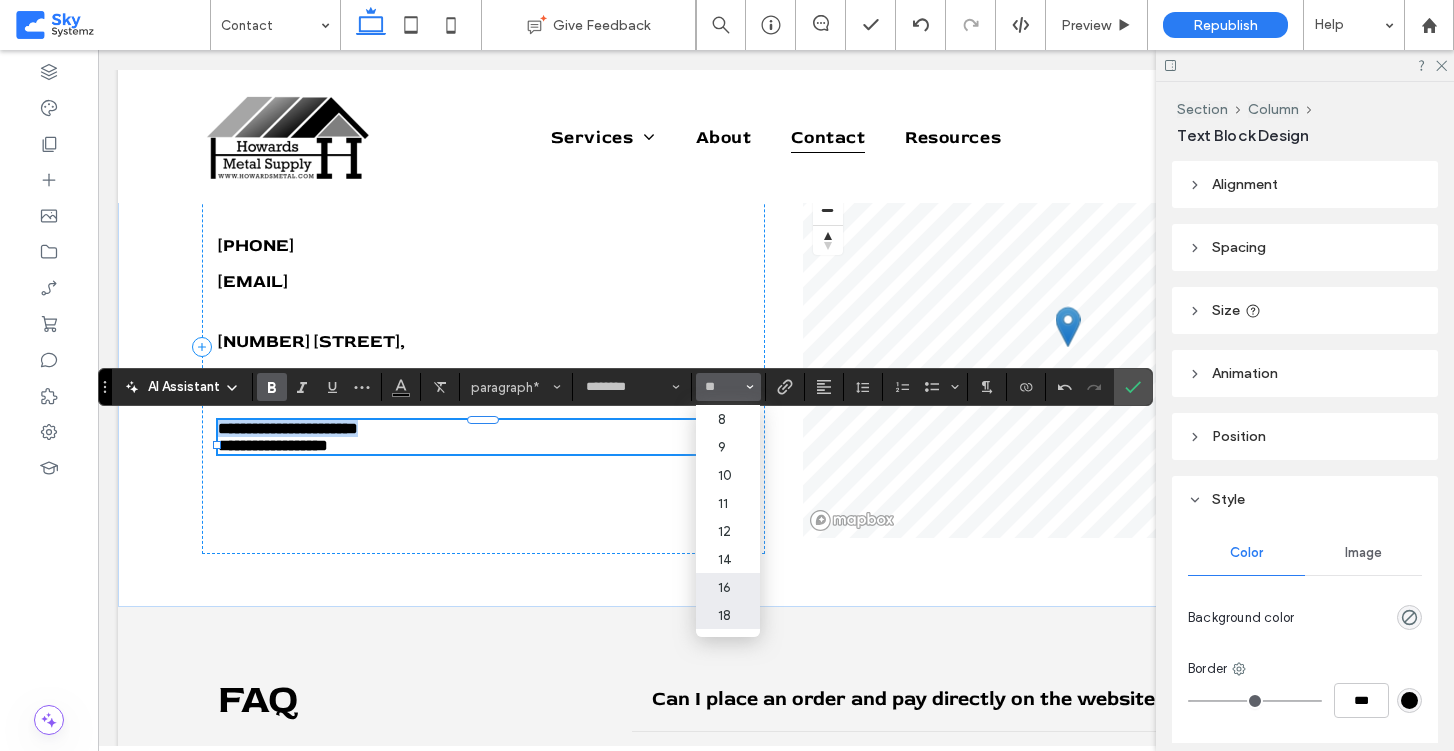type on "**" 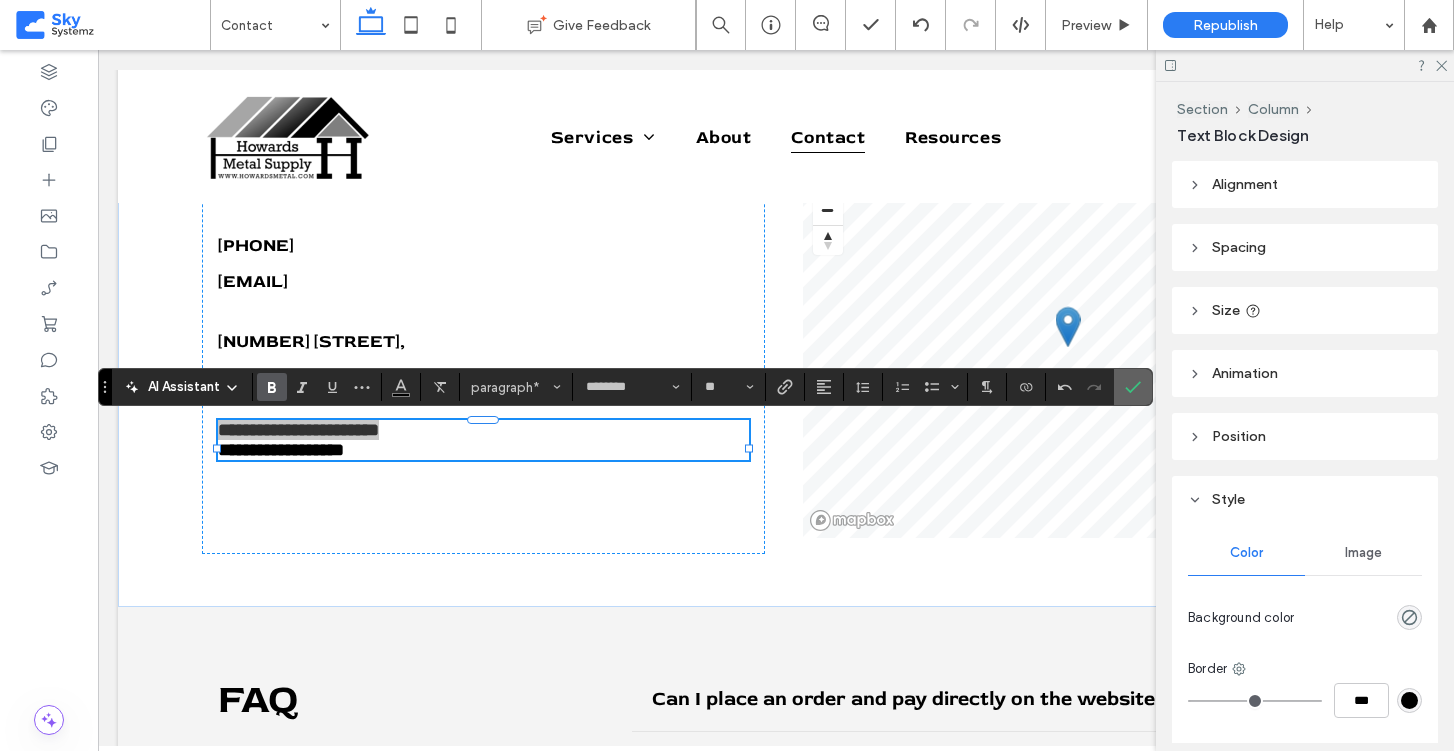 click 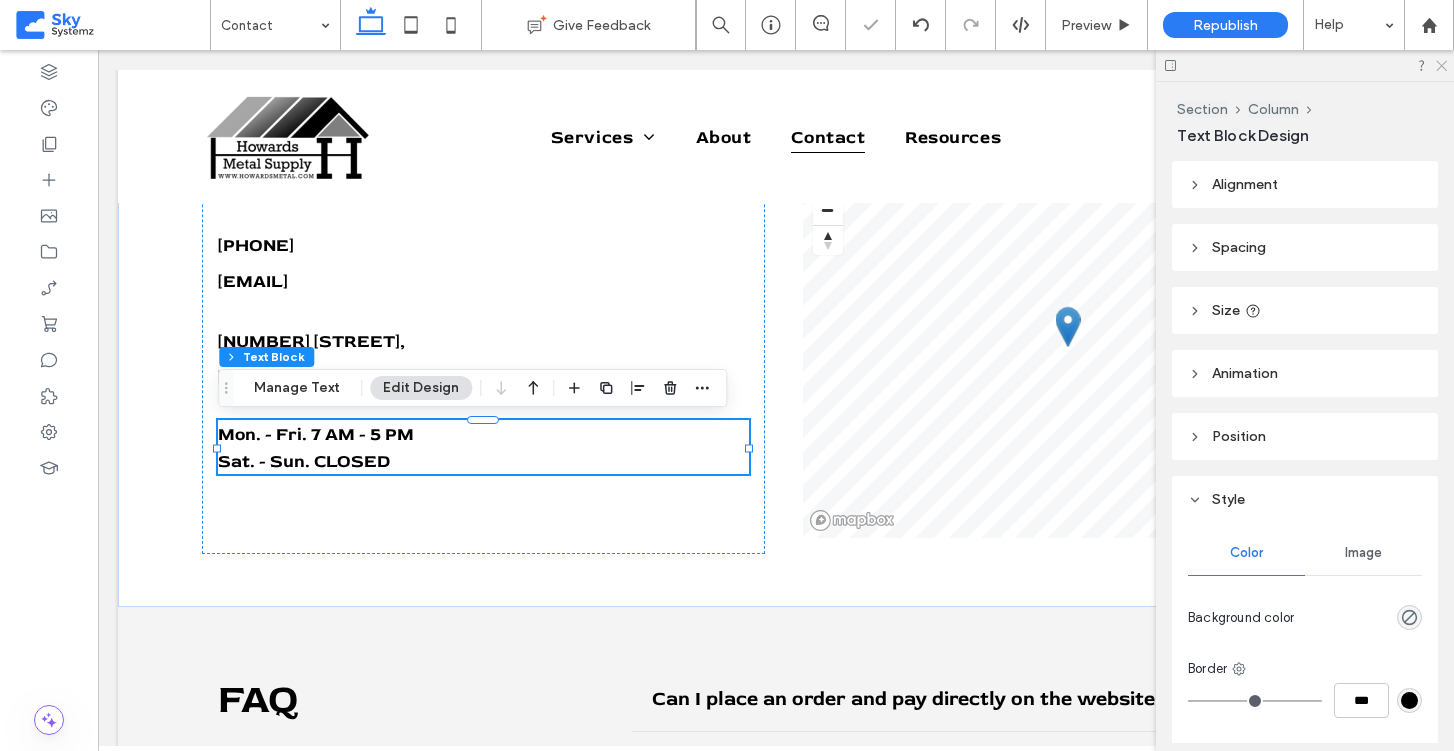 click 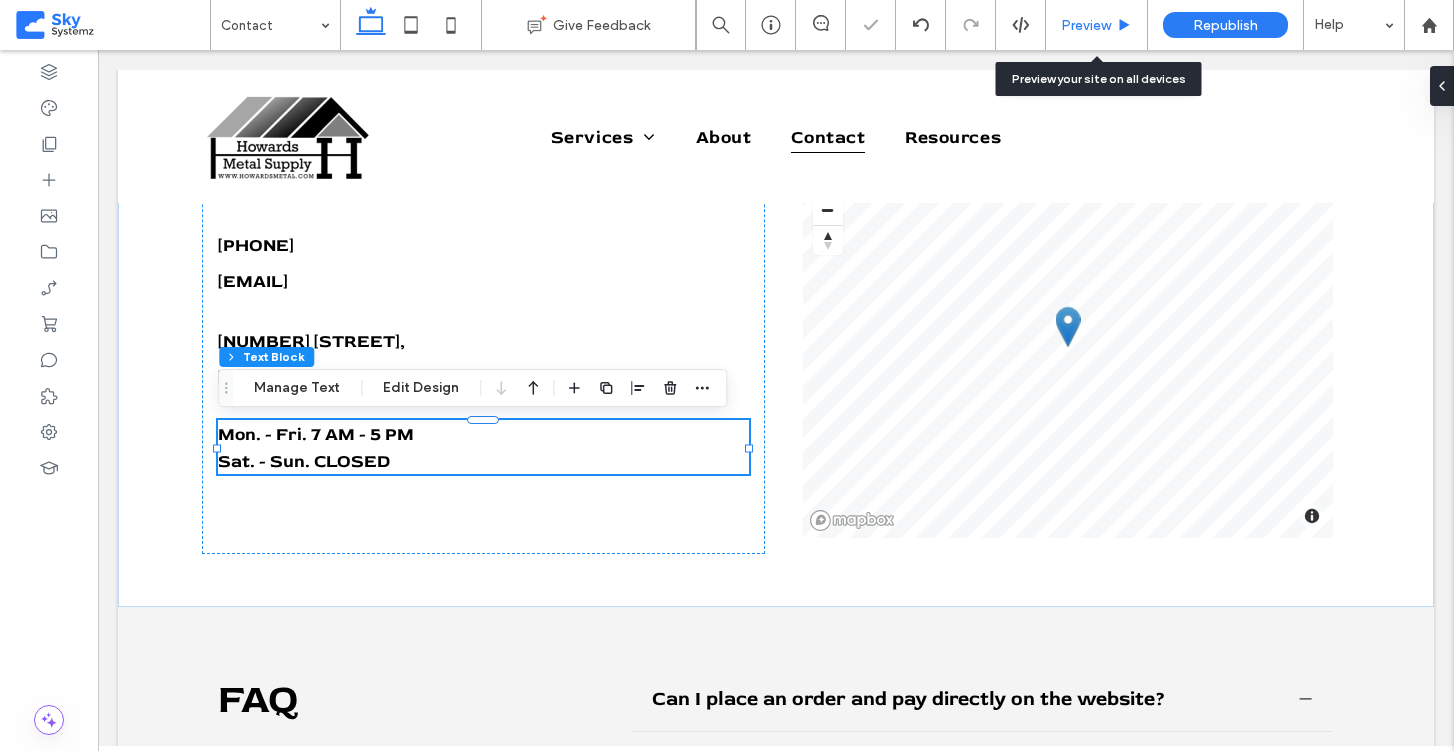 click 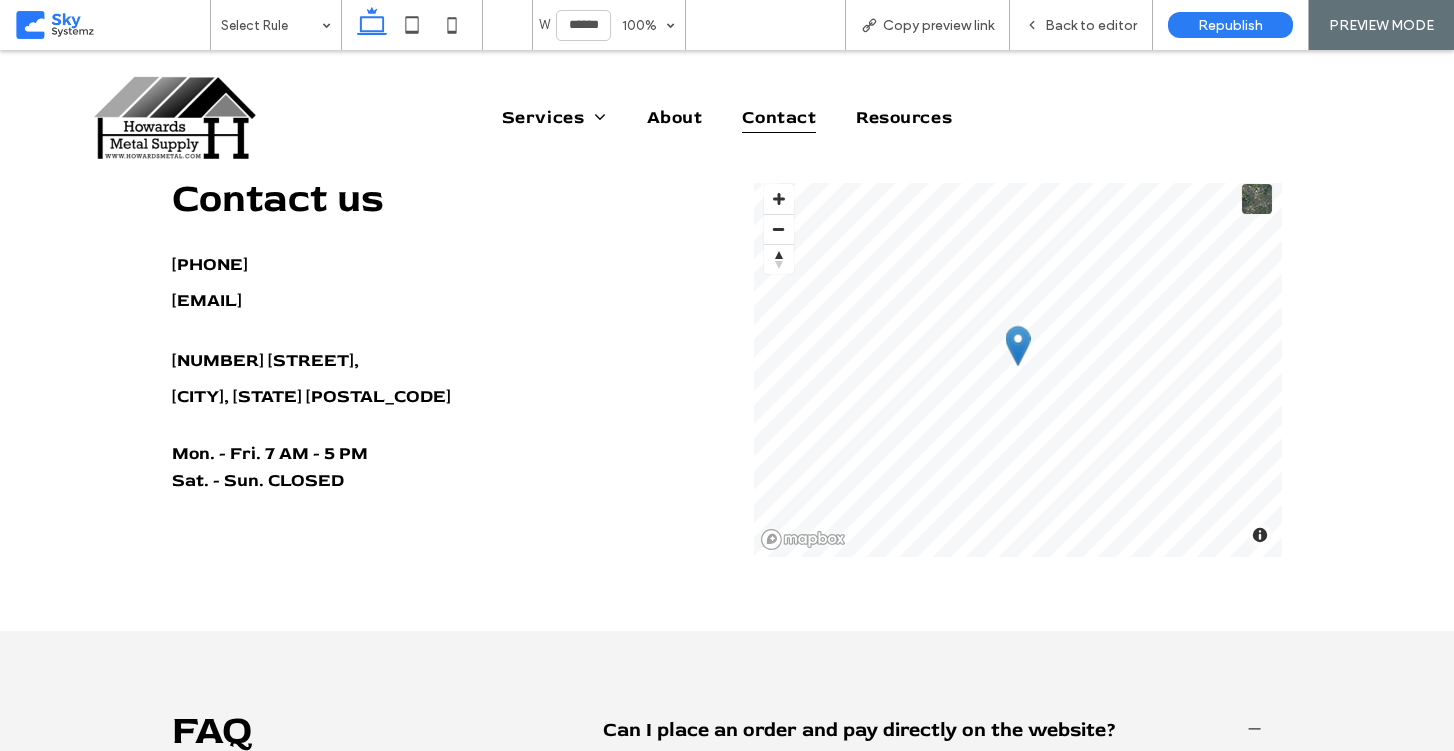 scroll, scrollTop: 110, scrollLeft: 0, axis: vertical 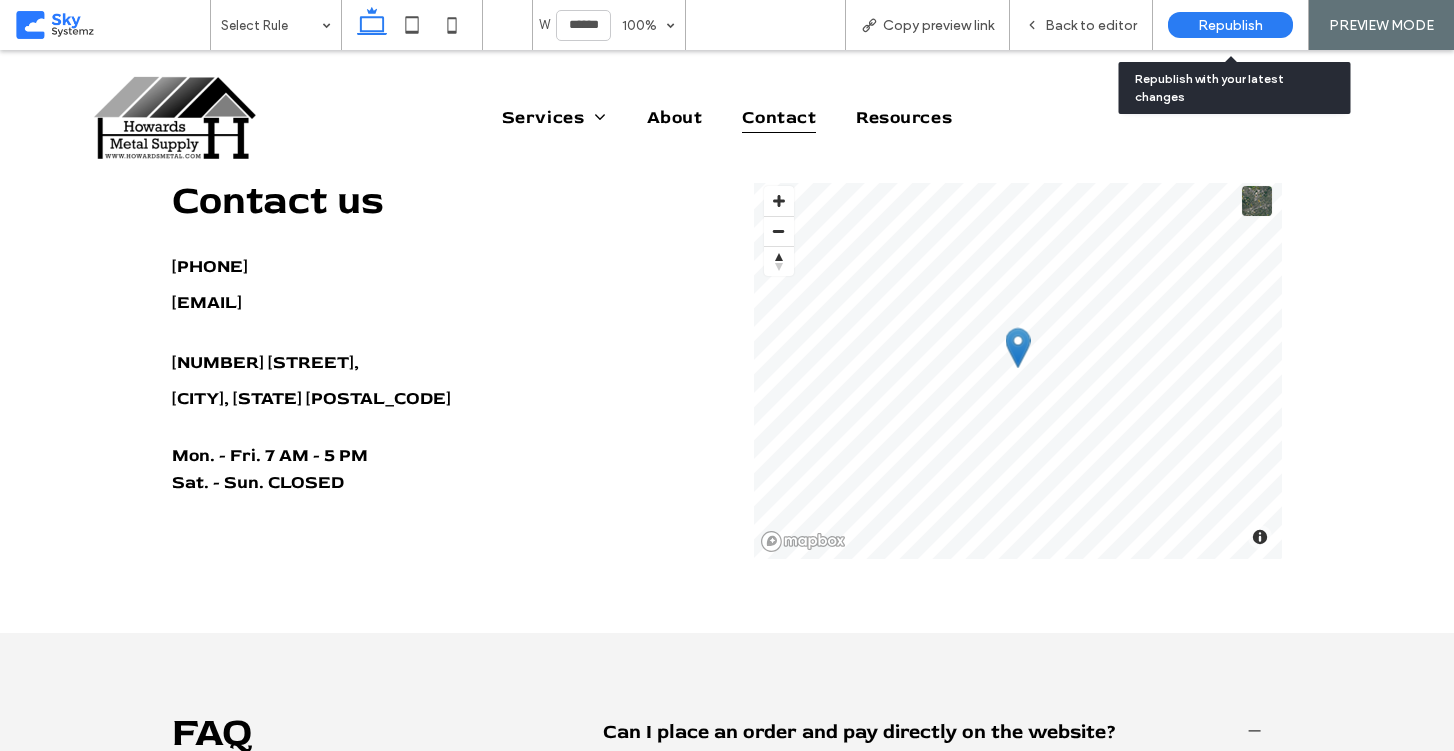 click on "Republish" at bounding box center [1230, 25] 